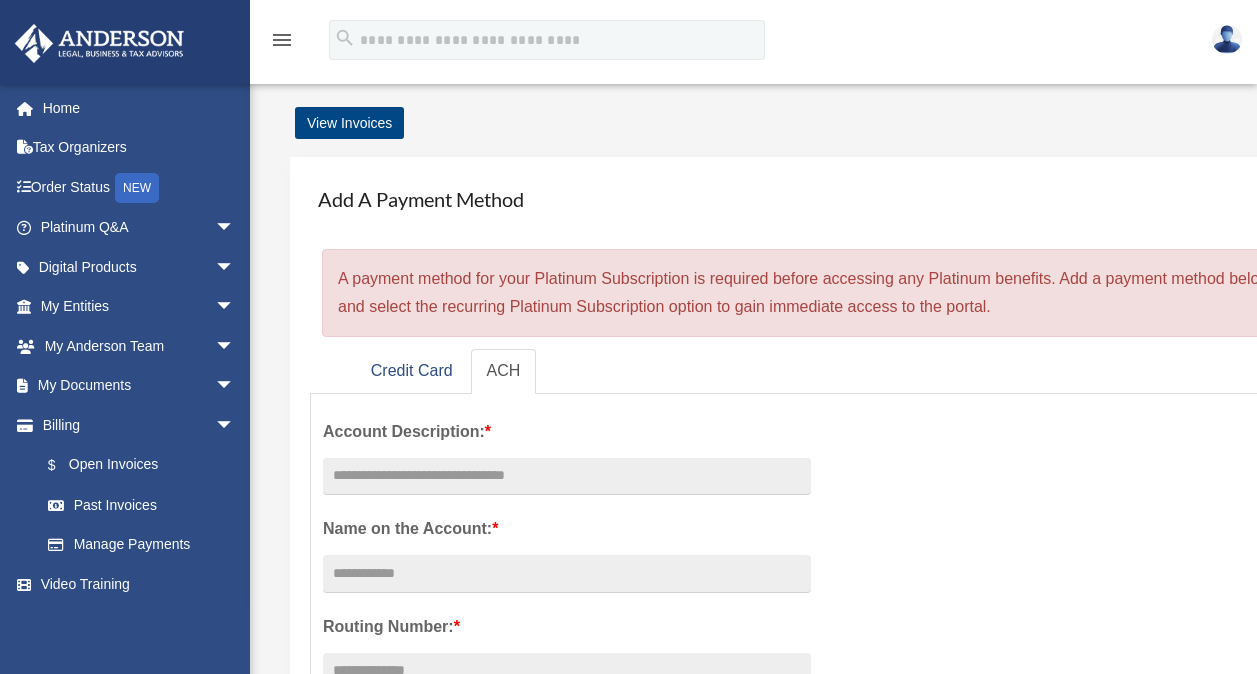 scroll, scrollTop: 0, scrollLeft: 0, axis: both 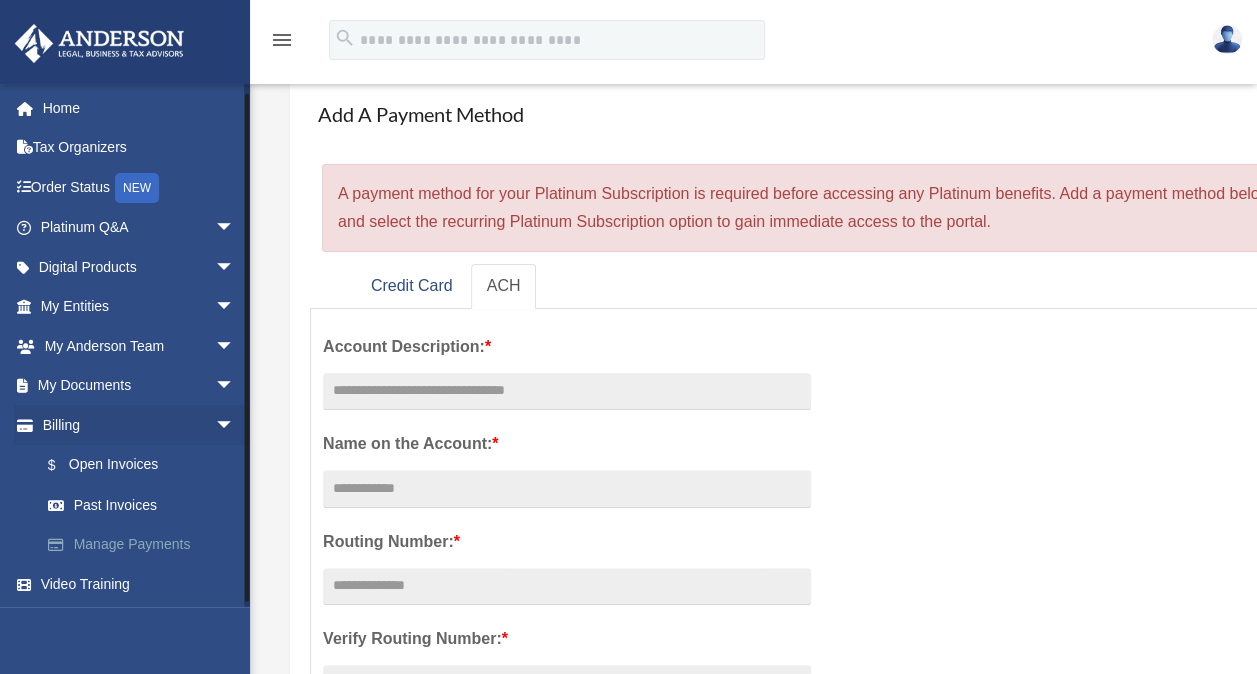 drag, startPoint x: 245, startPoint y: 416, endPoint x: 238, endPoint y: 542, distance: 126.1943 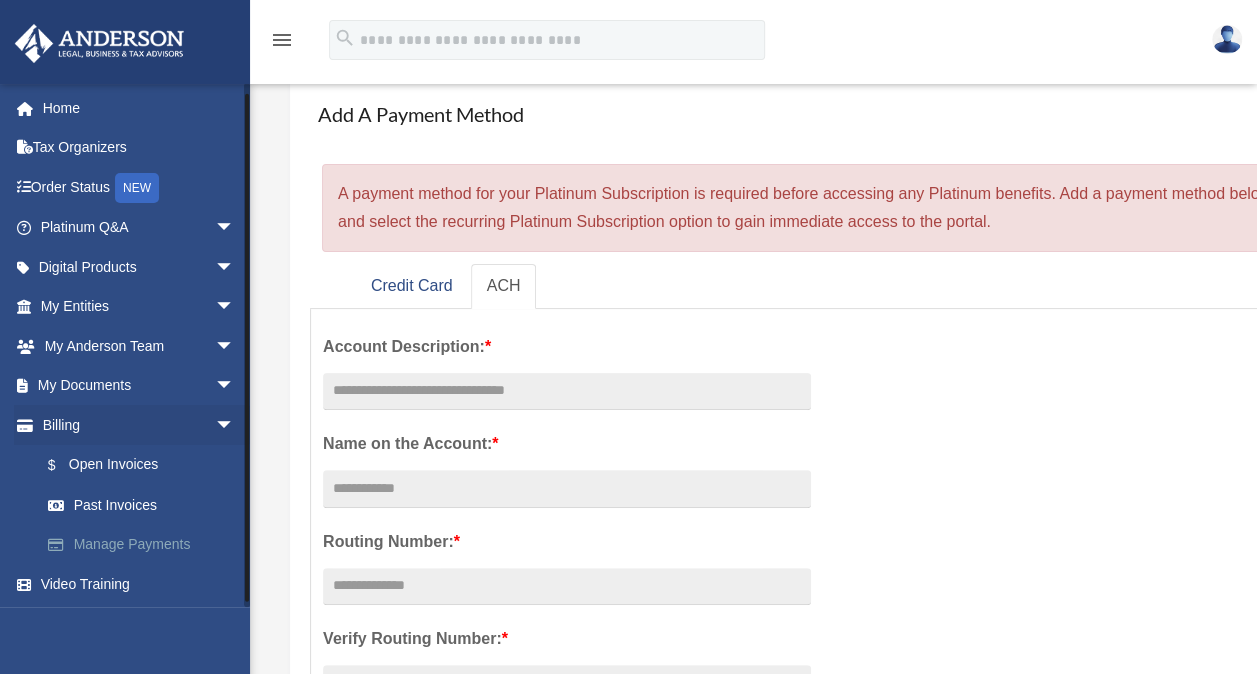 click on "[EMAIL]
Sign Out
[EMAIL]
Home
Tax Organizers
Order Status  NEW
Platinum Q&A arrow_drop_down
Client FAQ
Platinum Walkthrough
Submit a Question
Answered Questions
Document Review
Platinum Knowledge Room
Tax & Bookkeeping Packages
Land Trust & Deed Forum
Portal Feedback
Digital Products arrow_drop_down
Tax Toolbox
Virtual Bookkeeping
Land Trust Kit
Wholesale Trust Kit
My Entities arrow_drop_down
Overview
CTA Hub
Entity Change Request
Binder Walkthrough
My Blueprint
Tax Due Dates
My Anderson Team arrow_drop_down
My Anderson Team
Anderson System
Client Referrals
My Documents arrow_drop_down
Box
Meeting Minutes
Forms Library
Notarize
Billing arrow_drop_down
$" at bounding box center [125, 345] 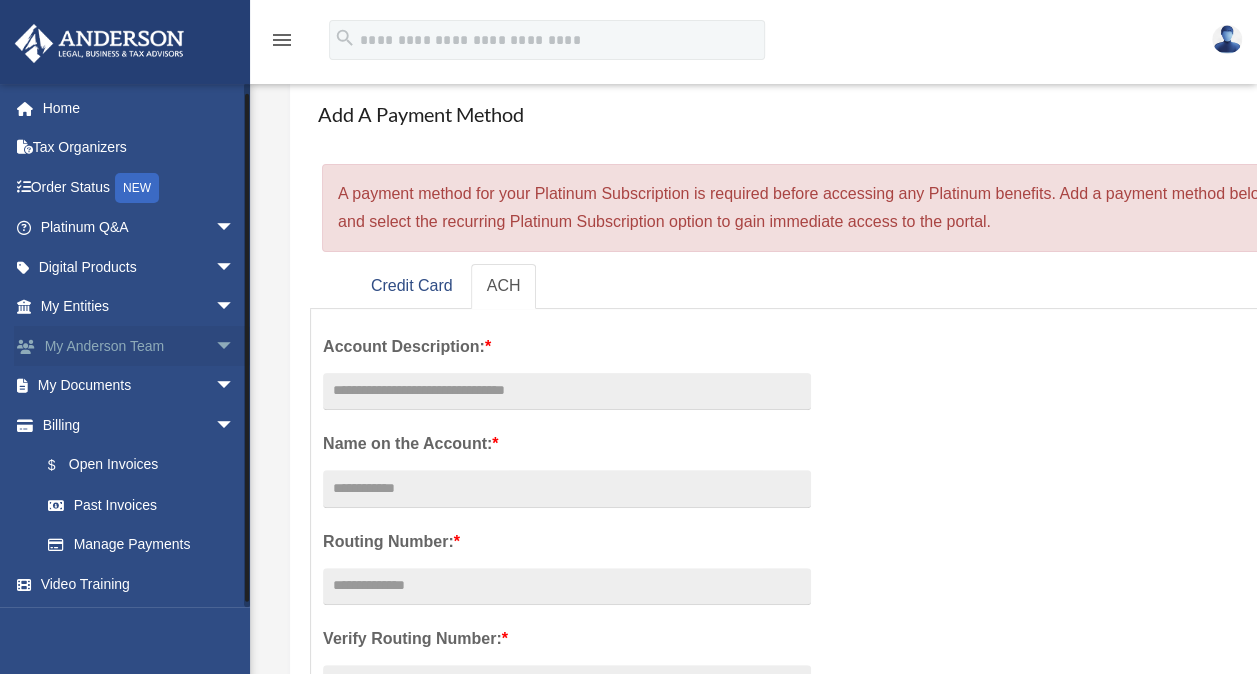 scroll, scrollTop: 0, scrollLeft: 0, axis: both 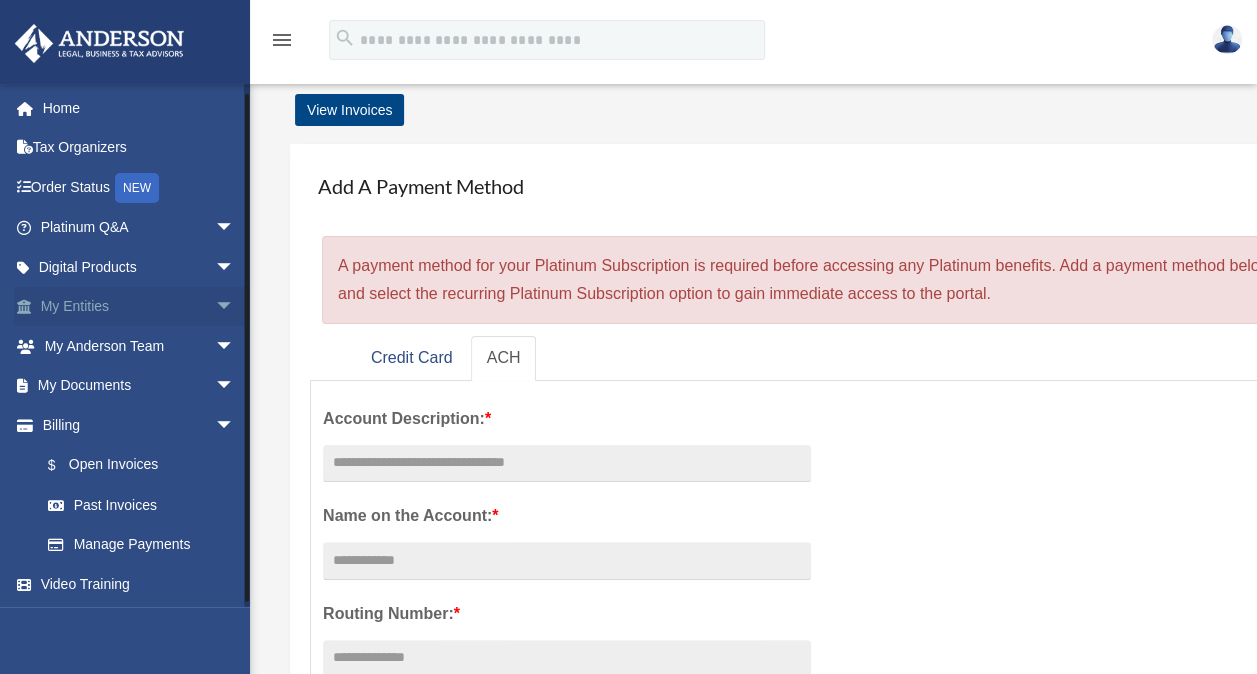 click on "arrow_drop_down" at bounding box center [235, 307] 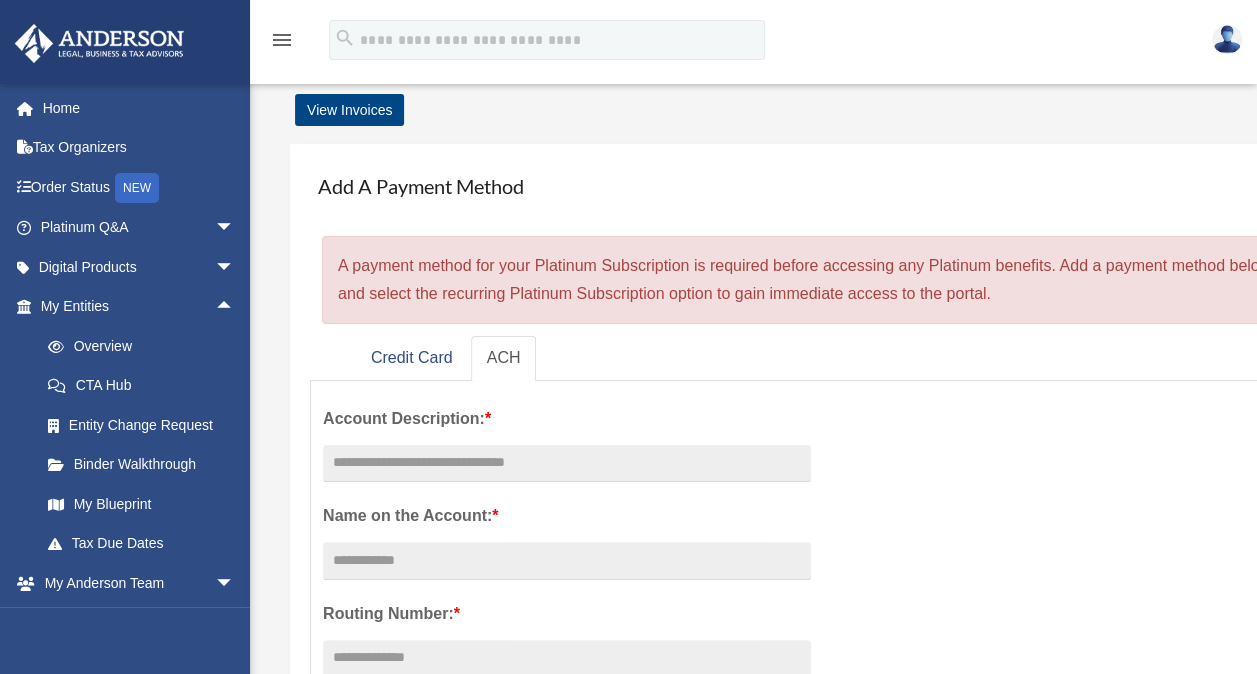 drag, startPoint x: 210, startPoint y: 300, endPoint x: 268, endPoint y: 154, distance: 157.0987 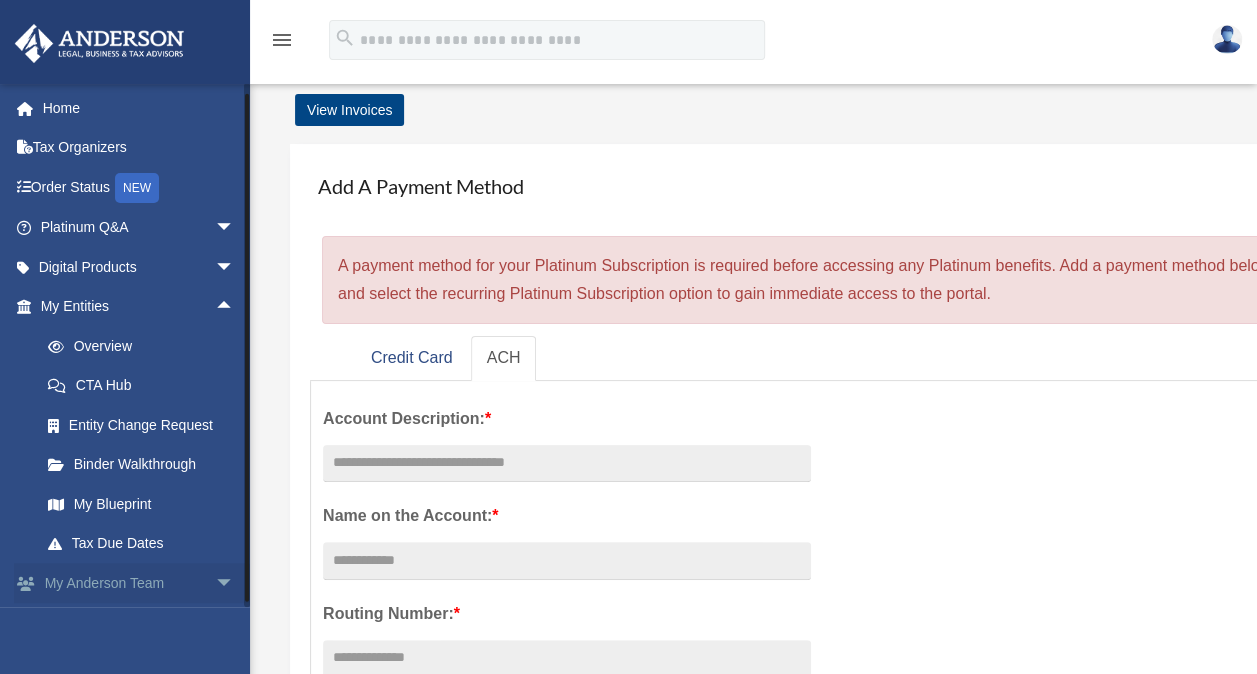click on "arrow_drop_down" at bounding box center (235, 583) 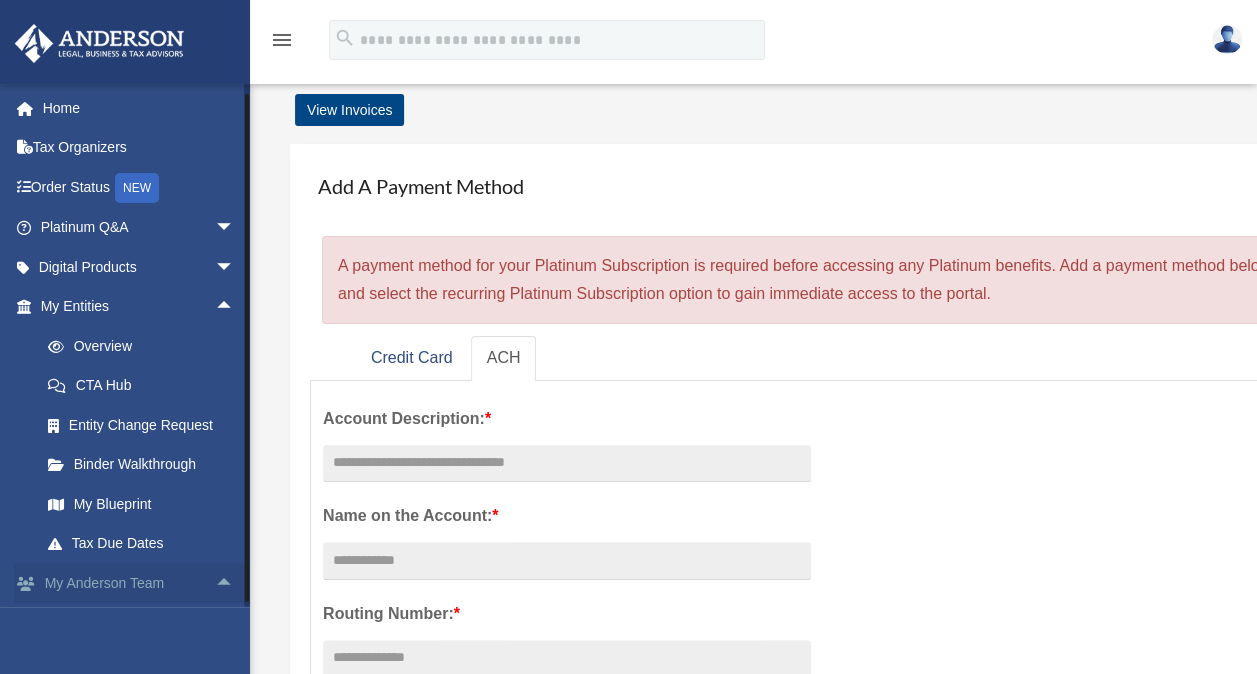 click on "arrow_drop_up" at bounding box center [235, 583] 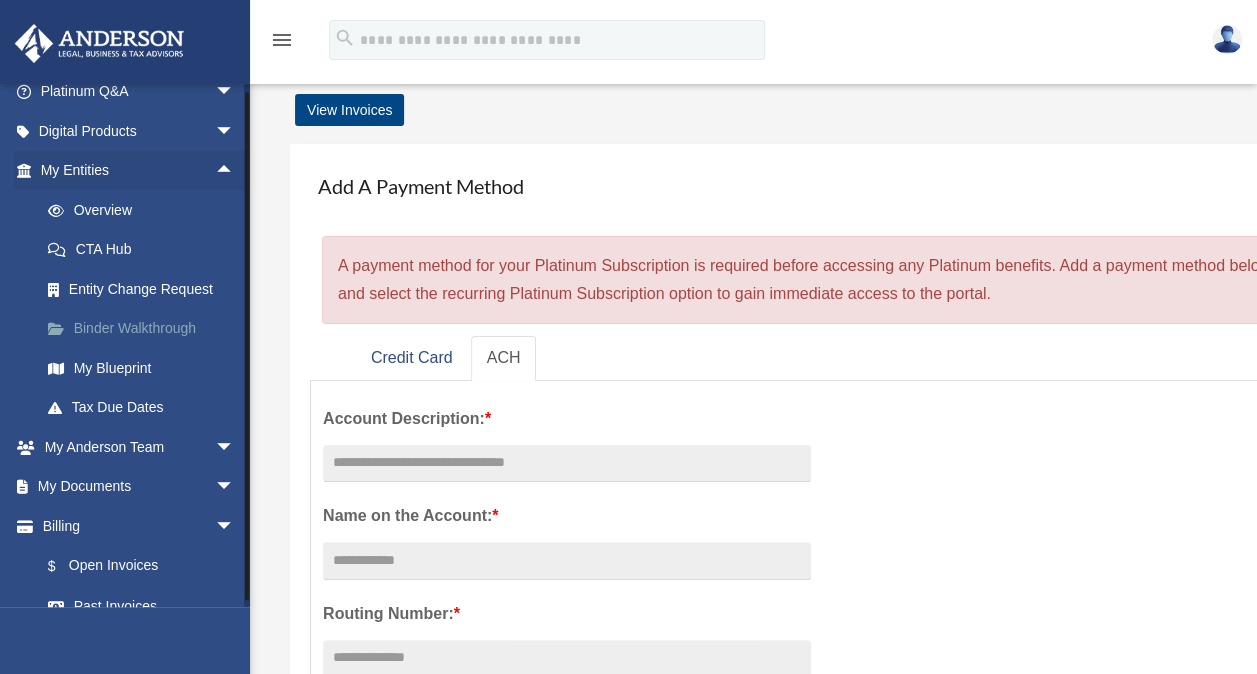 scroll, scrollTop: 237, scrollLeft: 0, axis: vertical 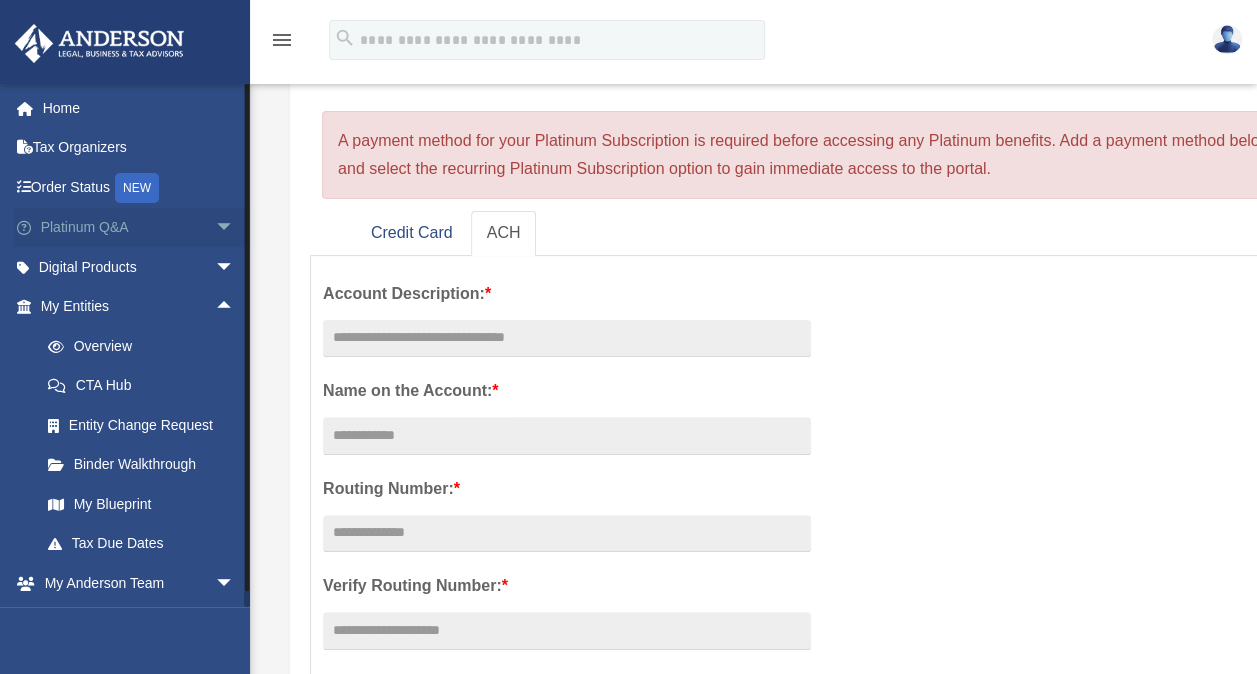 click on "arrow_drop_down" at bounding box center [235, 228] 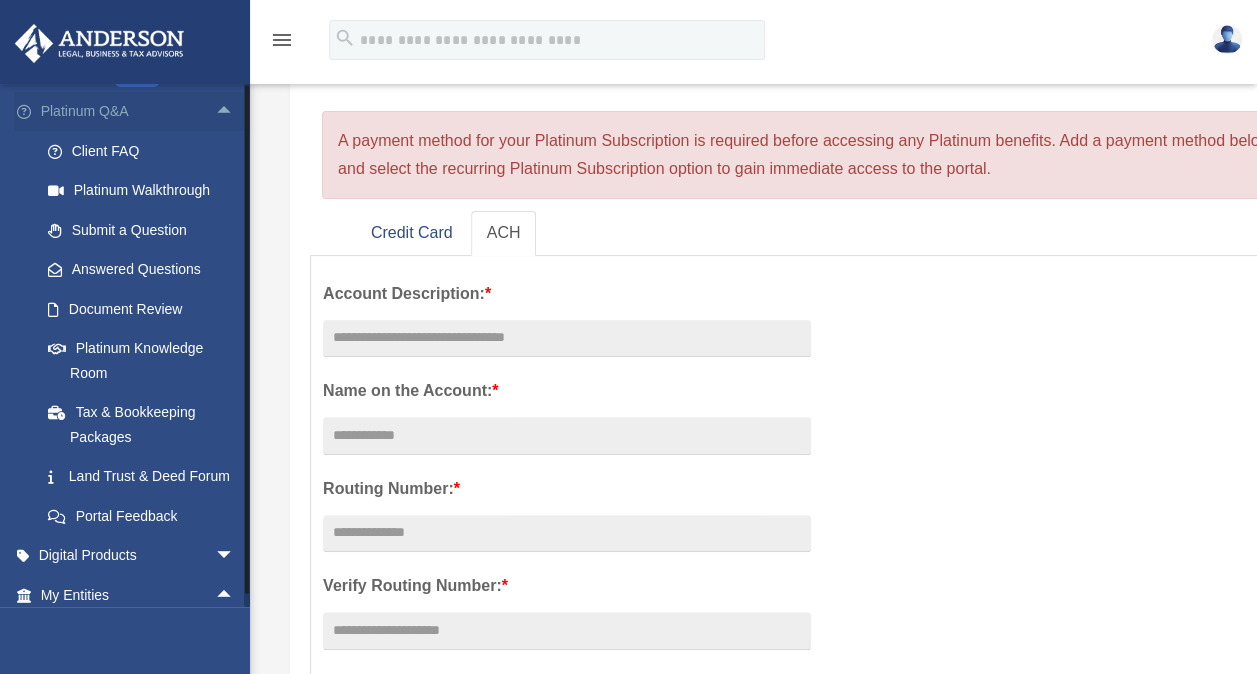 scroll, scrollTop: 114, scrollLeft: 0, axis: vertical 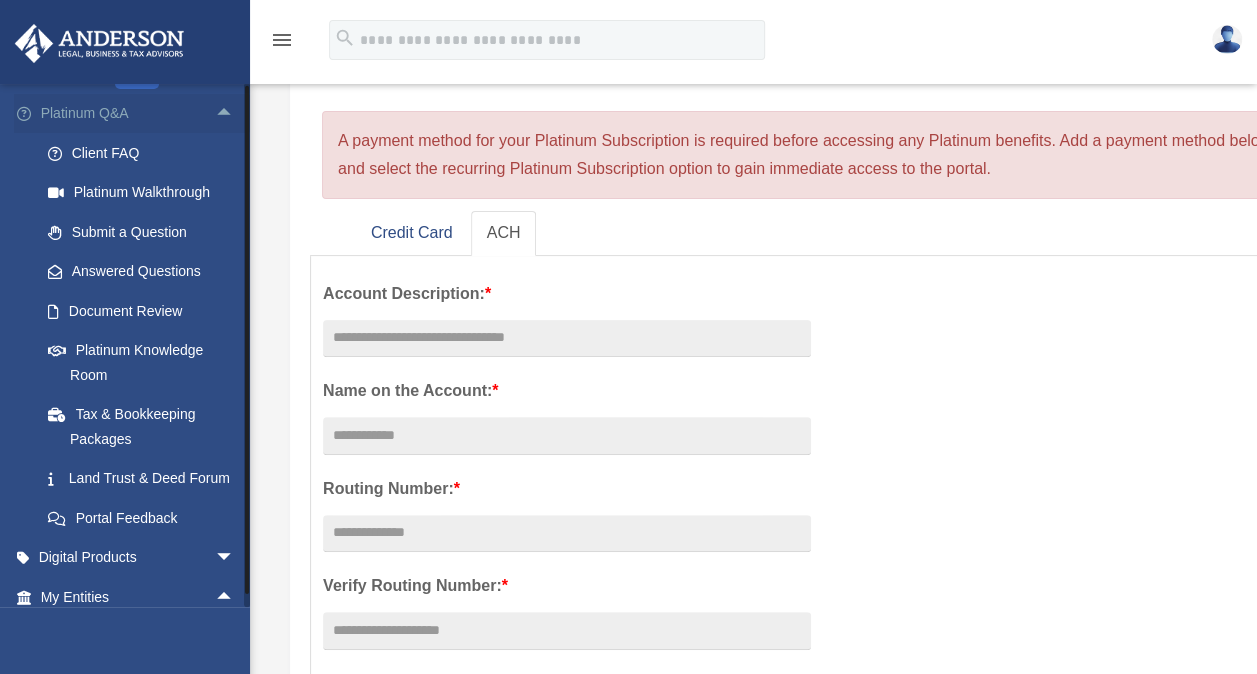 click on "Submit a Question" at bounding box center [146, 232] 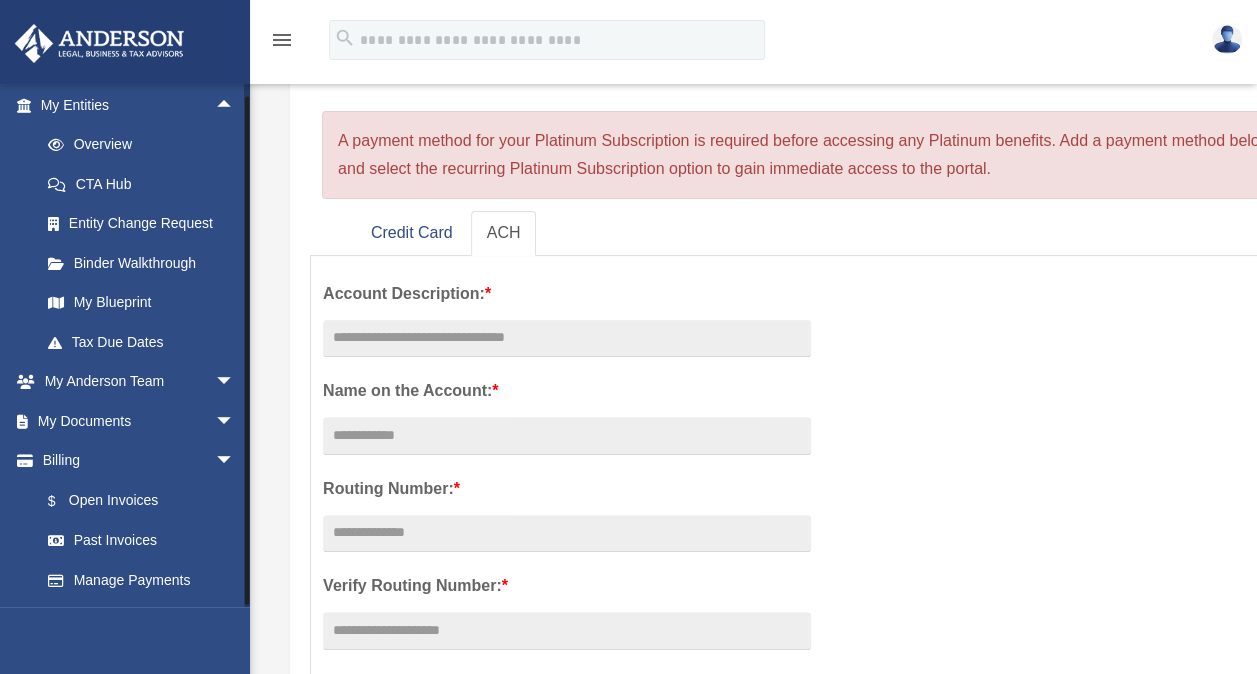 scroll, scrollTop: 606, scrollLeft: 0, axis: vertical 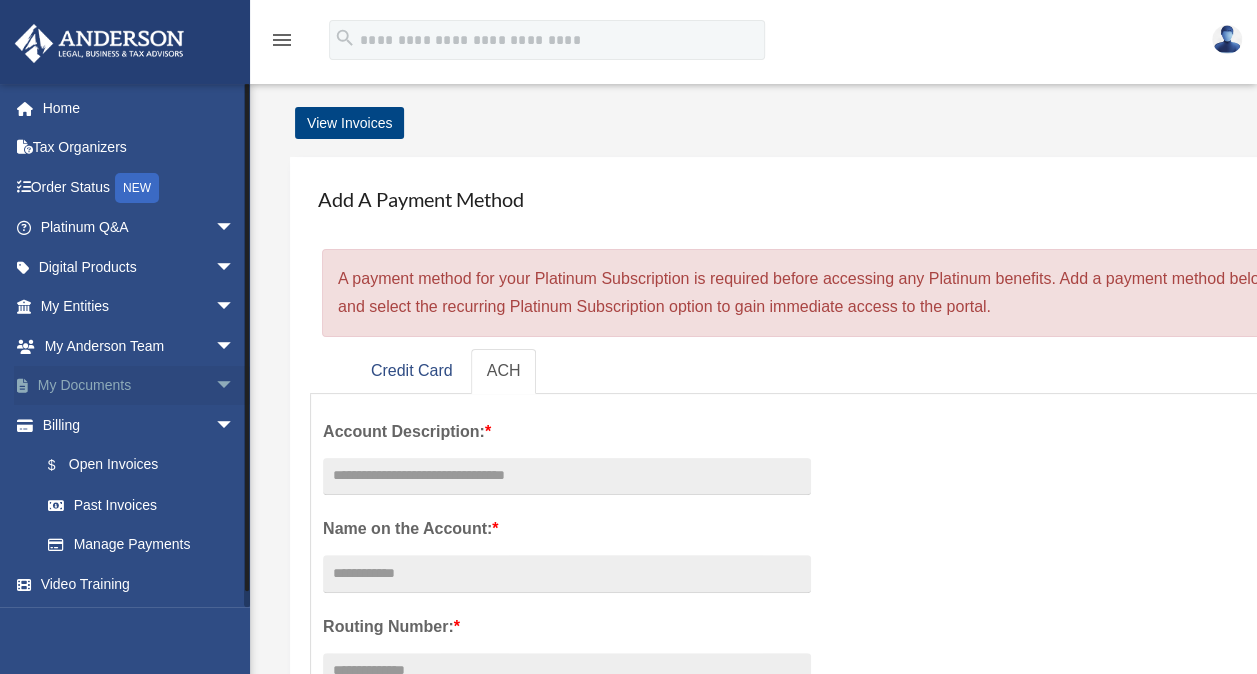 click on "arrow_drop_down" at bounding box center [235, 386] 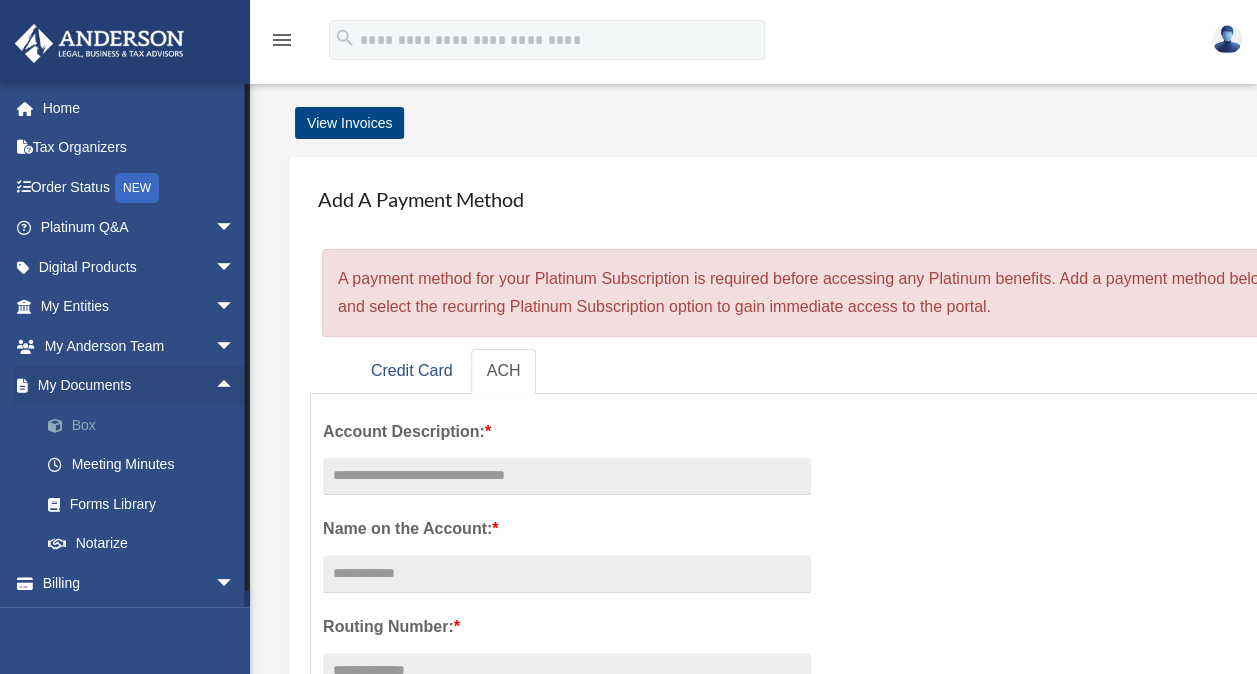 click on "Box" at bounding box center [146, 425] 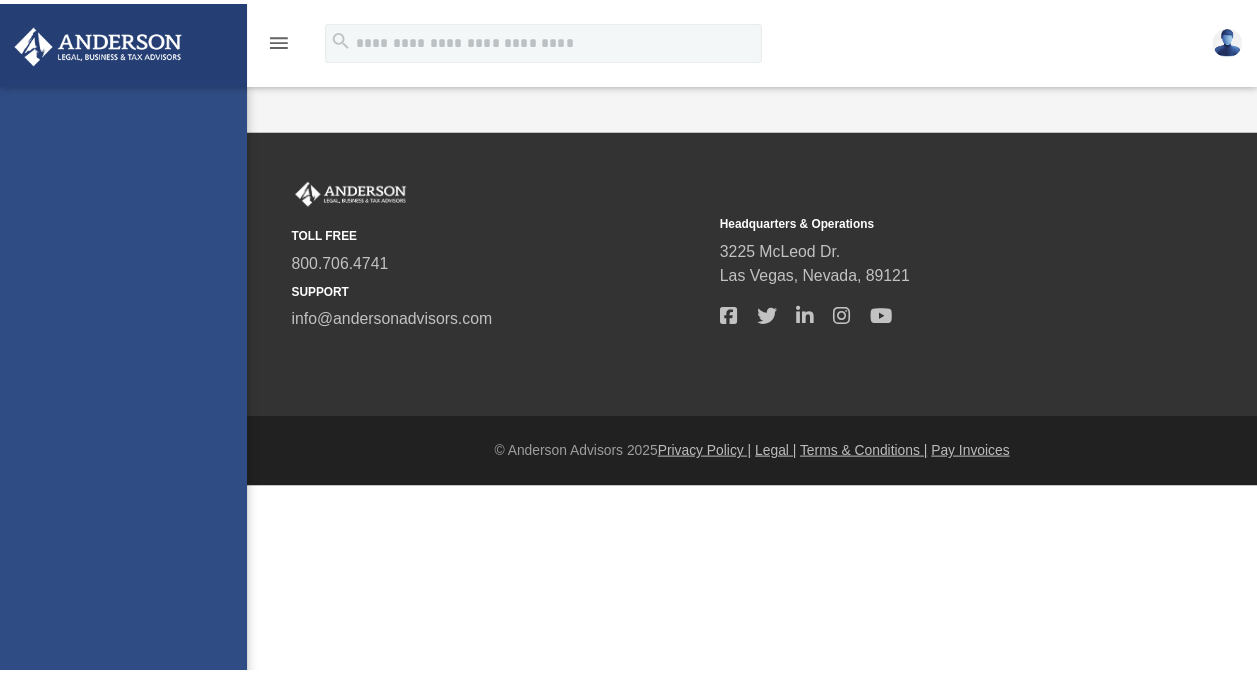 scroll, scrollTop: 0, scrollLeft: 0, axis: both 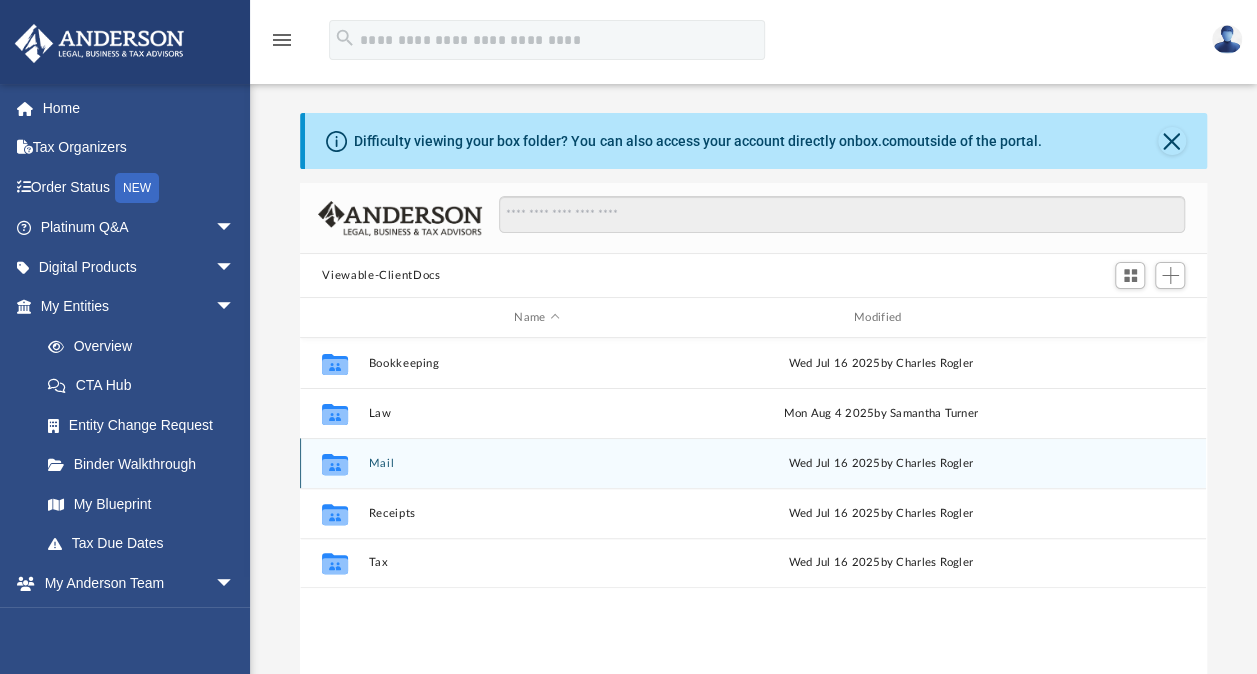 click 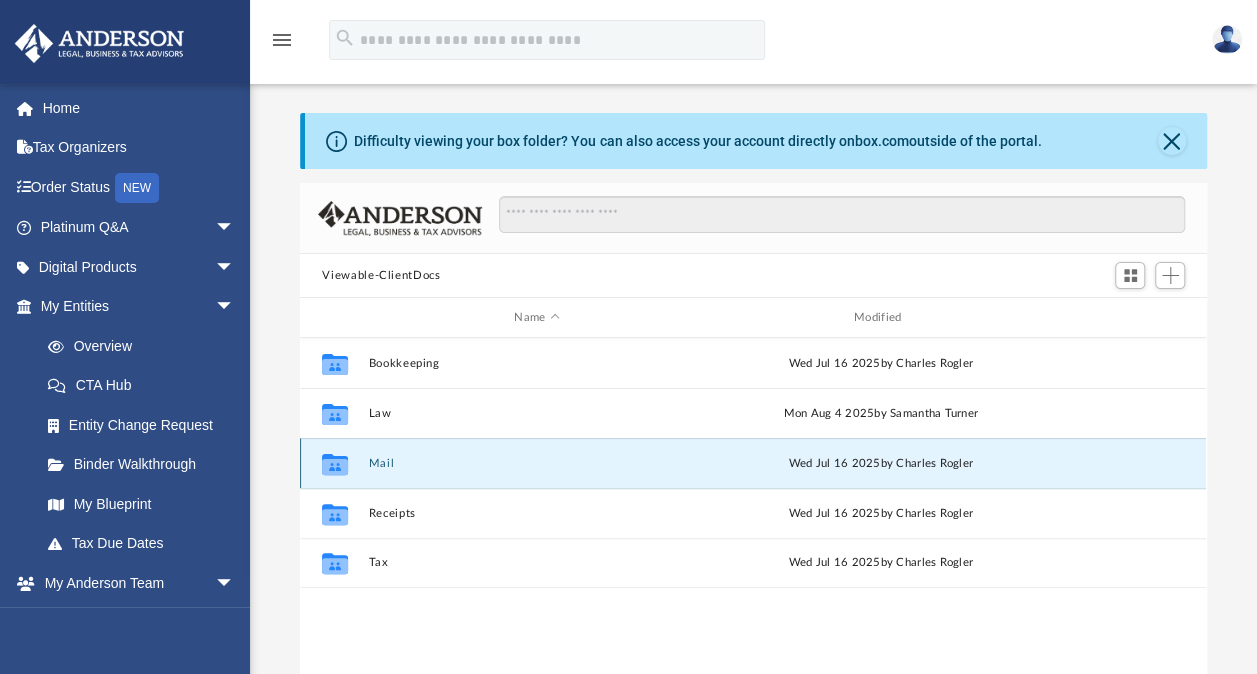 click 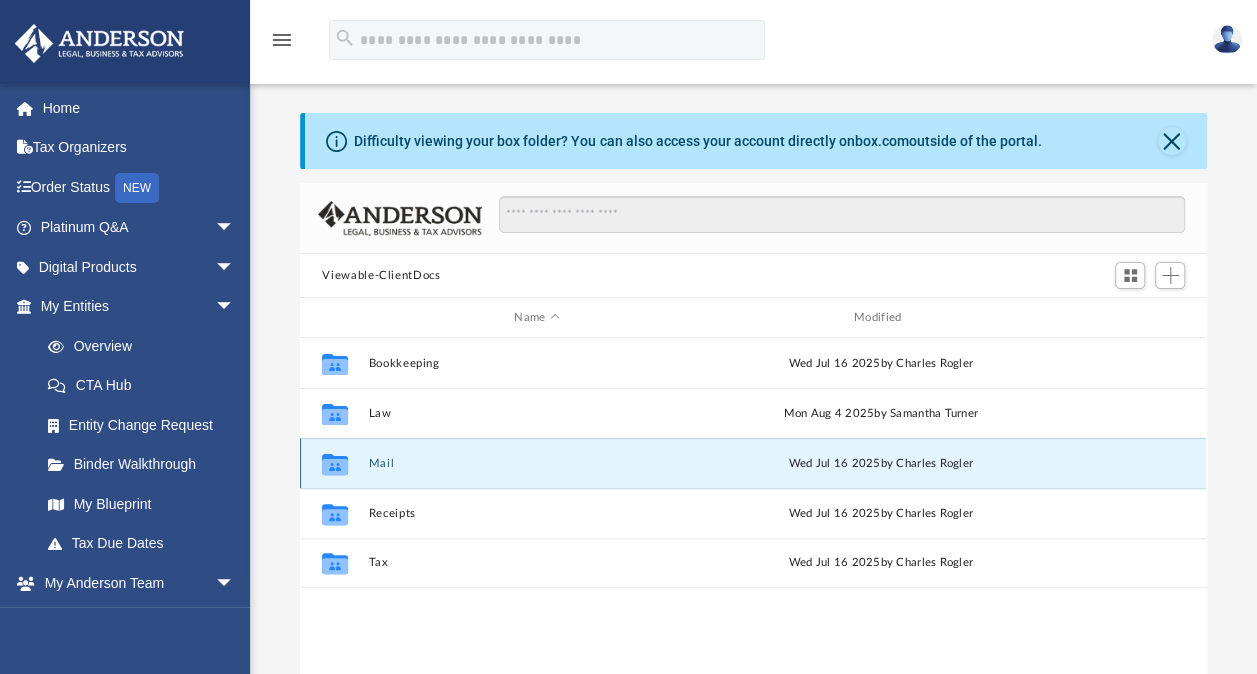 click 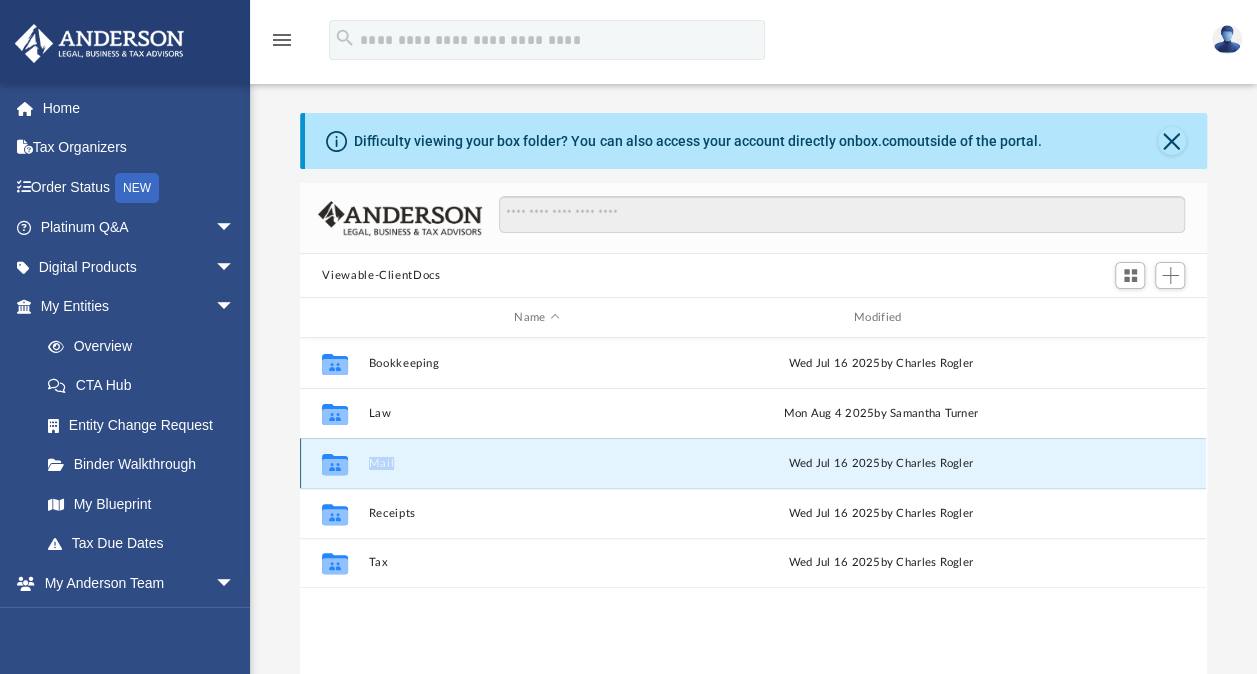 click 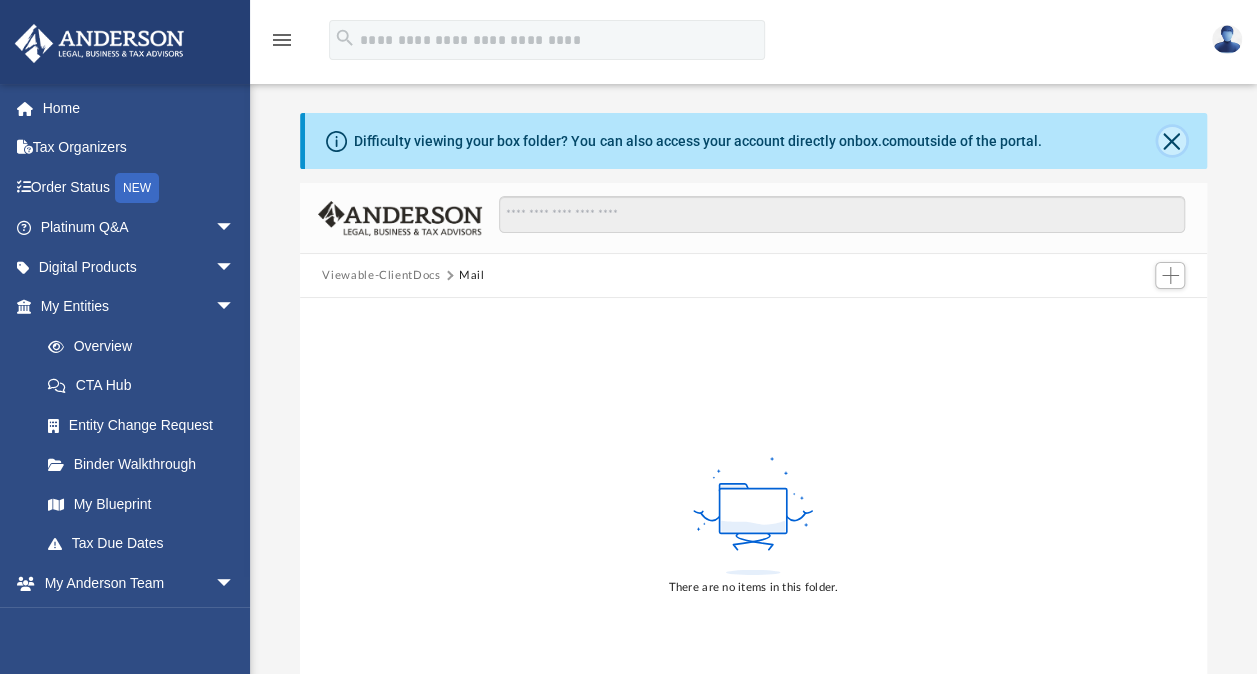 click 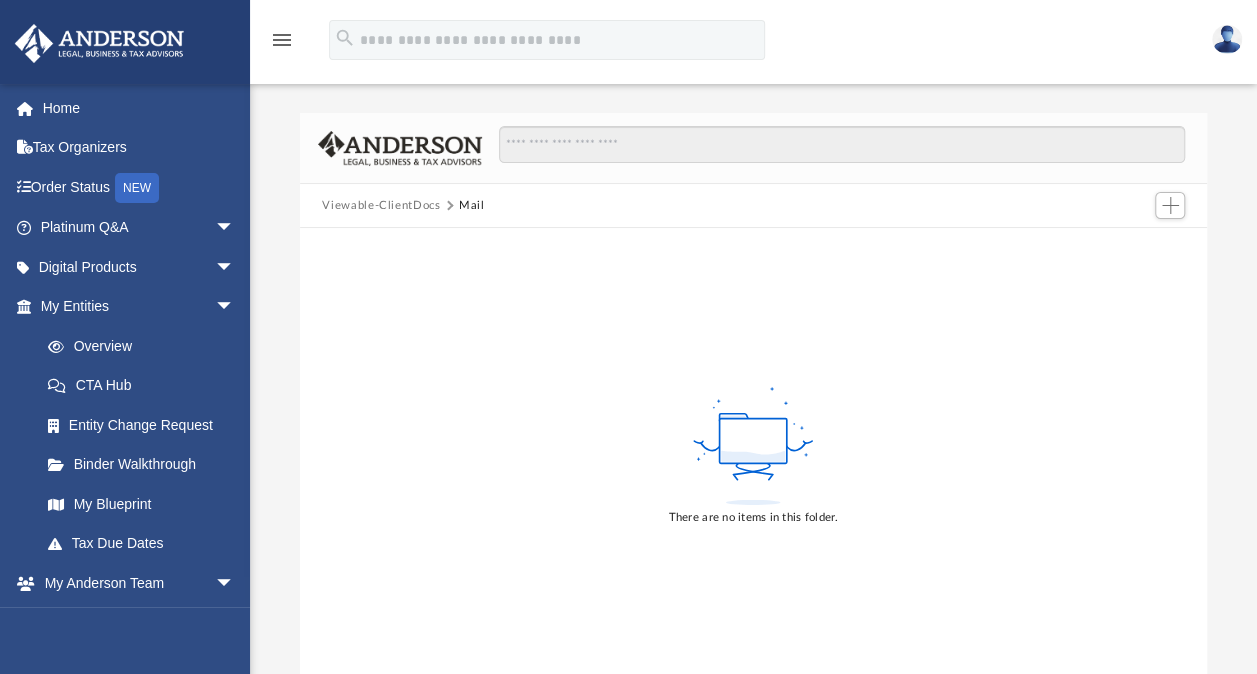 click on "There are no items in this folder." at bounding box center [753, 455] 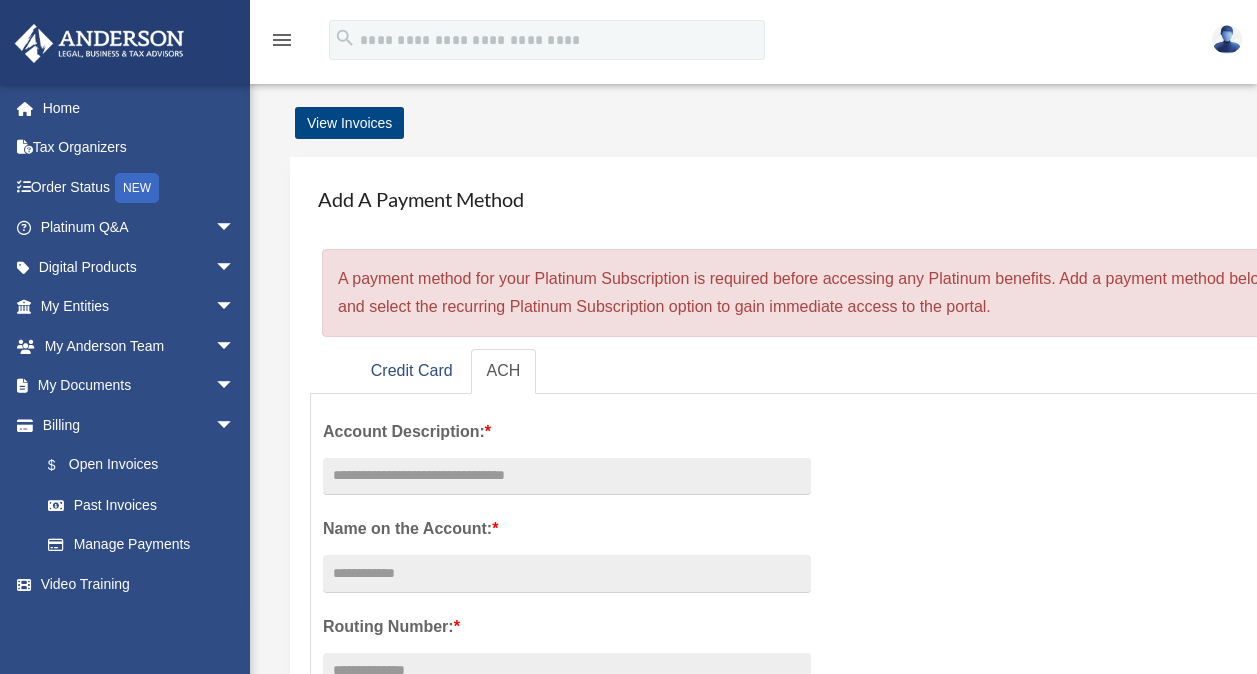 scroll, scrollTop: 0, scrollLeft: 0, axis: both 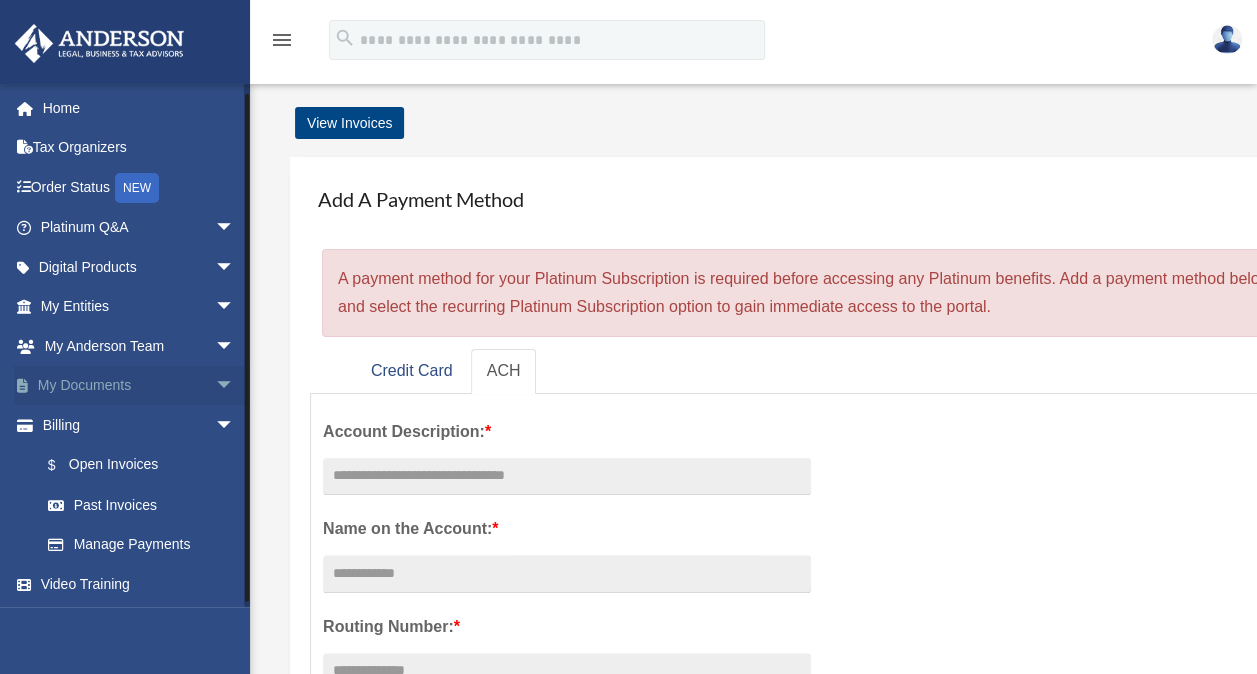 click on "arrow_drop_down" at bounding box center [235, 386] 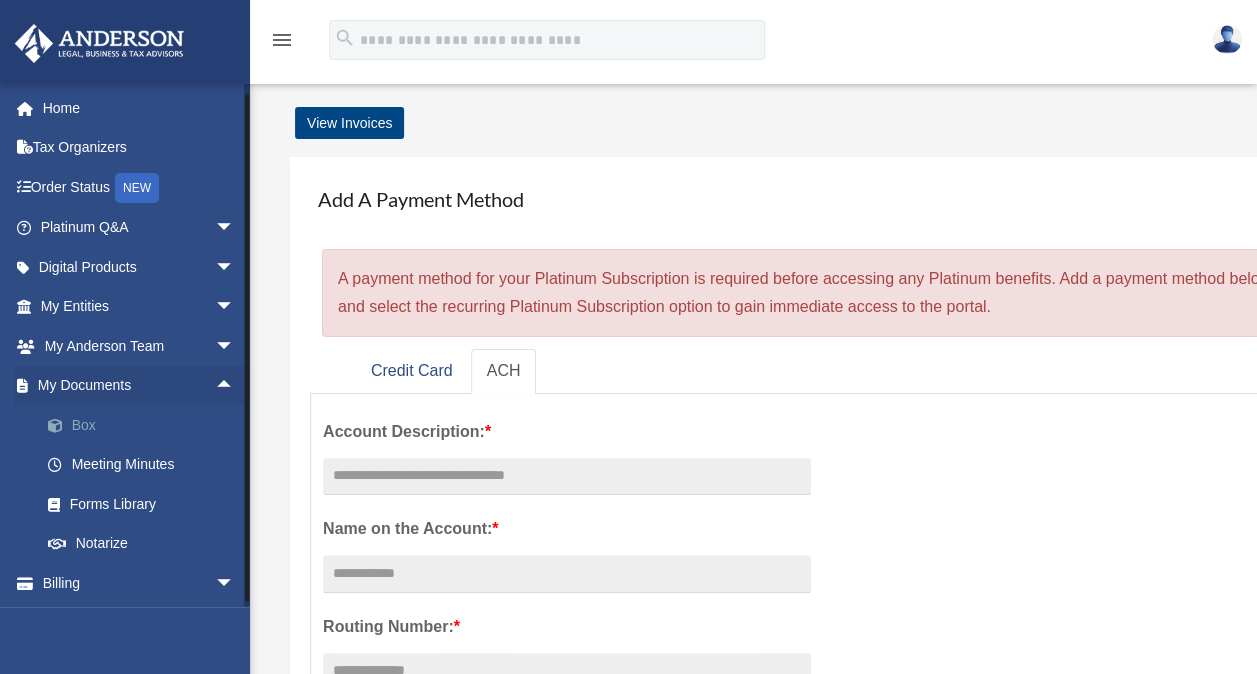 click on "Box" at bounding box center (146, 425) 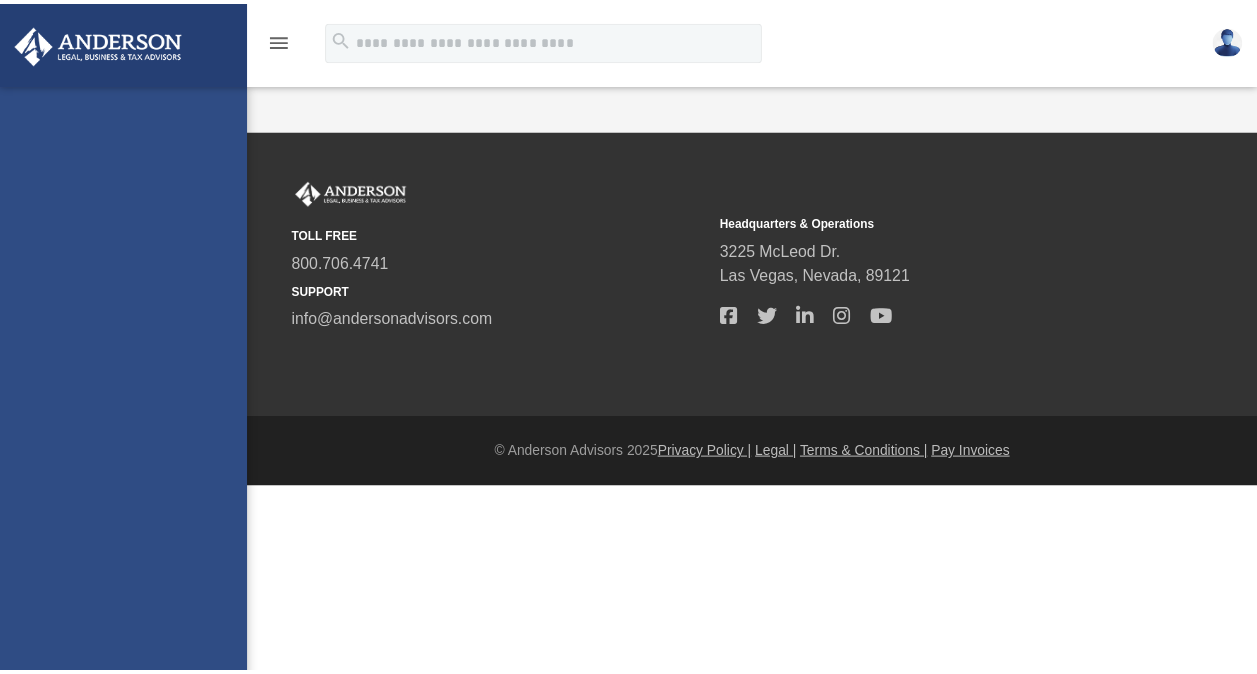scroll, scrollTop: 0, scrollLeft: 0, axis: both 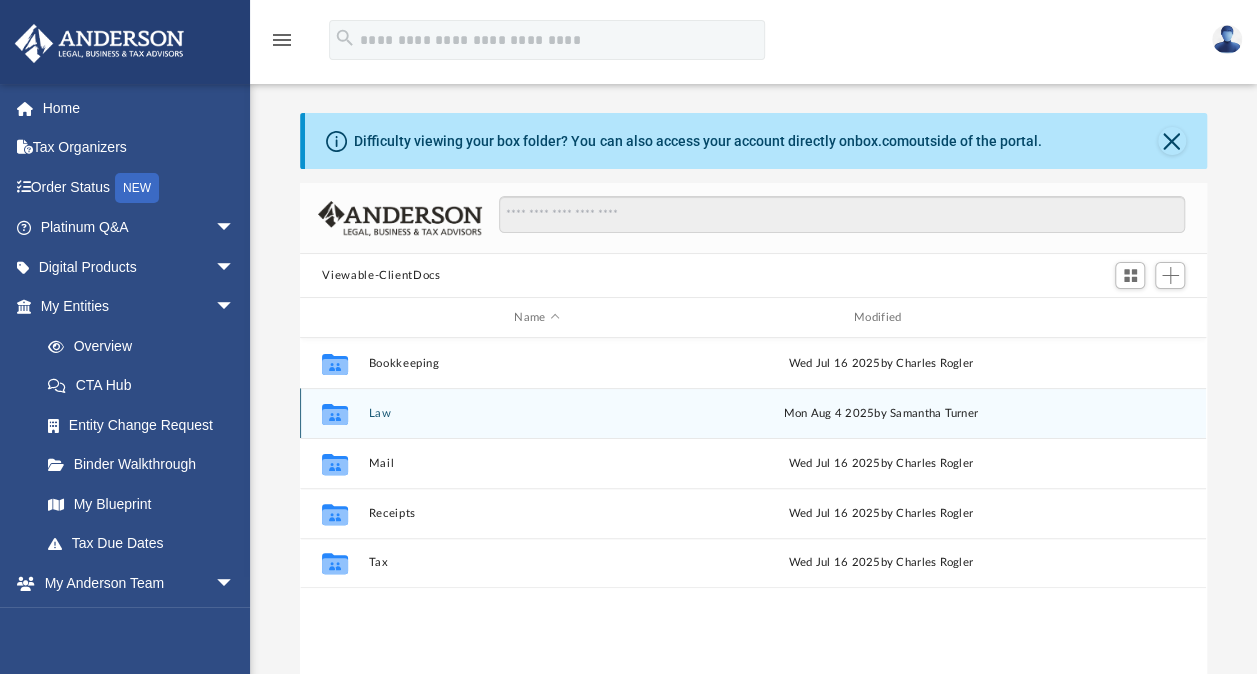 click on "Collaborated Folder Law Mon Aug 4 2025  by [NAME] [LAST]" at bounding box center (753, 413) 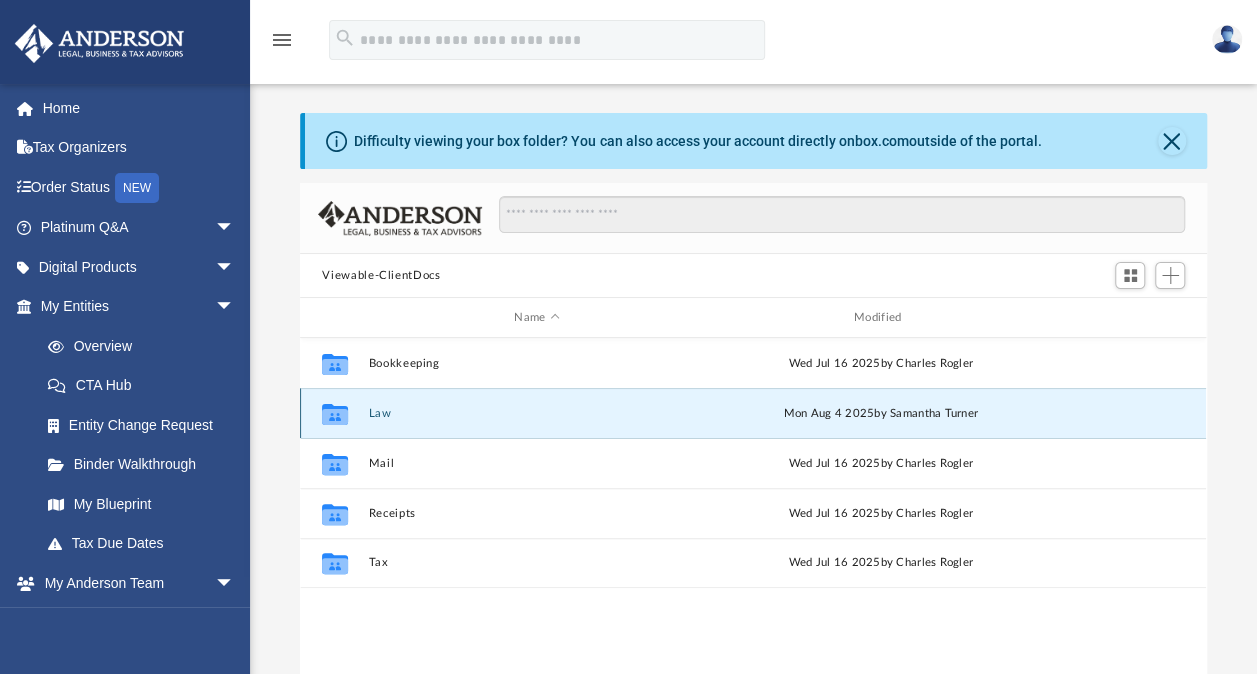 click on "Law" at bounding box center [537, 413] 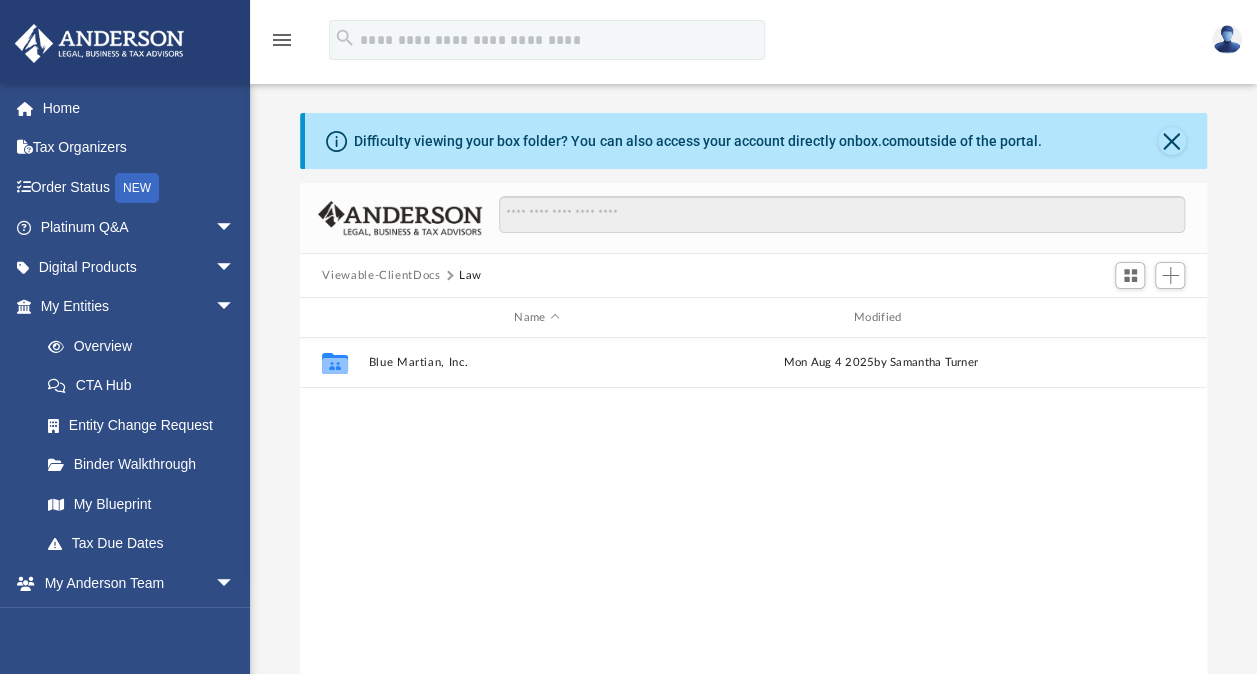 click on "Difficulty viewing your box folder? You can also access your account directly on  box.com  outside of the portal.  No Client Folder Found - Please contact   your team   for assistance.  Viewable-ClientDocs Law Name    Modified    Collaborated Folder Blue Martian, Inc. Mon Aug 4 2025  by Samantha Turner Loading ..." at bounding box center (753, 432) 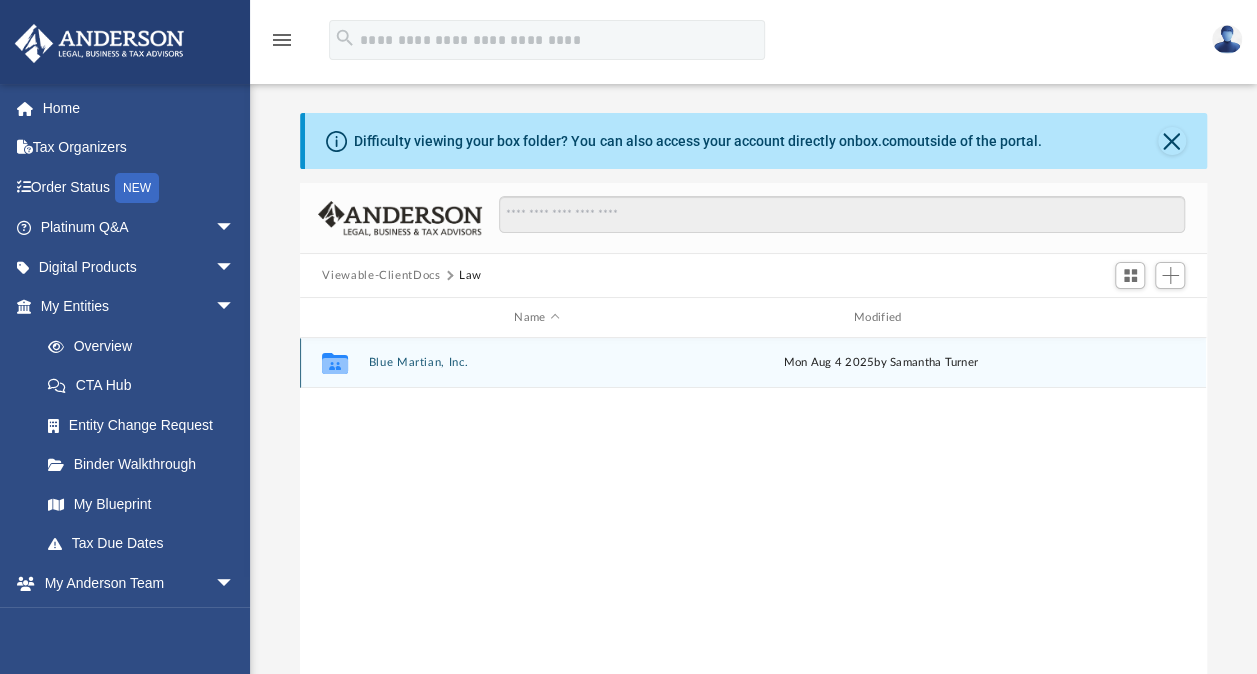 click 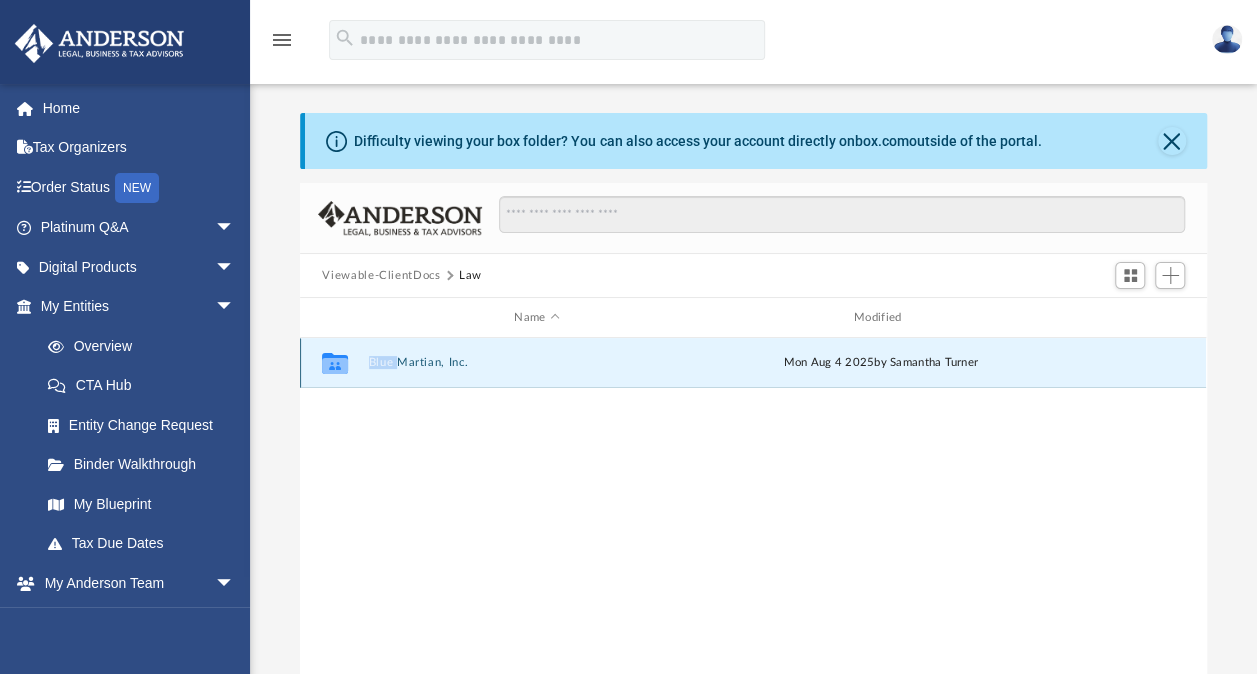 click 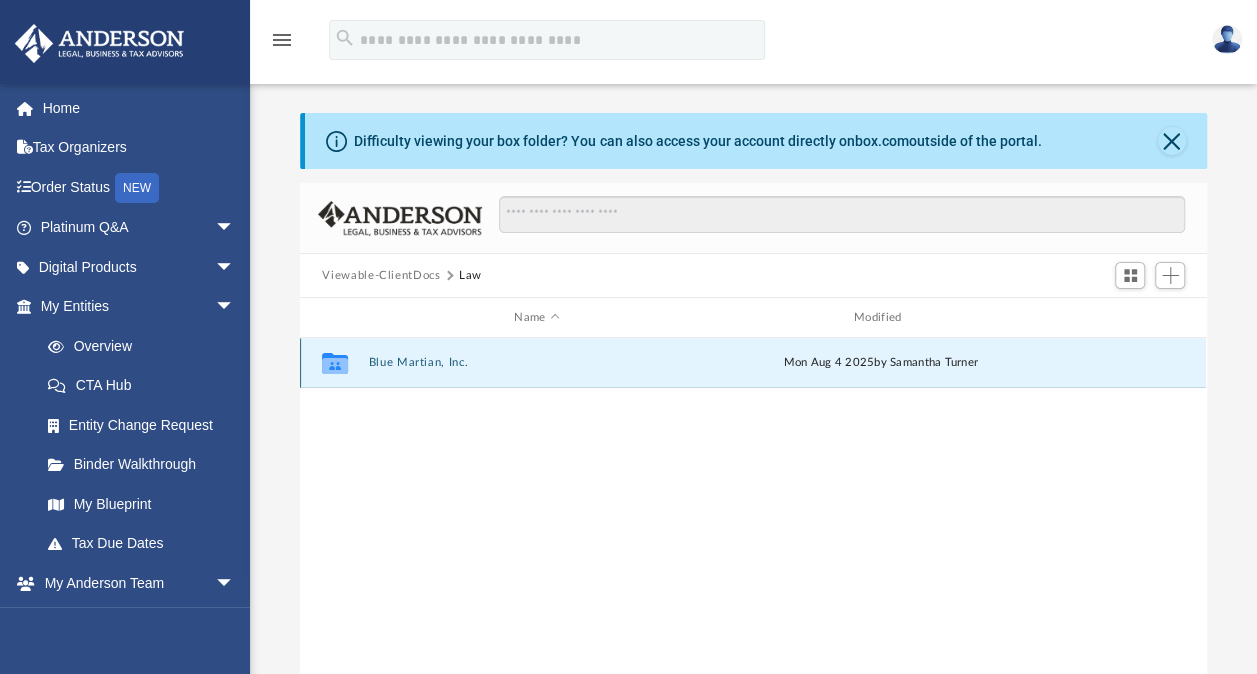 drag, startPoint x: 334, startPoint y: 366, endPoint x: 346, endPoint y: 361, distance: 13 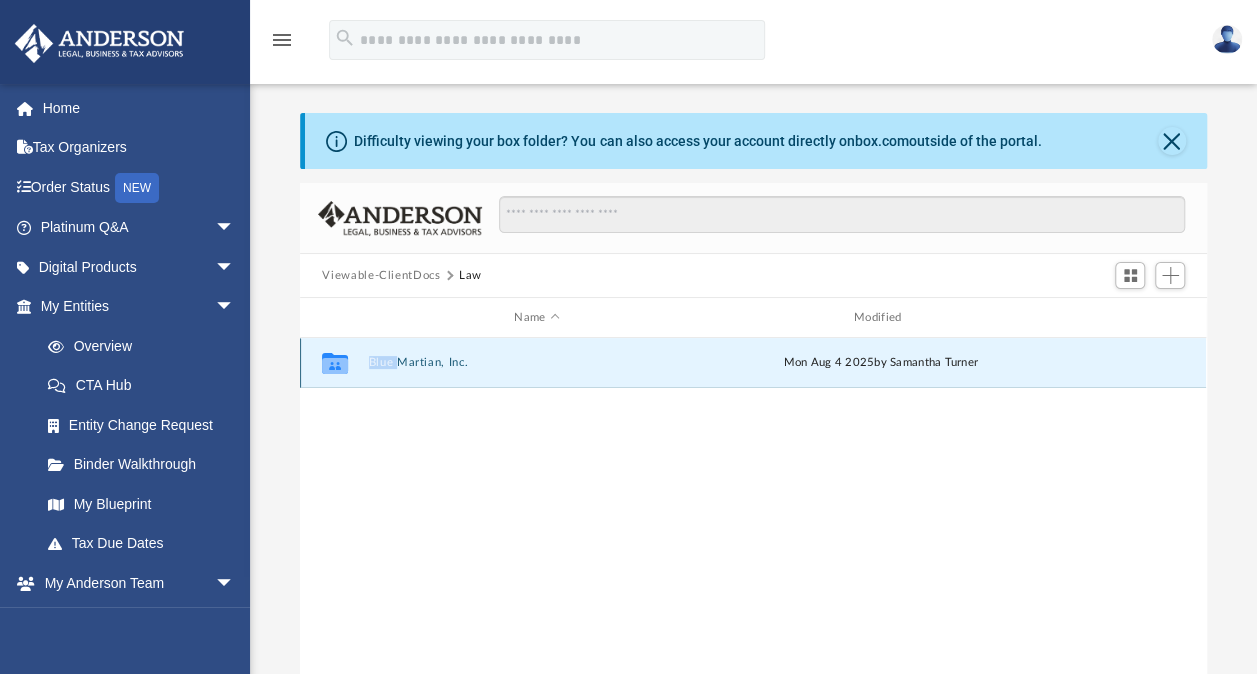click 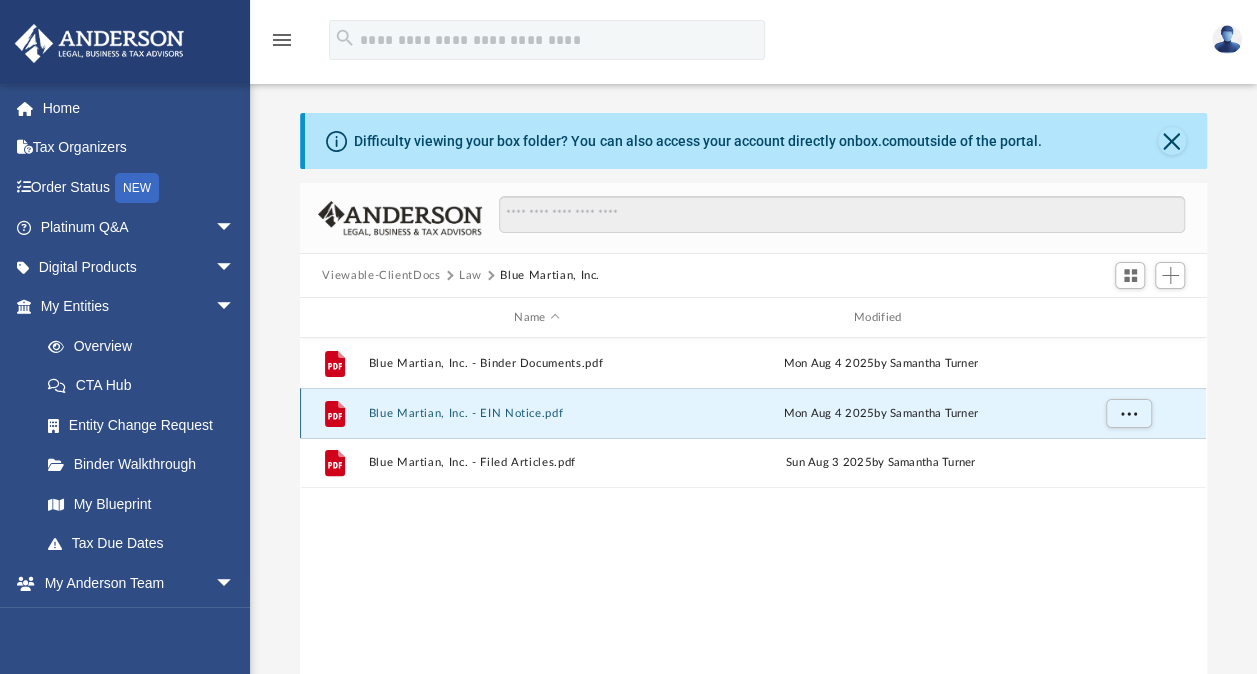 click on "Blue Martian, Inc. - EIN Notice.pdf" at bounding box center (537, 413) 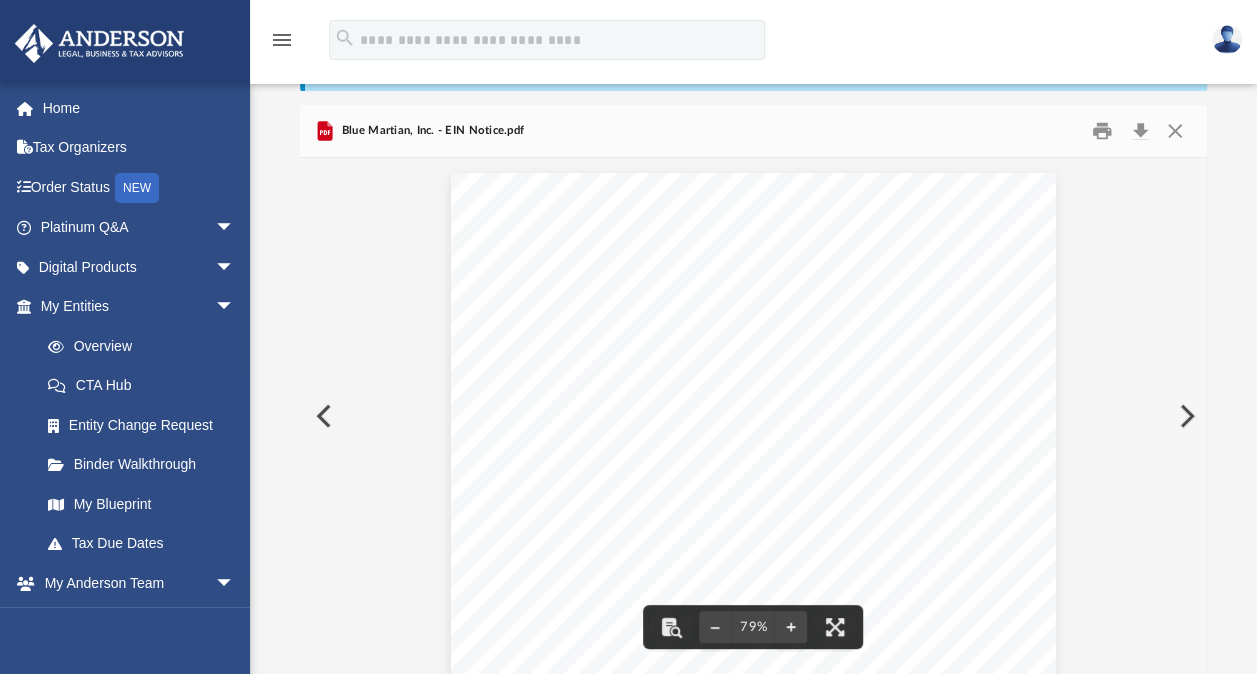 scroll, scrollTop: 24, scrollLeft: 0, axis: vertical 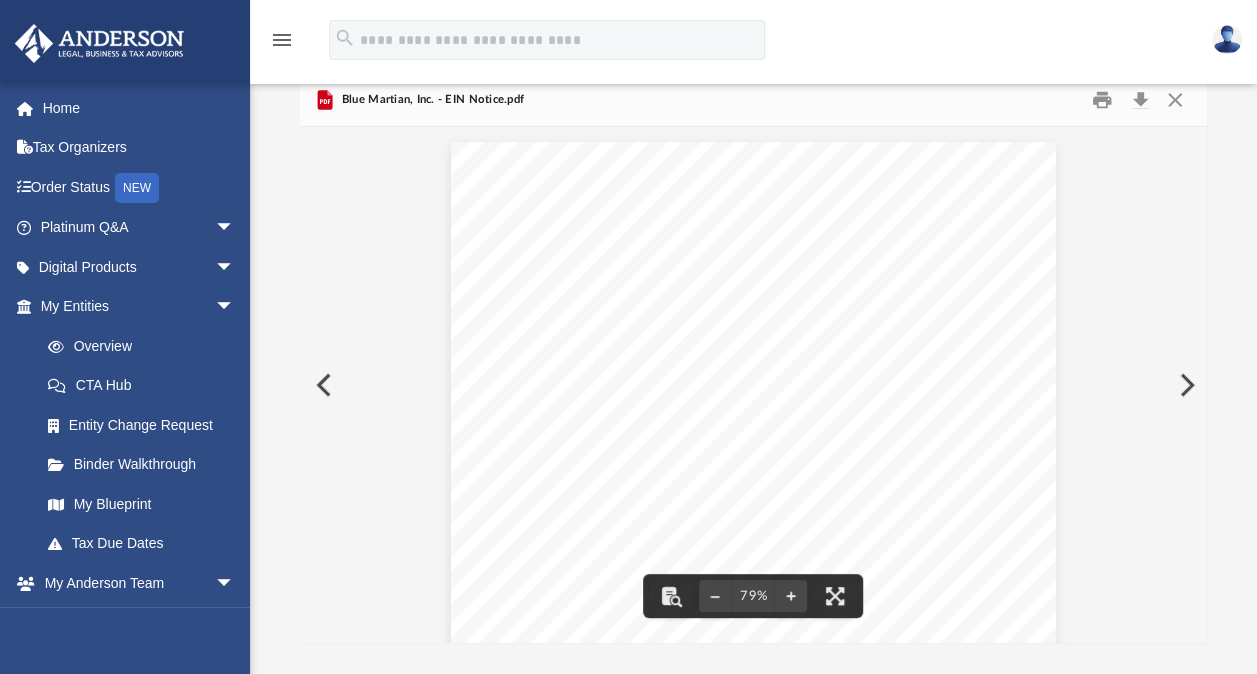 click at bounding box center [1185, 385] 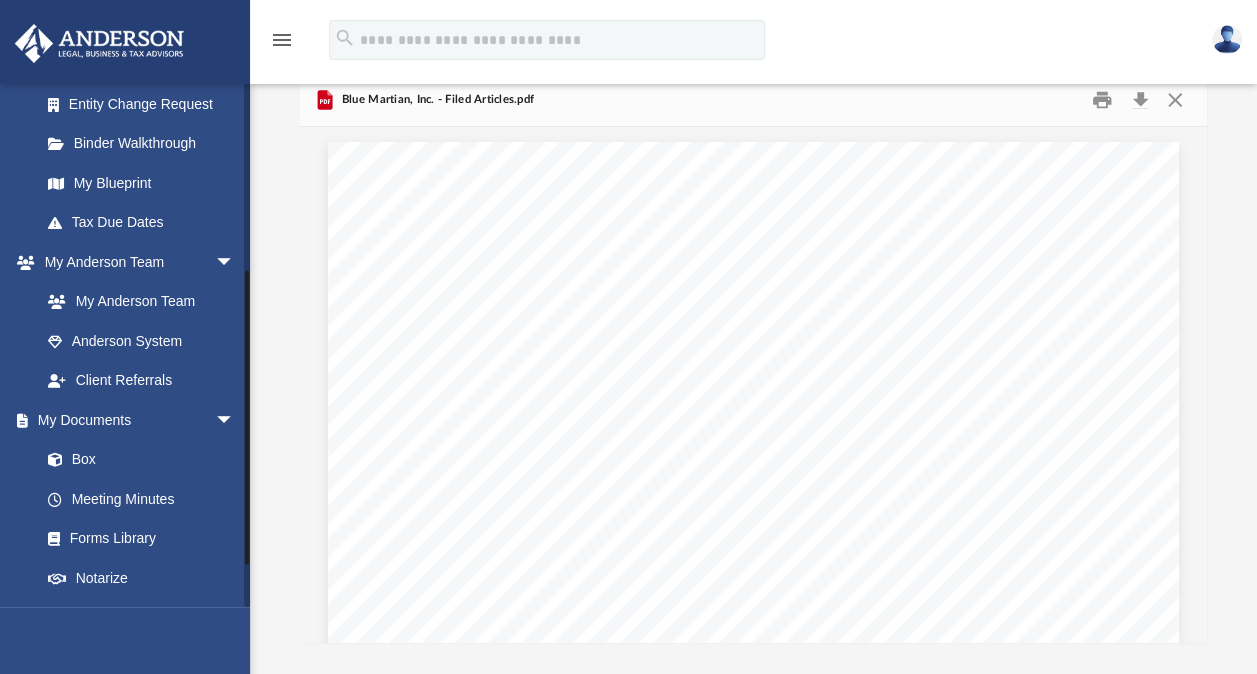 scroll, scrollTop: 322, scrollLeft: 0, axis: vertical 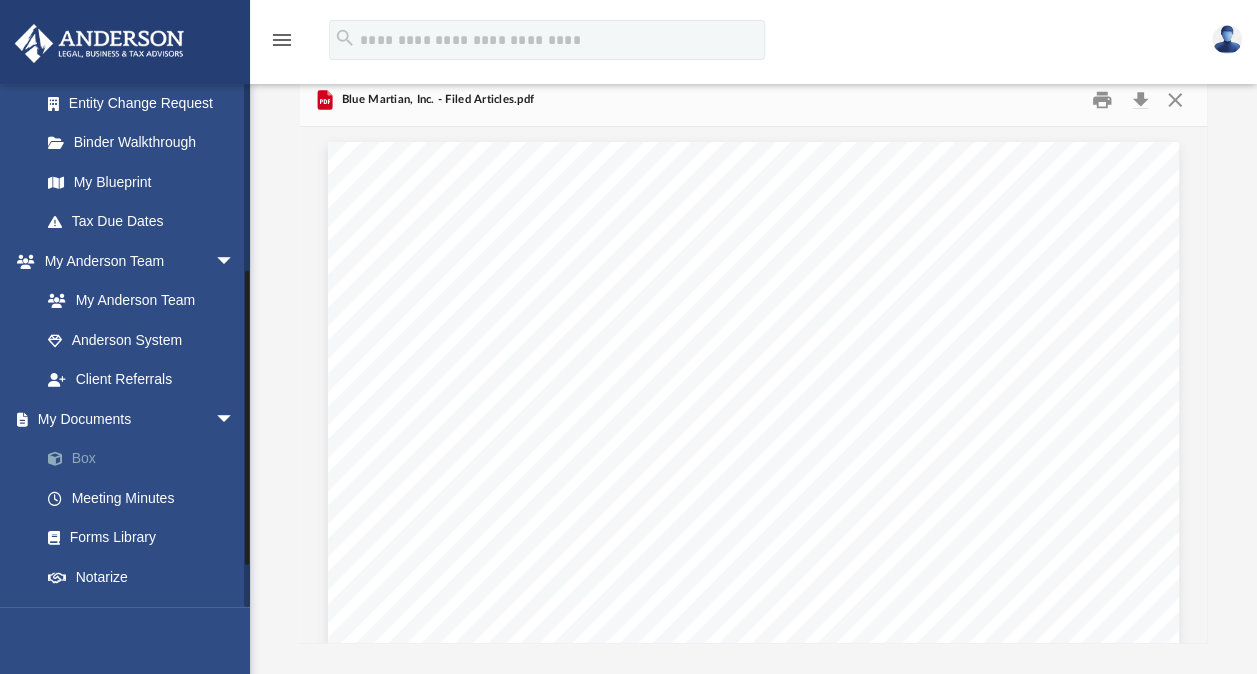 click on "Box" at bounding box center [146, 459] 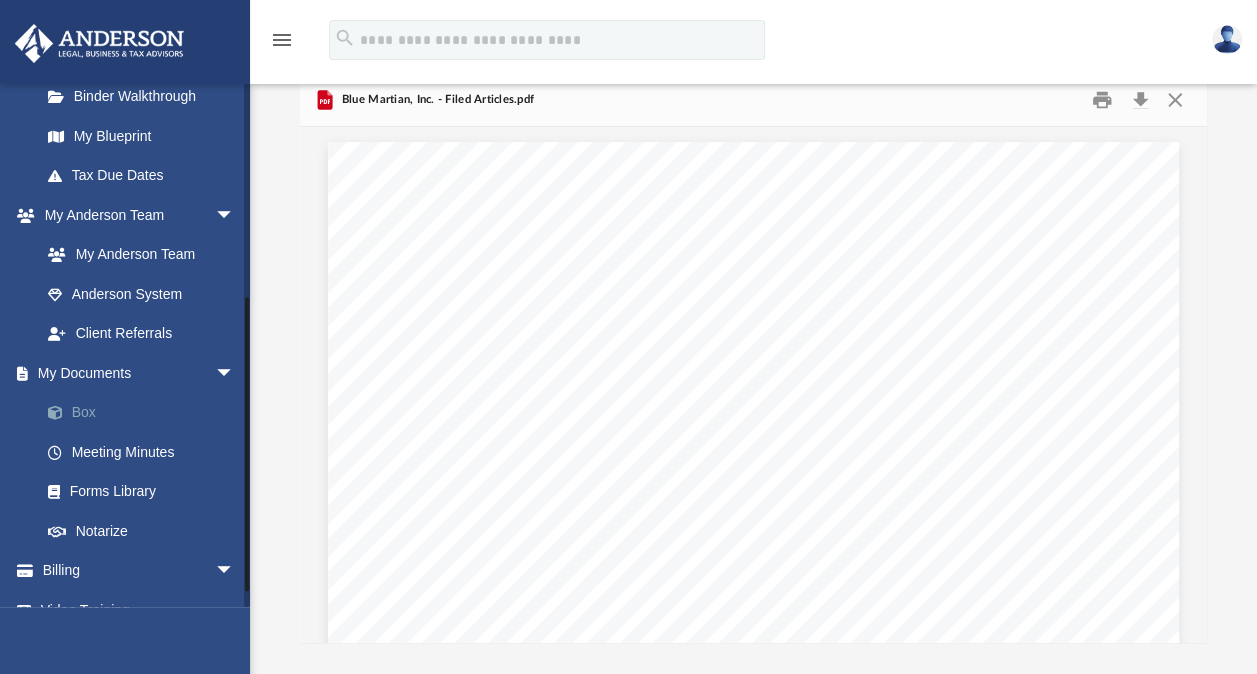 scroll, scrollTop: 394, scrollLeft: 0, axis: vertical 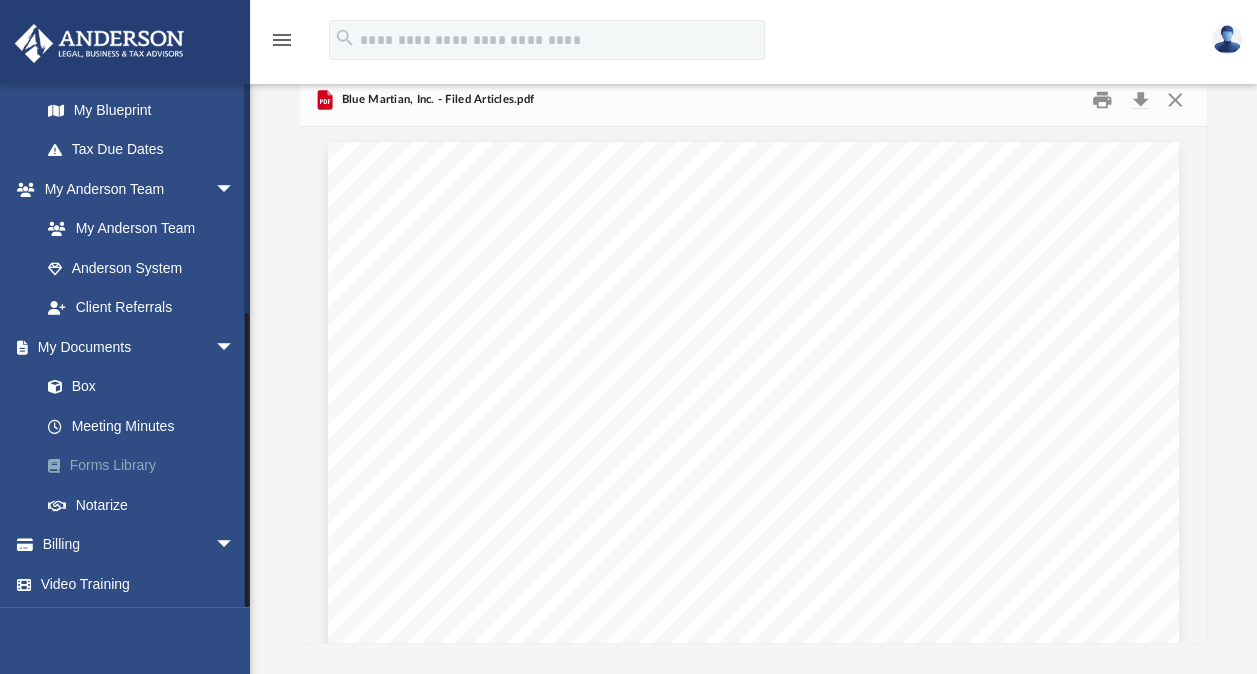 click on "Forms Library" at bounding box center (146, 466) 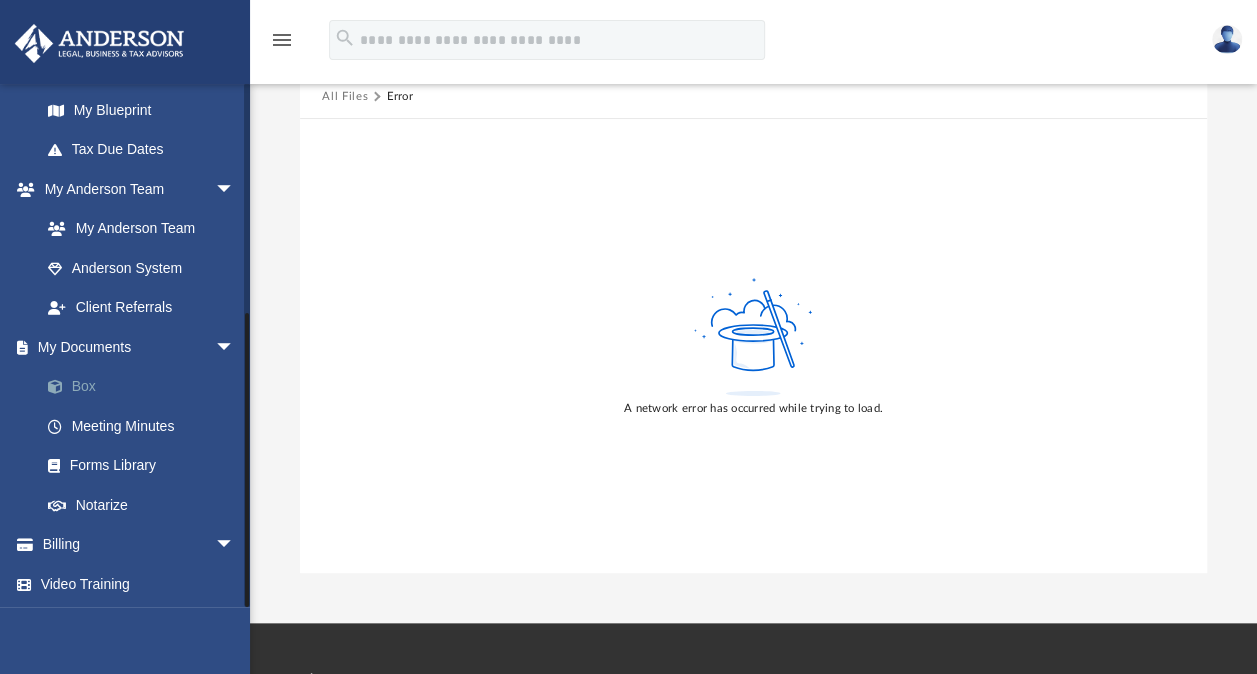 click on "Box" at bounding box center (146, 387) 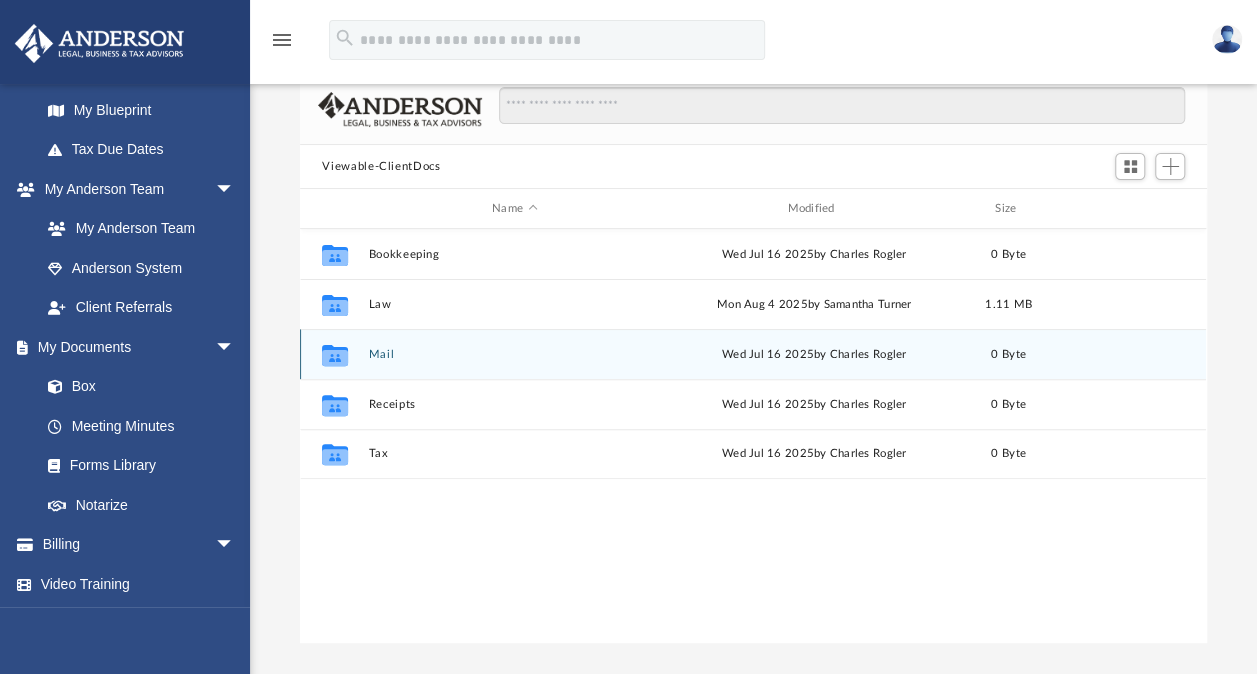 scroll, scrollTop: 16, scrollLeft: 16, axis: both 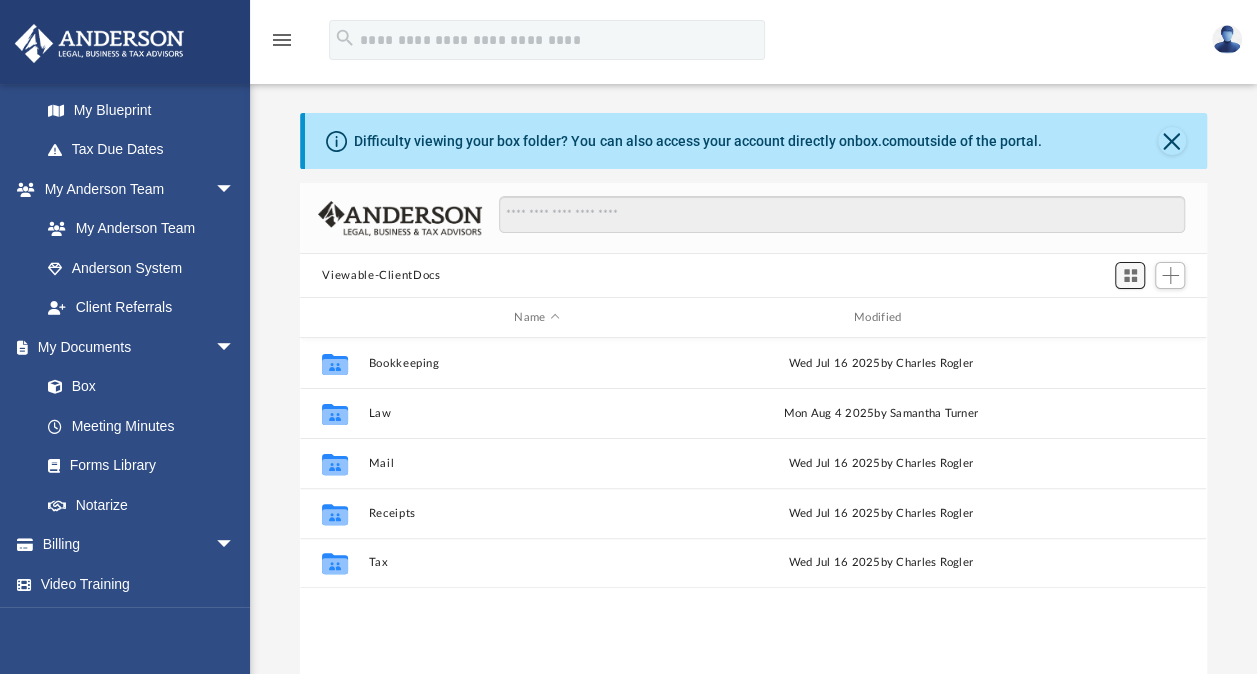 click at bounding box center (1130, 275) 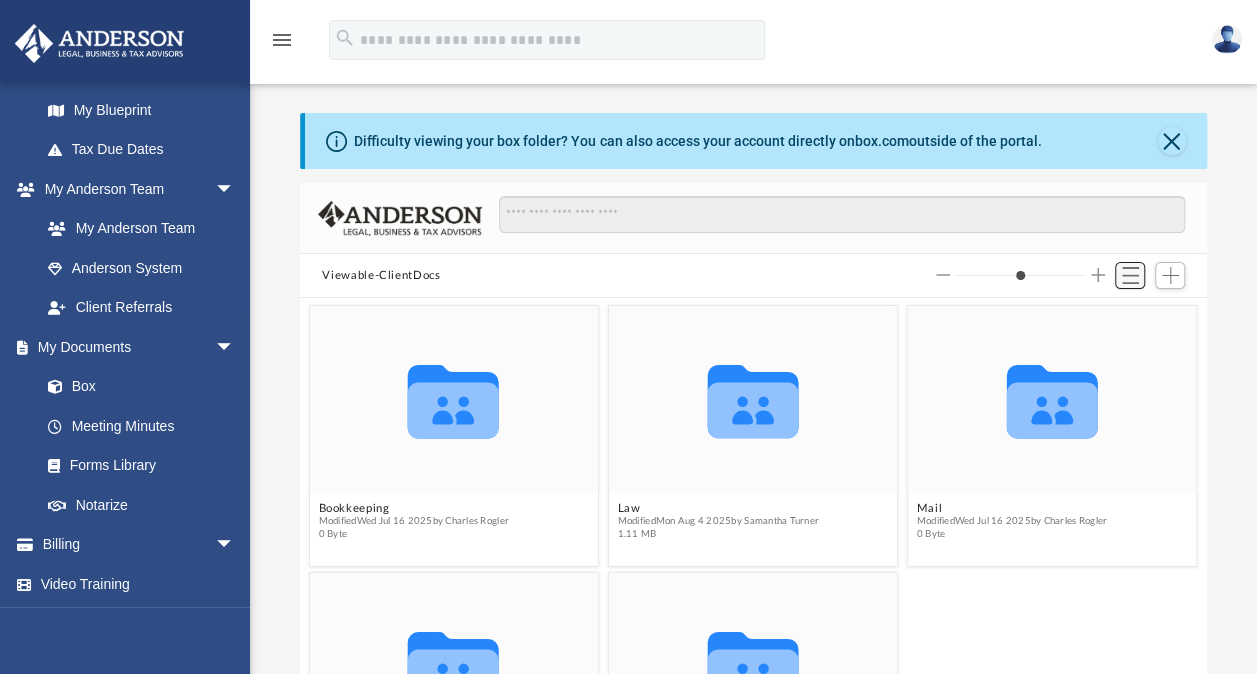 scroll, scrollTop: 16, scrollLeft: 16, axis: both 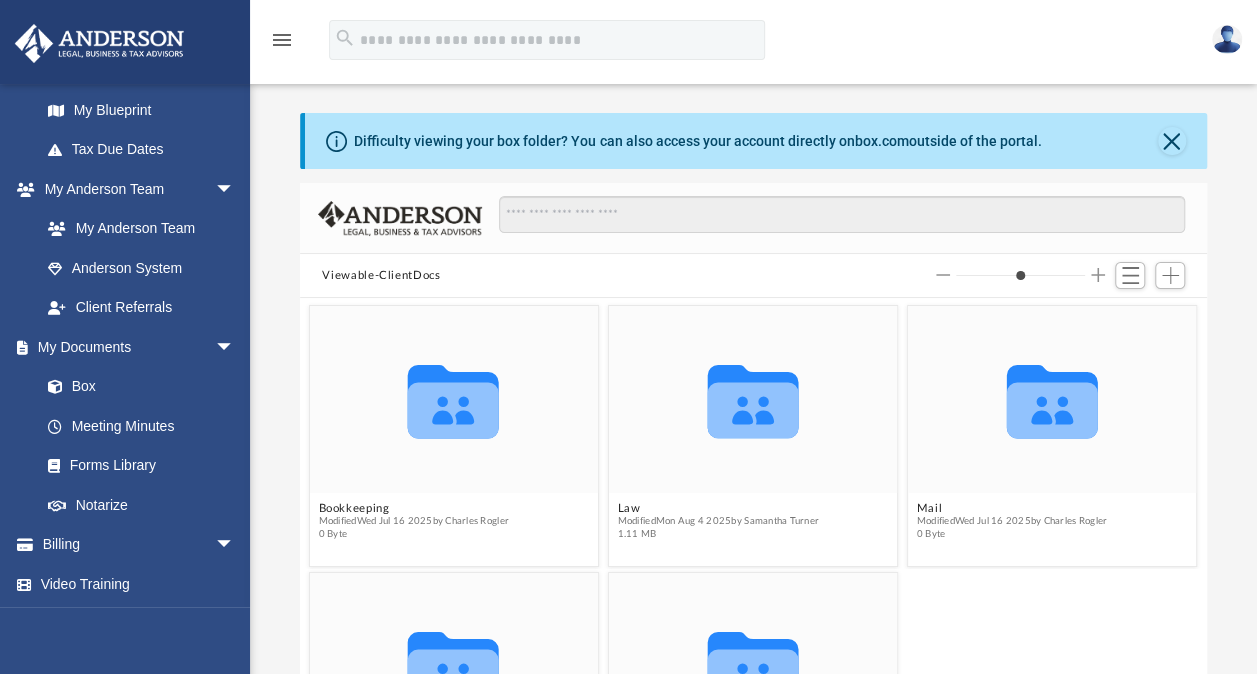 click on "Difficulty viewing your box folder? You can also access your account directly on  box.com  outside of the portal.  No Client Folder Found - Please contact   your team   for assistance.  Viewable-ClientDocs Collaborated Folder Bookkeeping Modified  Wed Jul 16 2025  by Charles Rogler 0 Byte Collaborated Folder Law Modified  Mon Aug 4 2025  by Samantha Turner 1.11 MB Collaborated Folder Mail Modified  Wed Jul 16 2025  by Charles Rogler 0 Byte Collaborated Folder Receipts Modified  Wed Jul 16 2025  by Charles Rogler 0 Byte Collaborated Folder Tax Modified  Wed Jul 16 2025  by Charles Rogler 0 Byte Loading ..." at bounding box center (753, 432) 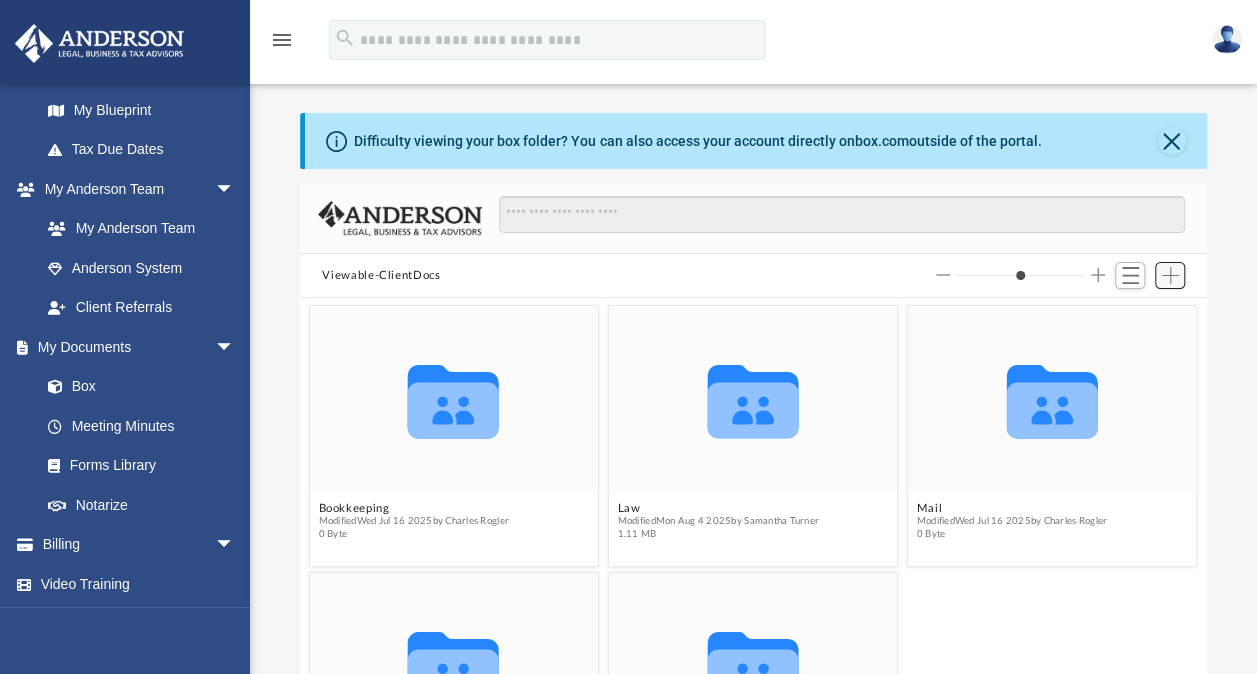 click at bounding box center (1170, 275) 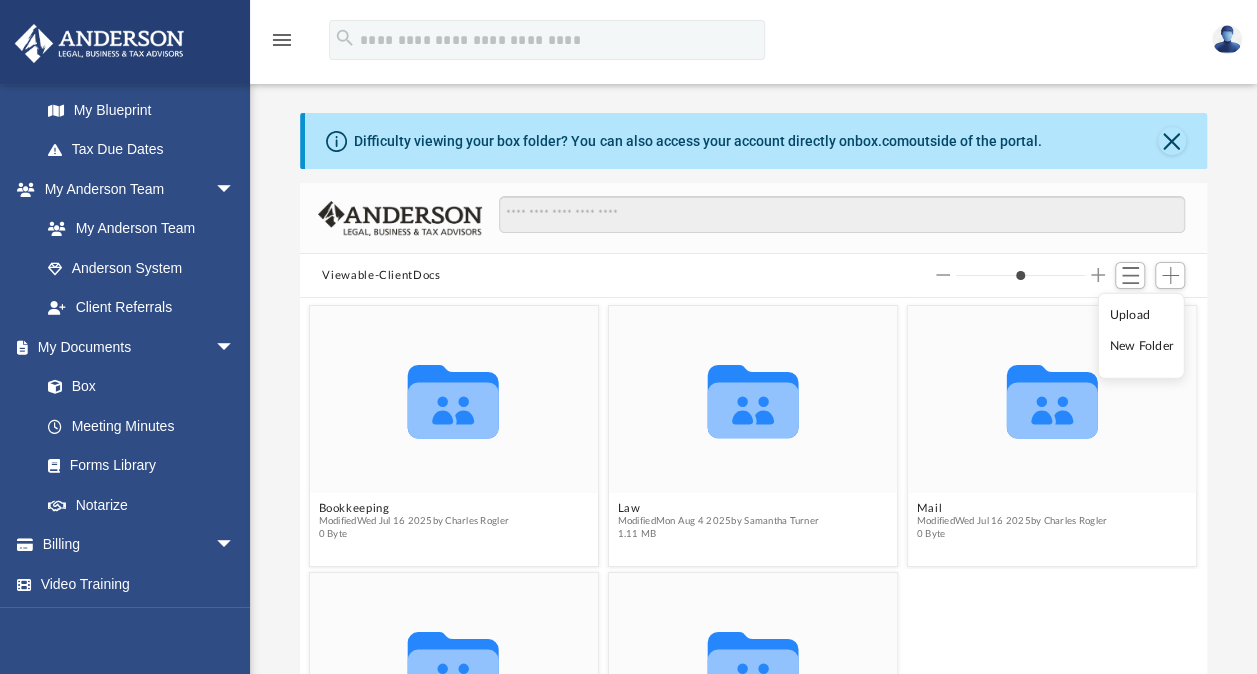 click on "Upload" at bounding box center (1141, 315) 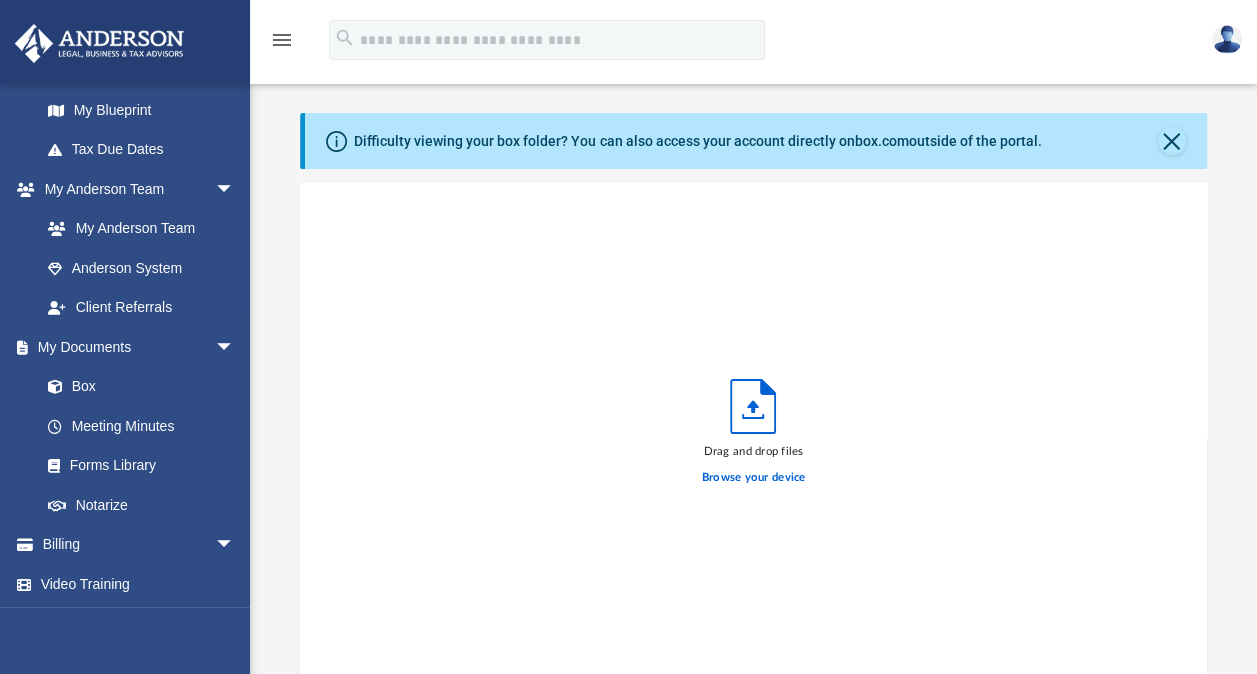 scroll, scrollTop: 17, scrollLeft: 16, axis: both 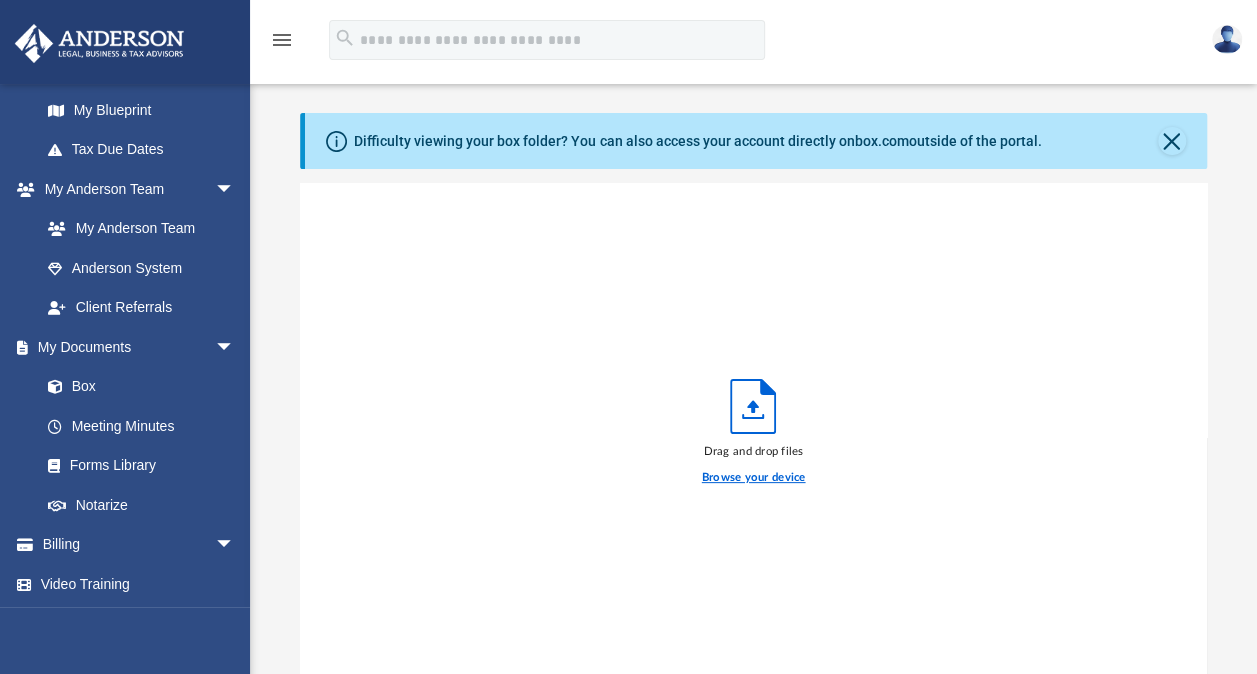 click on "Browse your device" at bounding box center (754, 478) 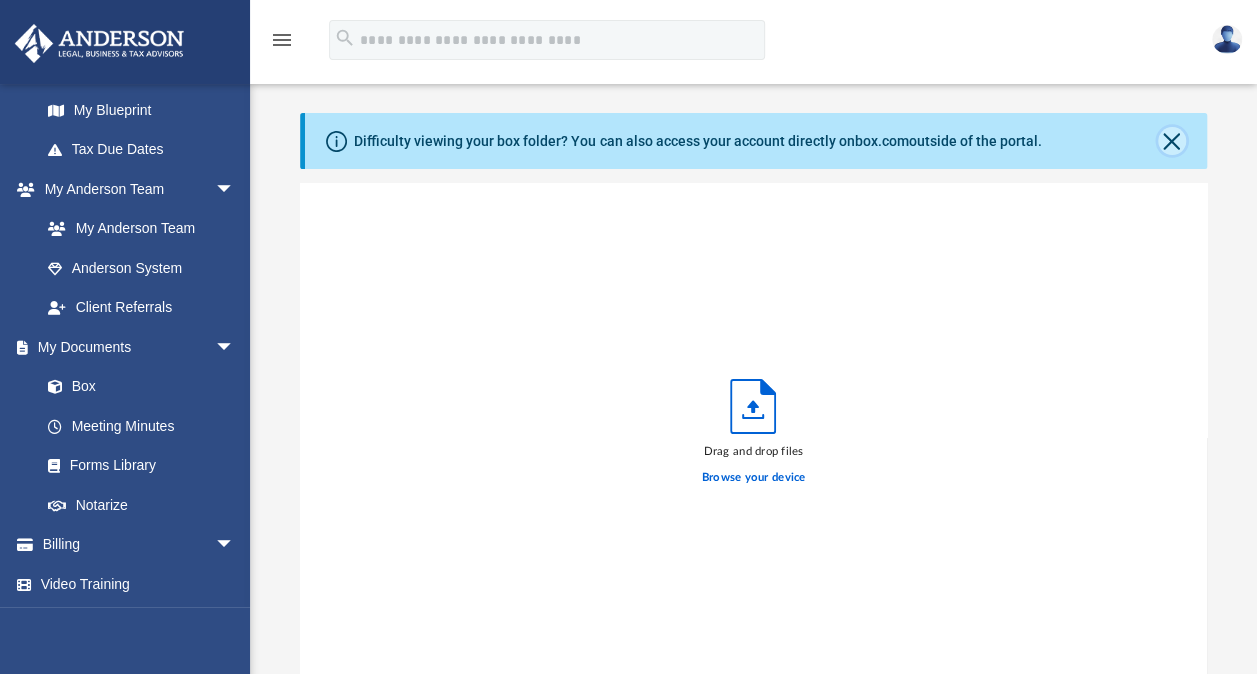 click 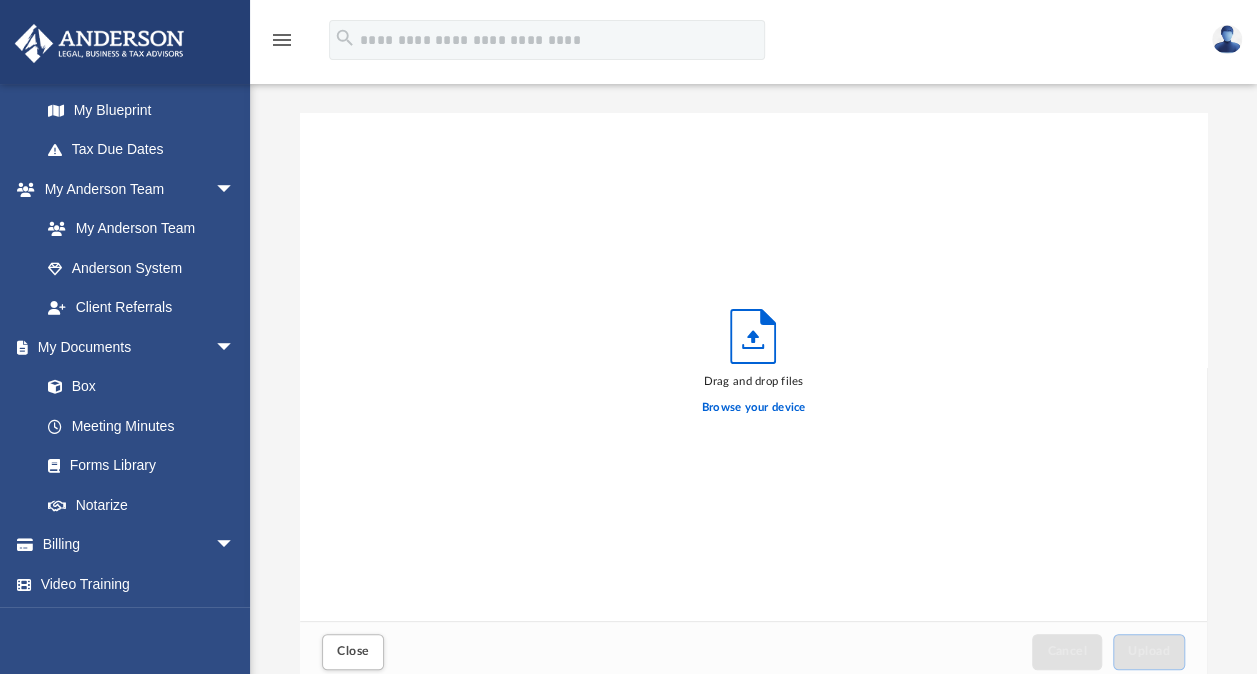 click on "Difficulty viewing your box folder? You can also access your account directly on  box.com  outside of the portal.  No Client Folder Found - Please contact   your team   for assistance.  Viewable-ClientDocs Collaborated Folder Bookkeeping Modified  Wed Jul 16 2025  by Charles Rogler 0 Byte Collaborated Folder Law Modified  Mon Aug 4 2025  by Samantha Turner 1.11 MB Collaborated Folder Mail Modified  Wed Jul 16 2025  by Charles Rogler 0 Byte Collaborated Folder Receipts Modified  Wed Jul 16 2025  by Charles Rogler 0 Byte Collaborated Folder Tax Modified  Wed Jul 16 2025  by Charles Rogler 0 Byte Drag and drop files Browse your device Close Cancel Upload Loading ..." at bounding box center [753, 376] 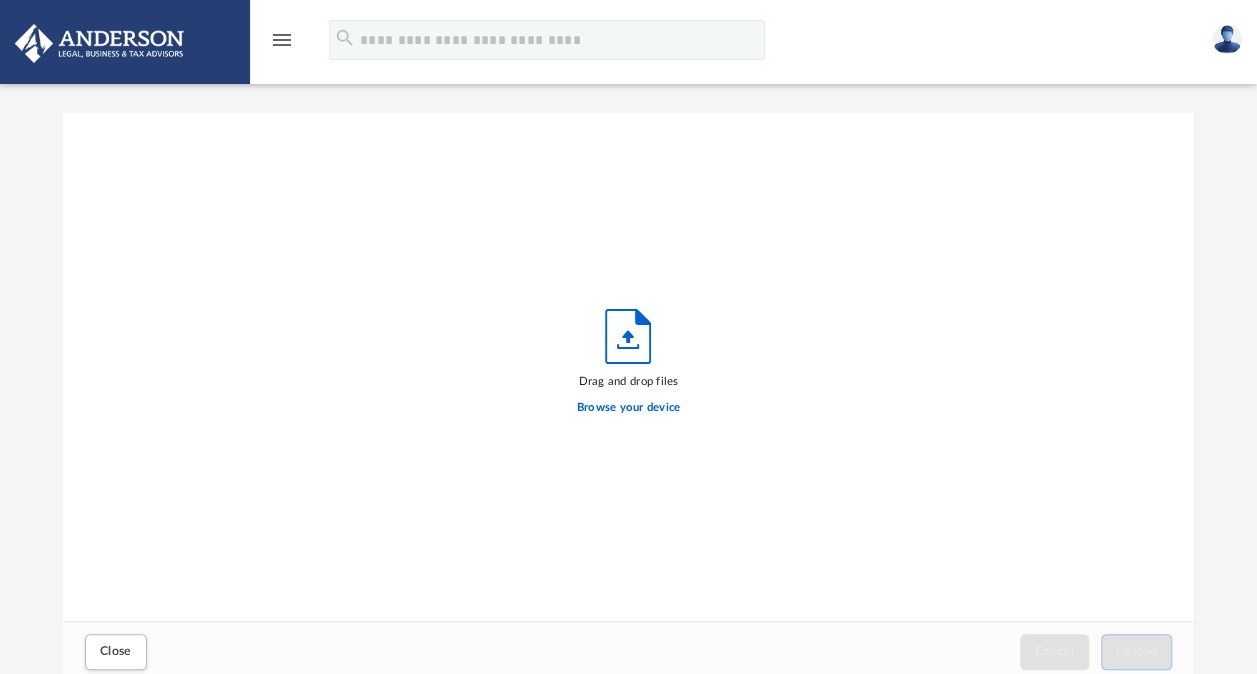 scroll, scrollTop: 16, scrollLeft: 16, axis: both 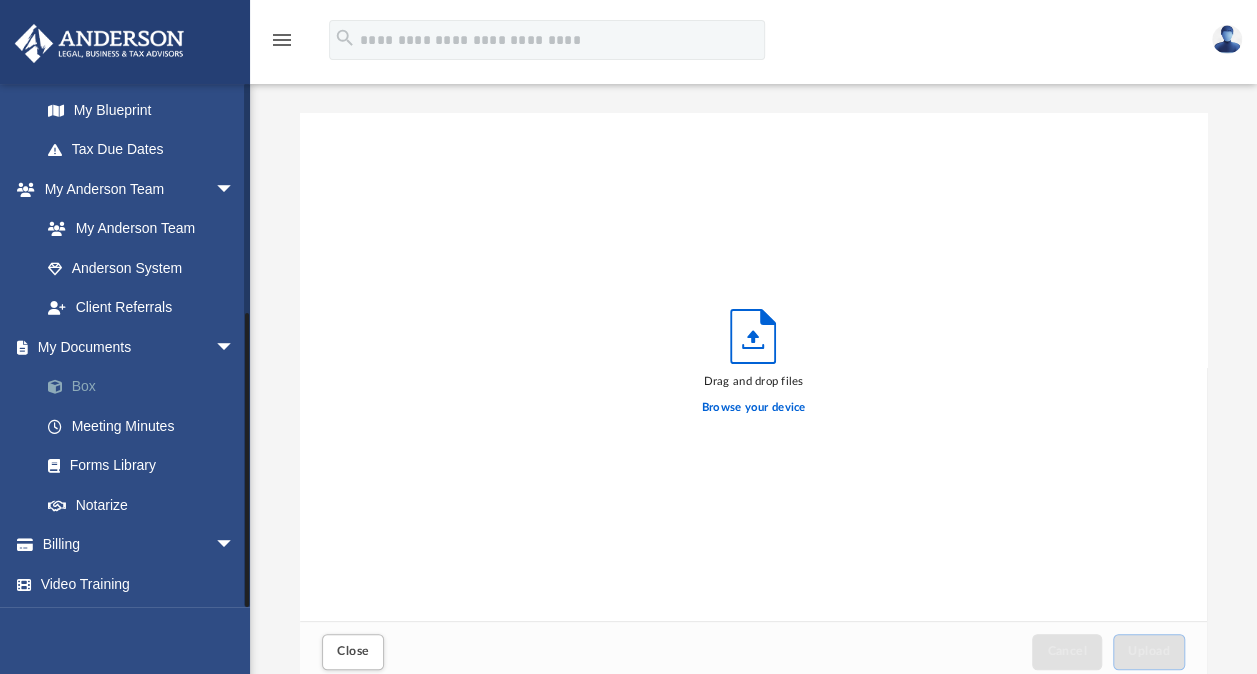 click on "Box" at bounding box center [146, 387] 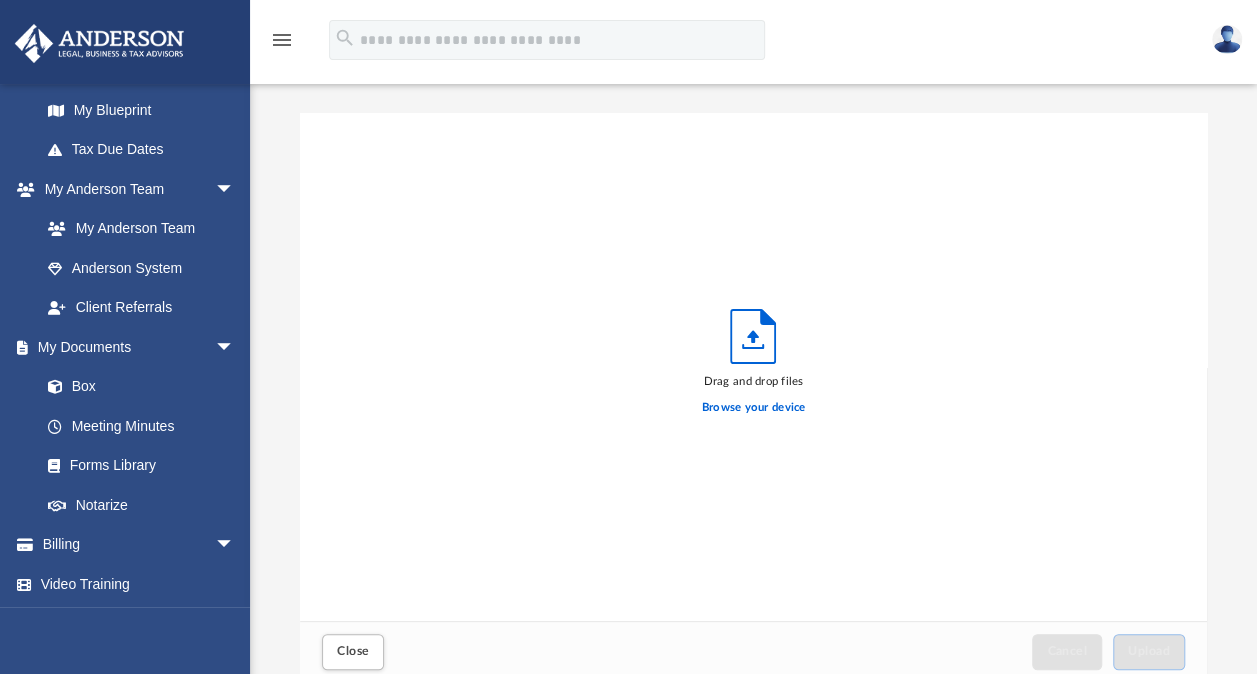 click on "menu" at bounding box center (282, 40) 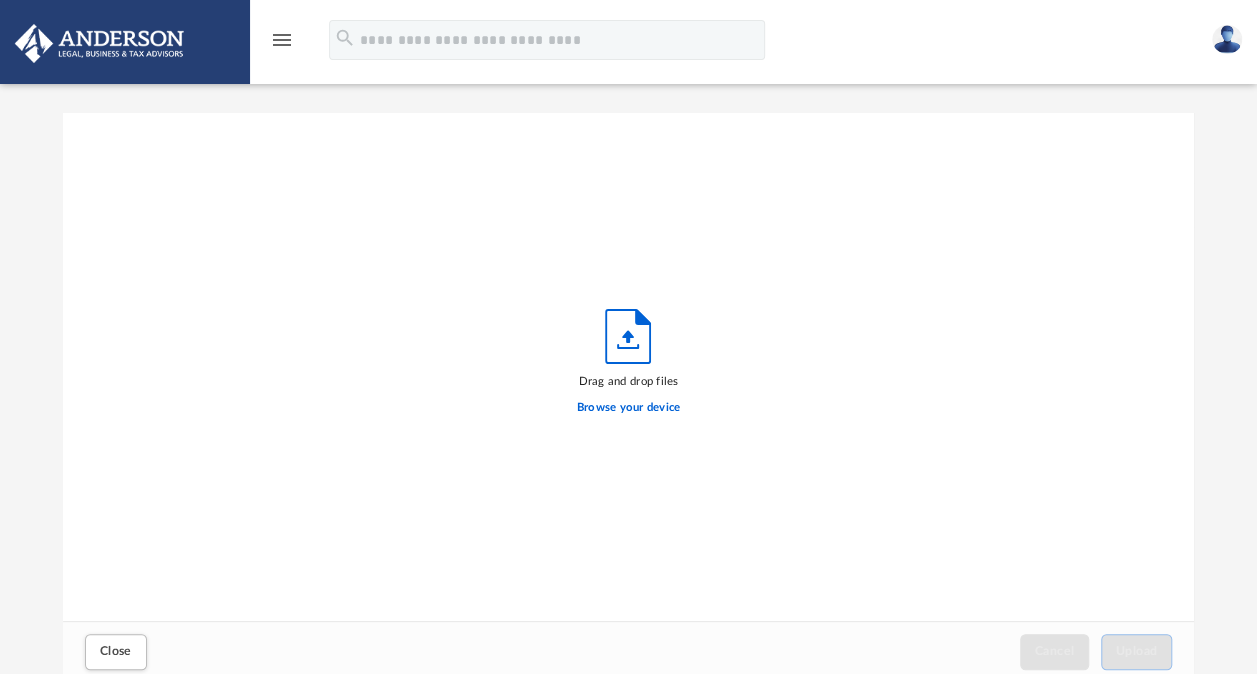 scroll, scrollTop: 737, scrollLeft: 0, axis: vertical 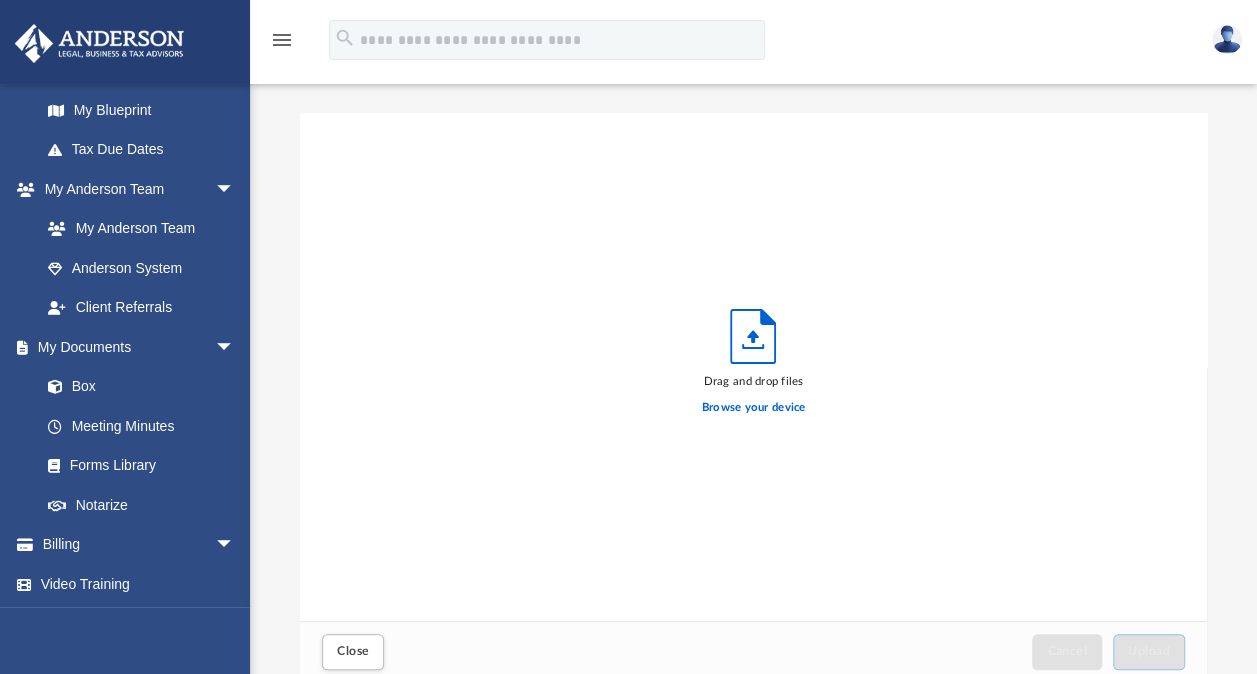 click on "Difficulty viewing your box folder? You can also access your account directly on  box.com  outside of the portal.  No Client Folder Found - Please contact   your team   for assistance.  Viewable-ClientDocs Collaborated Folder Bookkeeping Modified  Wed Jul 16 2025  by Charles Rogler 0 Byte Collaborated Folder Law Modified  Mon Aug 4 2025  by Samantha Turner 1.11 MB Collaborated Folder Mail Modified  Wed Jul 16 2025  by Charles Rogler 0 Byte Collaborated Folder Receipts Modified  Wed Jul 16 2025  by Charles Rogler 0 Byte Collaborated Folder Tax Modified  Wed Jul 16 2025  by Charles Rogler 0 Byte Drag and drop files Browse your device Close Cancel Upload Loading ..." at bounding box center (753, 397) 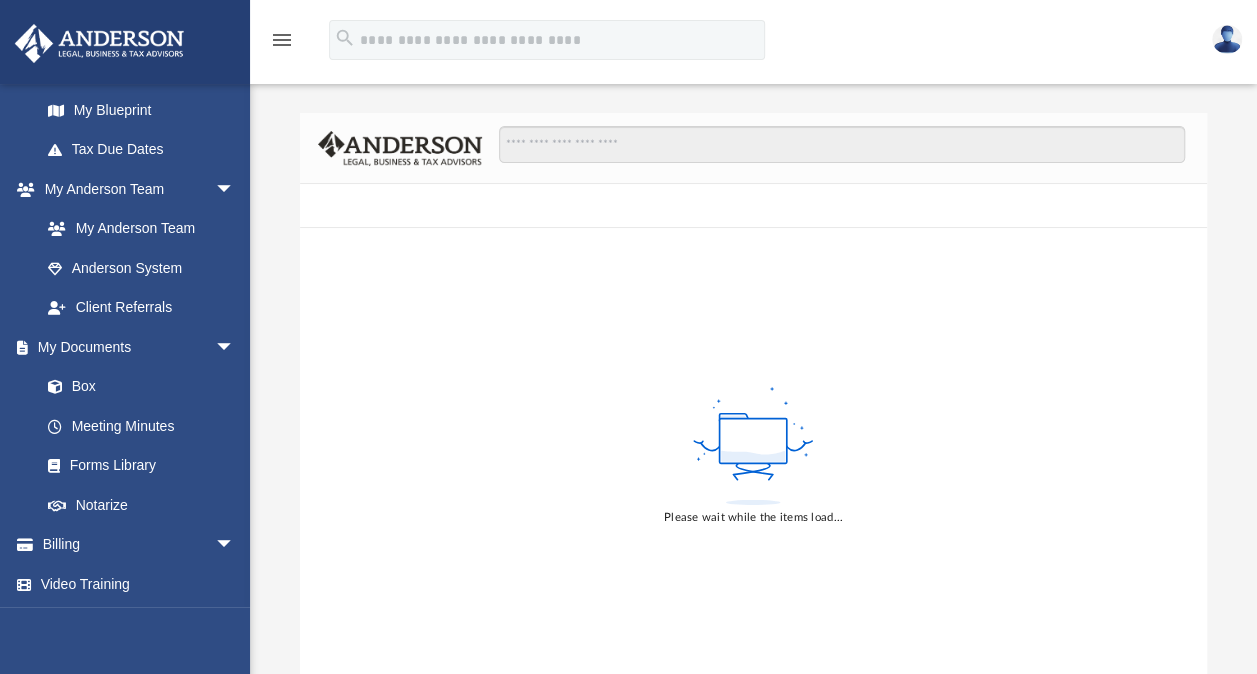 scroll, scrollTop: 109, scrollLeft: 0, axis: vertical 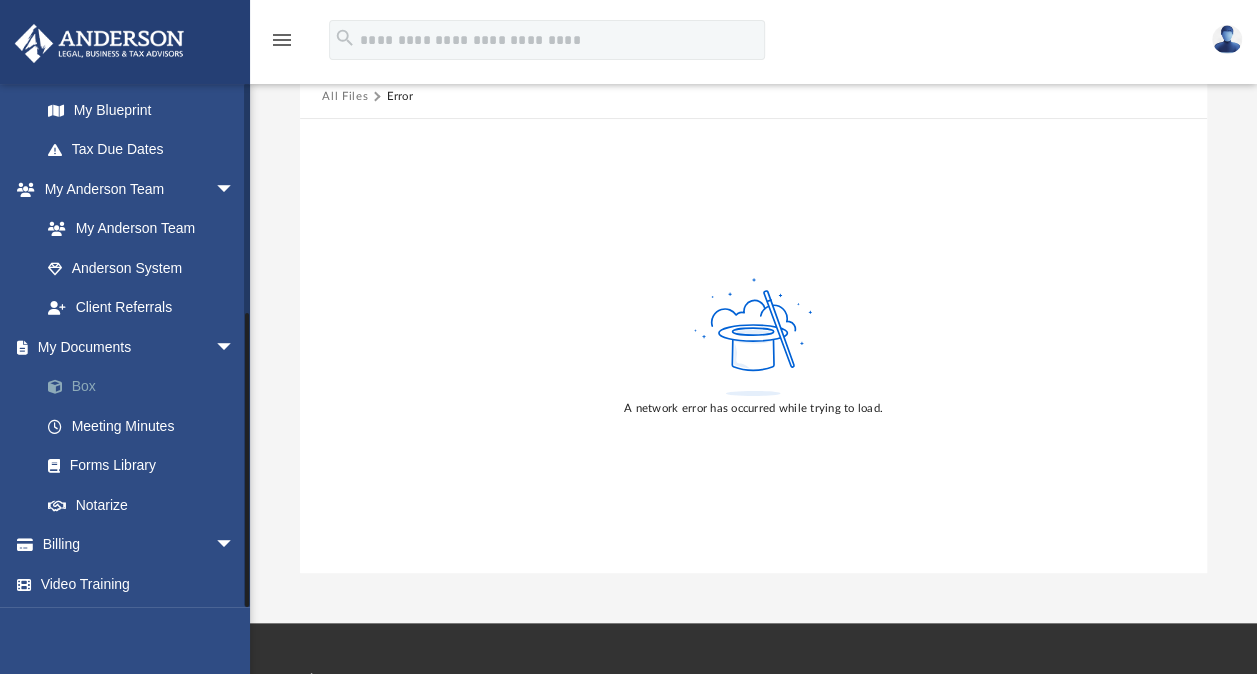 click on "Box" at bounding box center [146, 387] 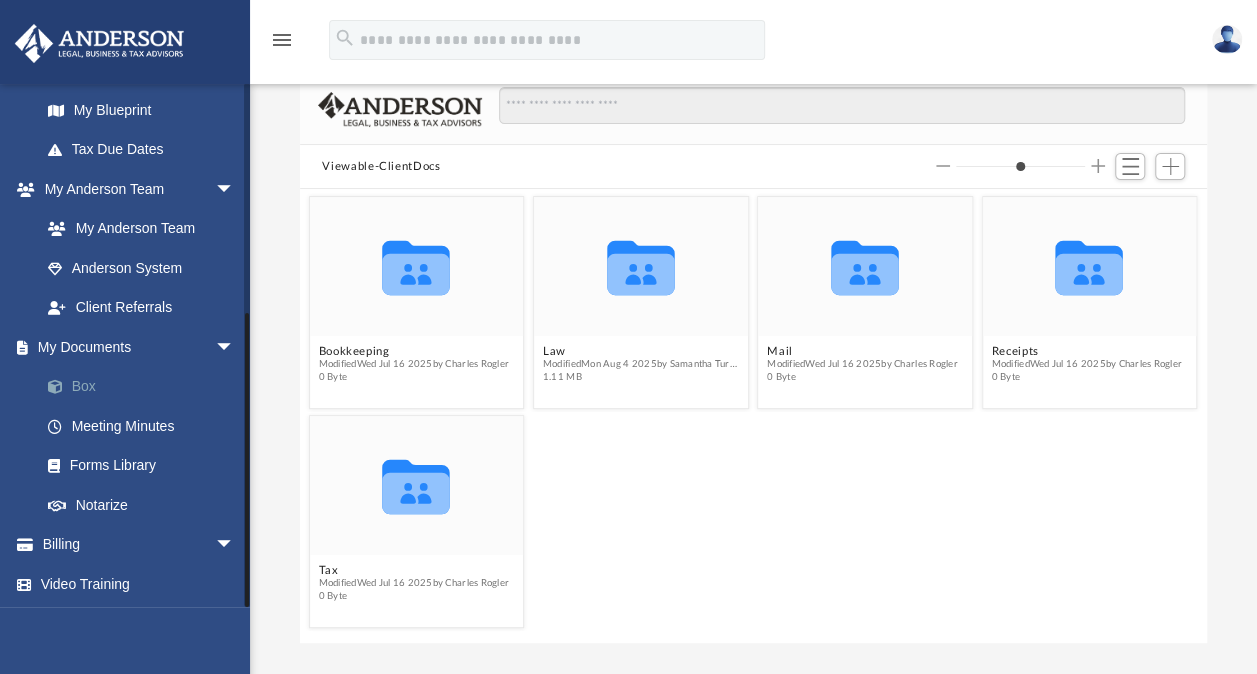 scroll, scrollTop: 16, scrollLeft: 16, axis: both 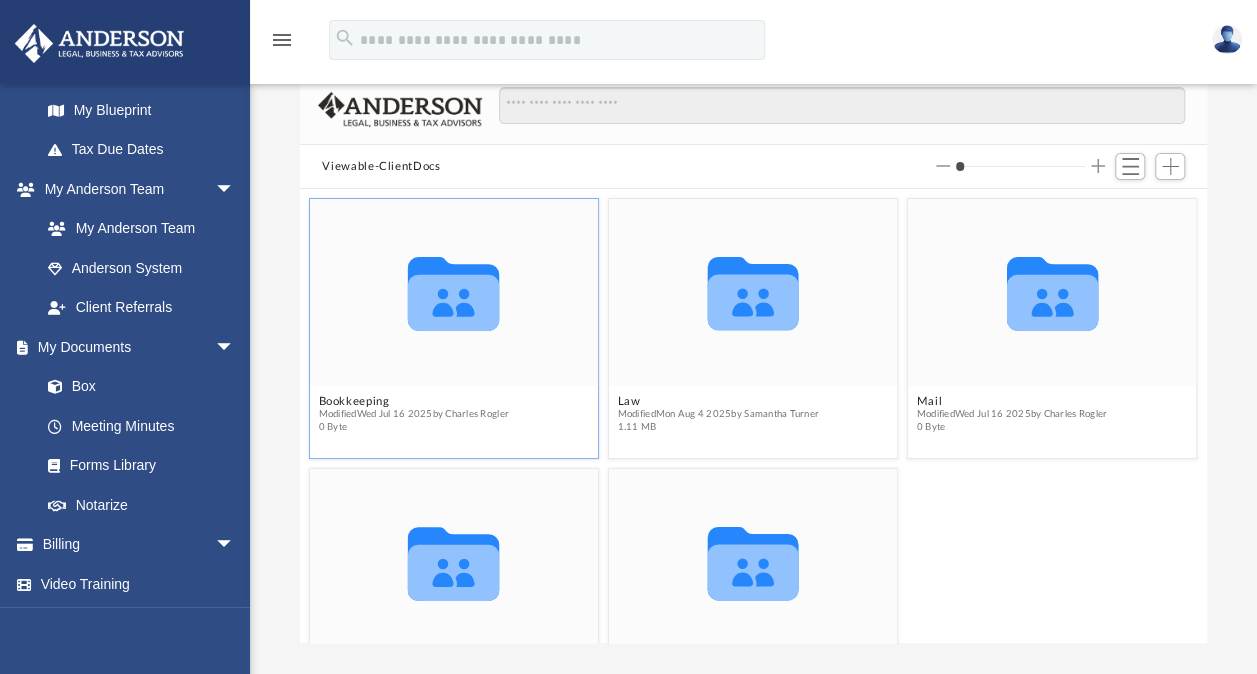click on "Collaborated Folder" at bounding box center (454, 291) 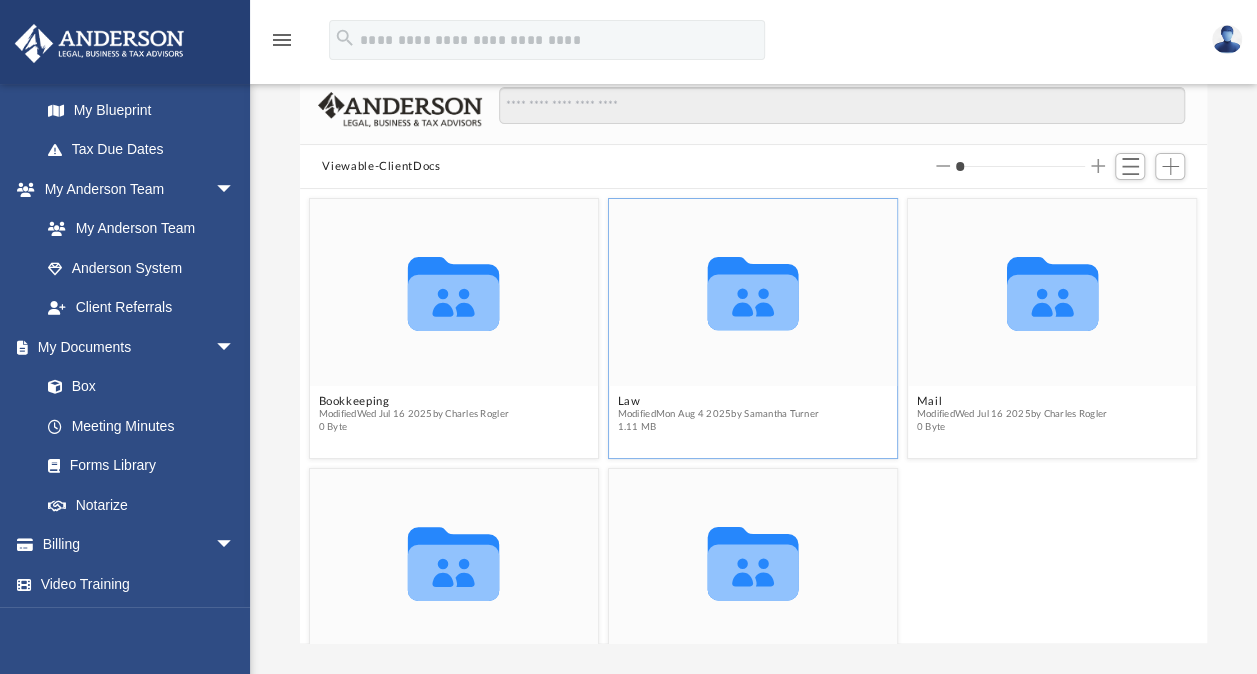 click 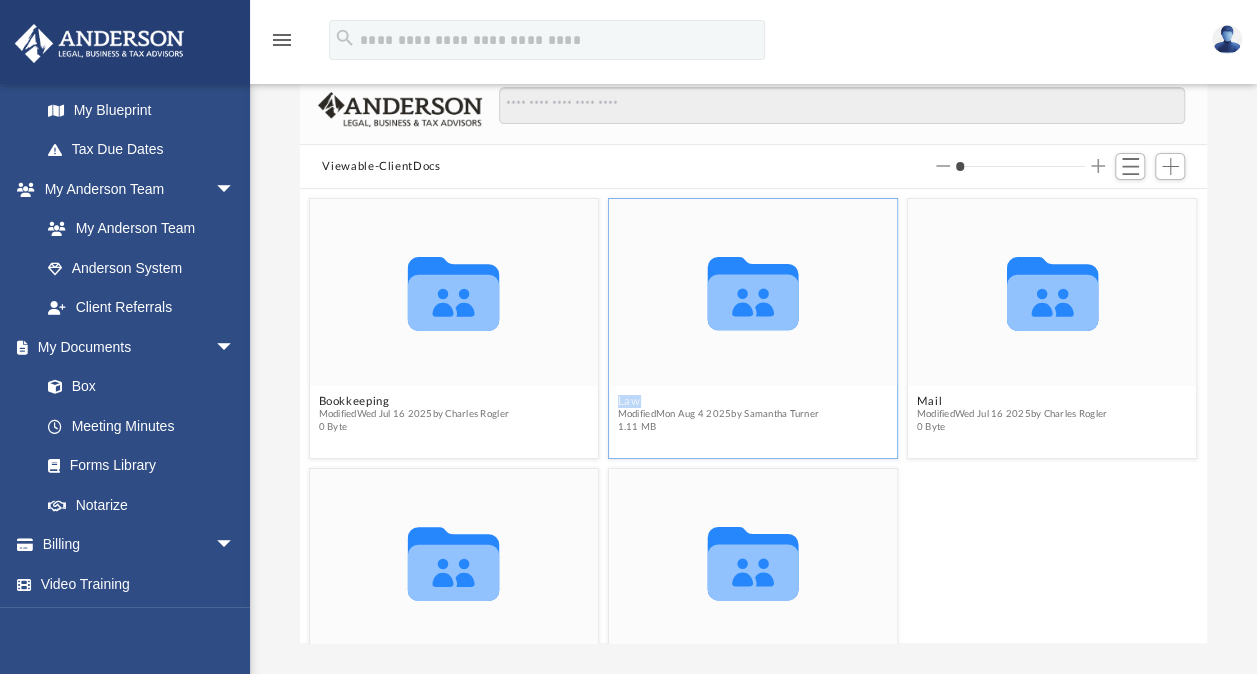 click 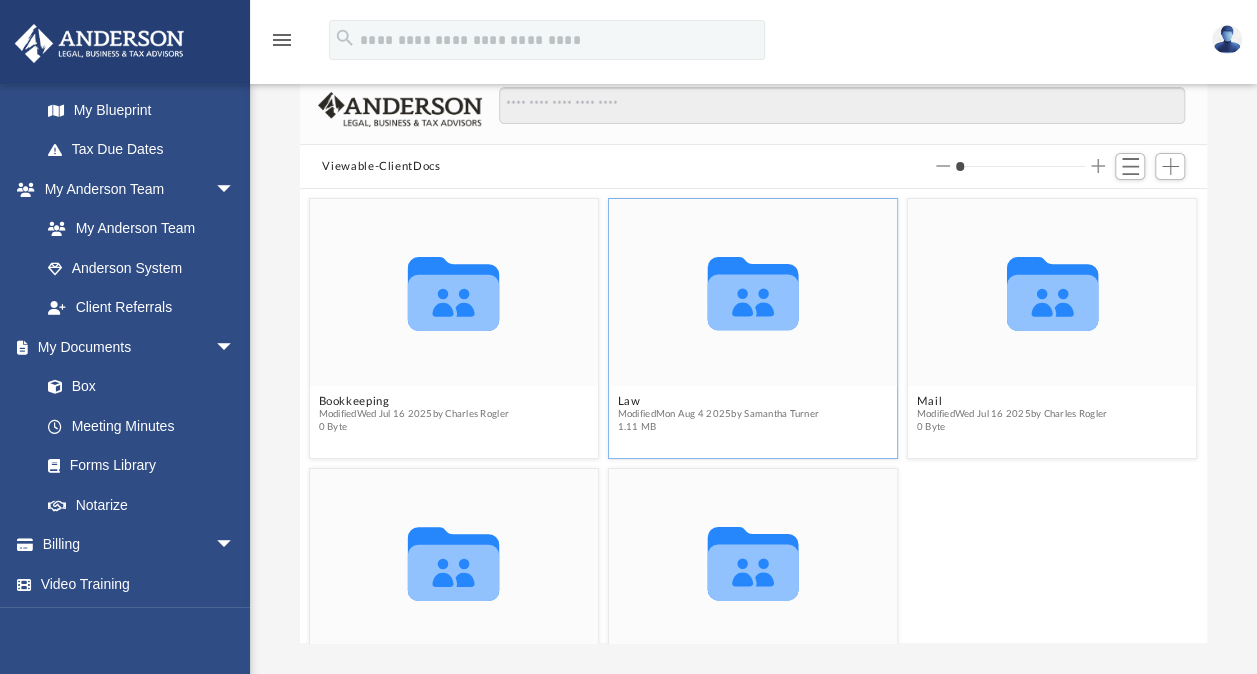 drag, startPoint x: 734, startPoint y: 326, endPoint x: 716, endPoint y: 312, distance: 22.803509 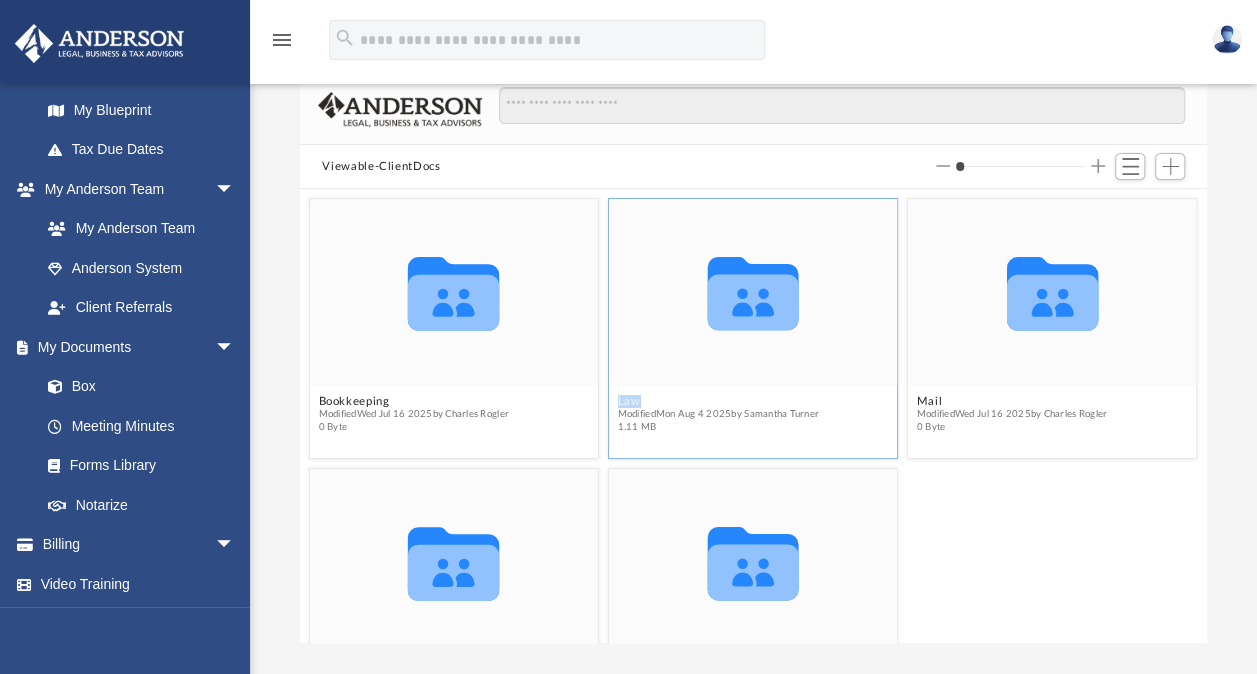 click 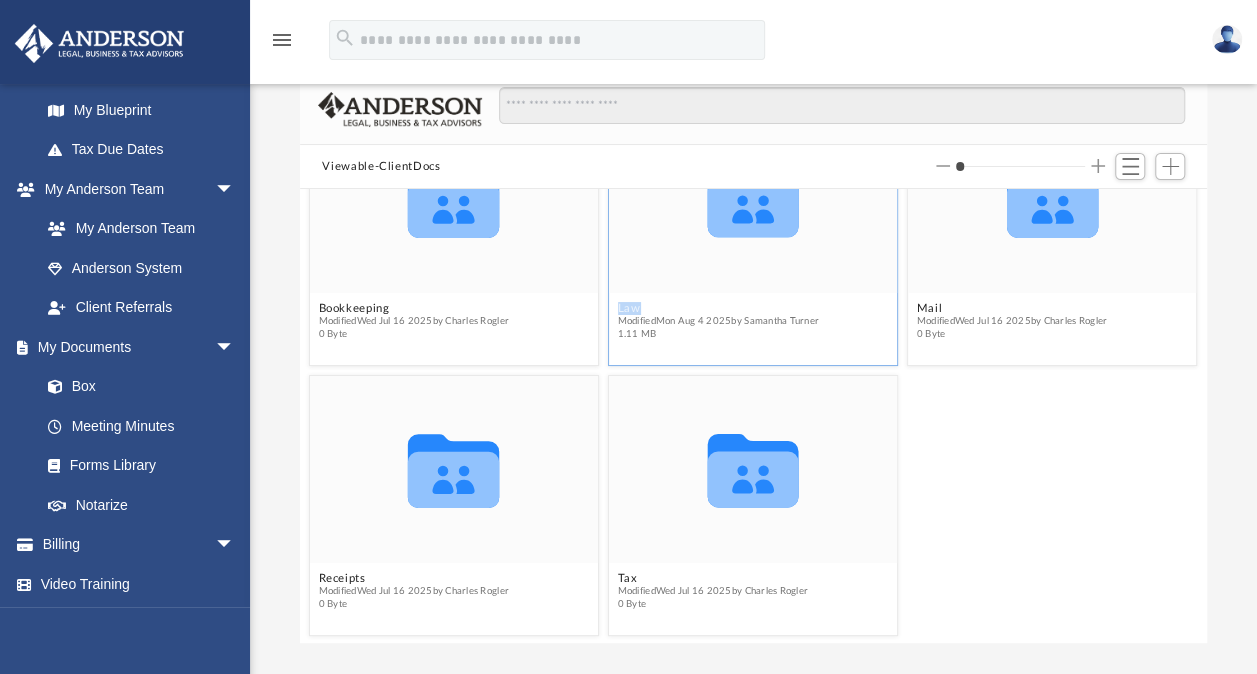 scroll, scrollTop: 0, scrollLeft: 0, axis: both 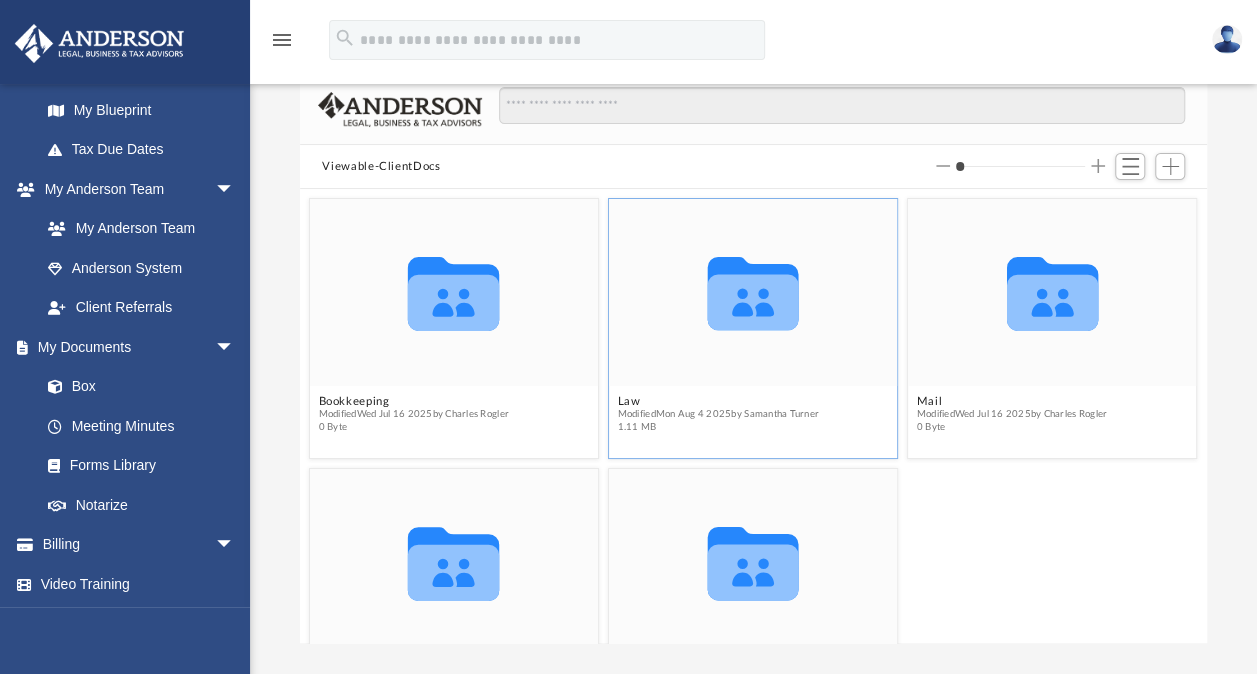 click 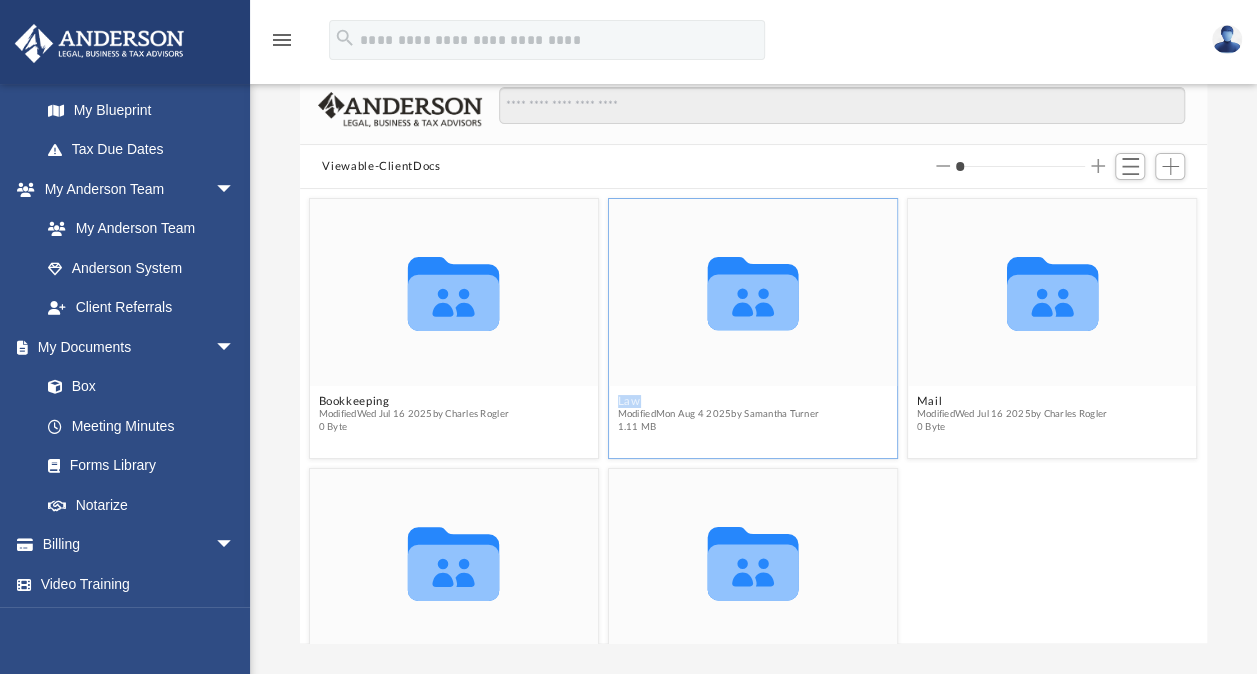 click 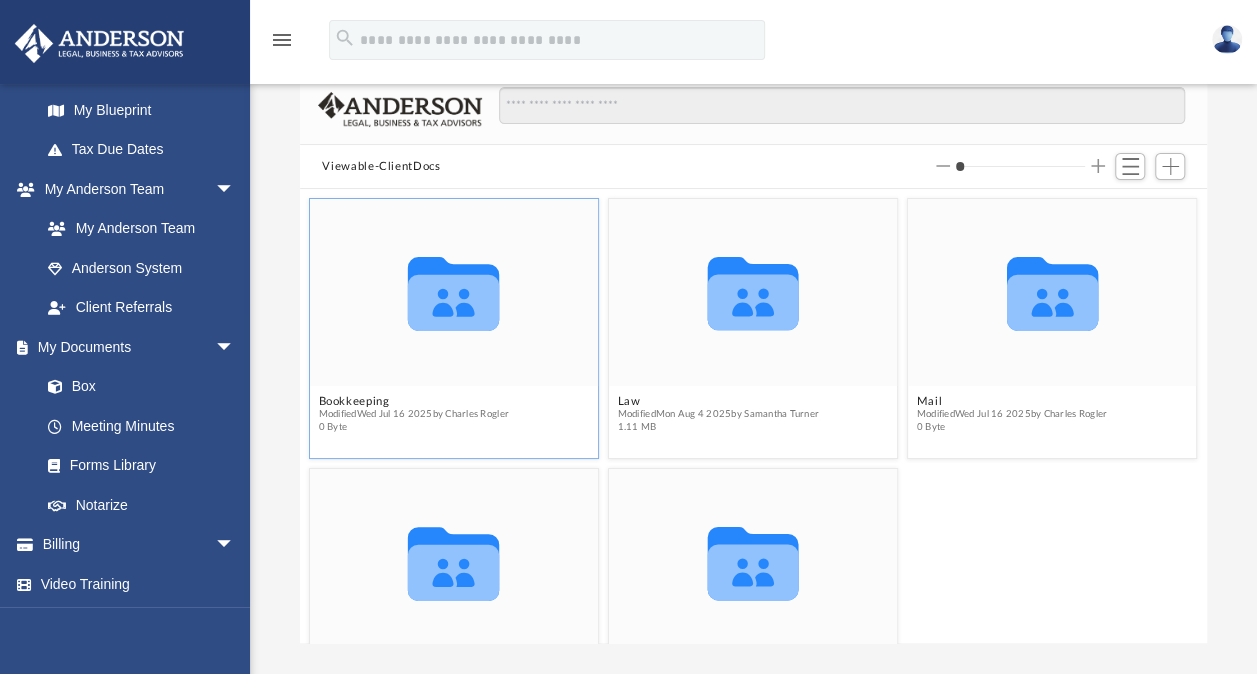 click 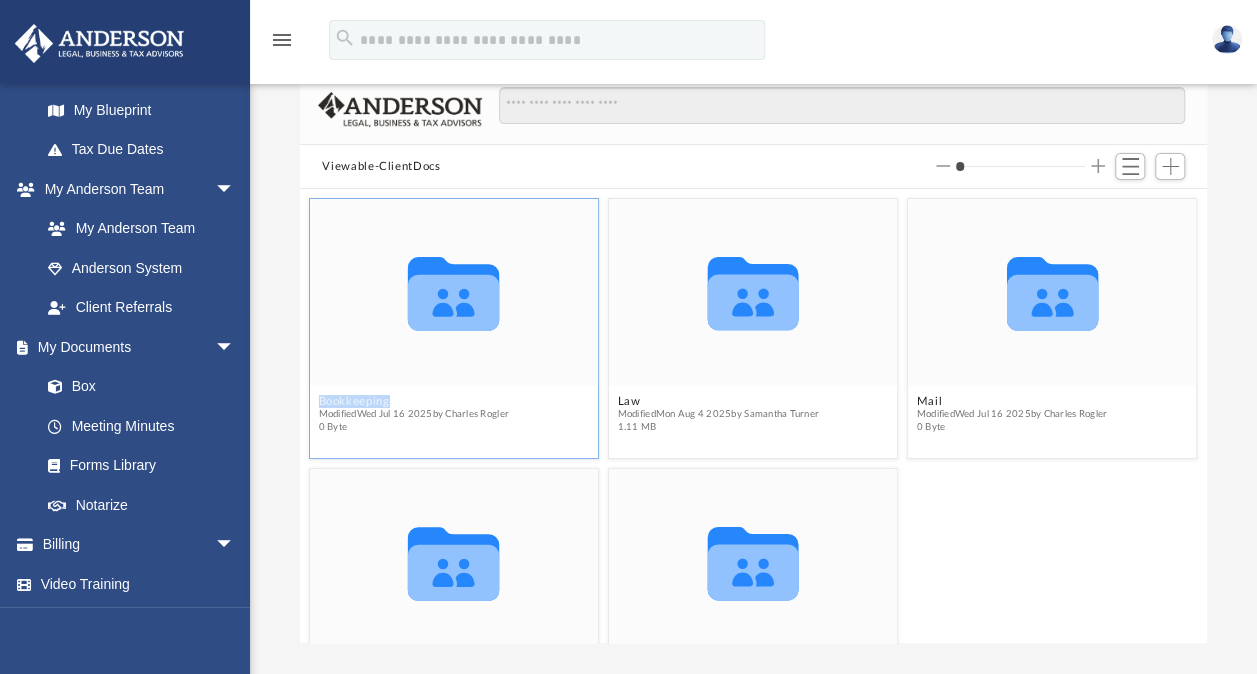 click 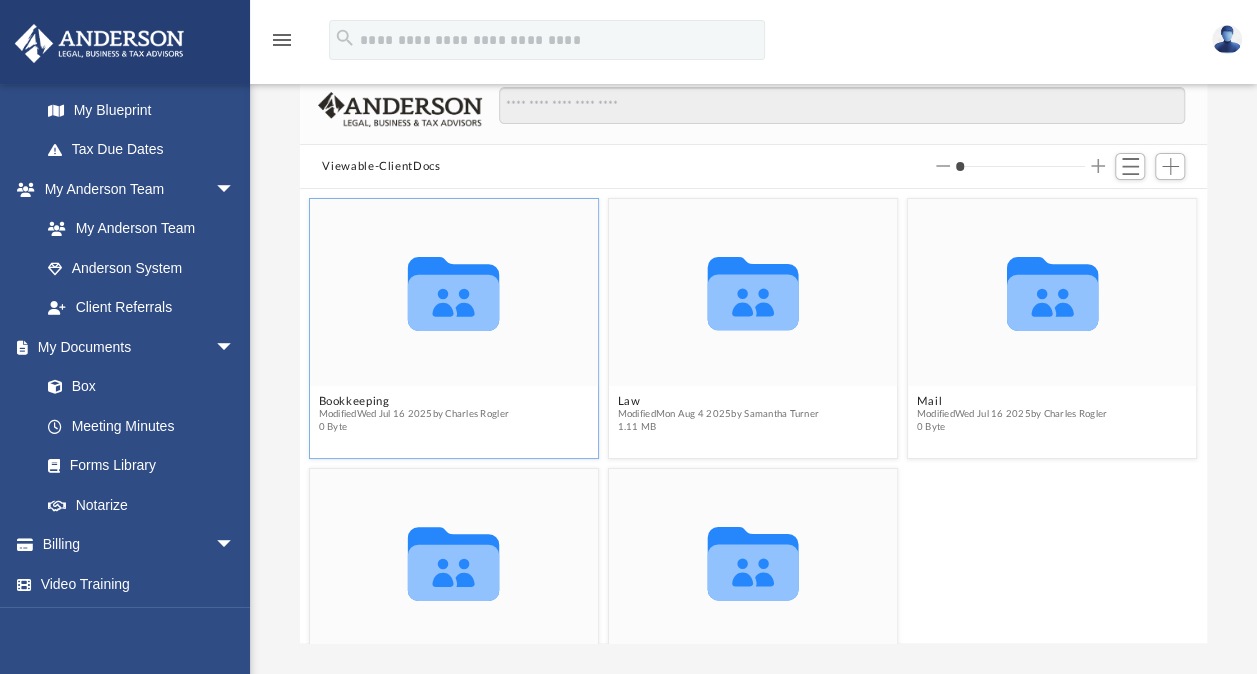 drag, startPoint x: 462, startPoint y: 290, endPoint x: 446, endPoint y: 303, distance: 20.615528 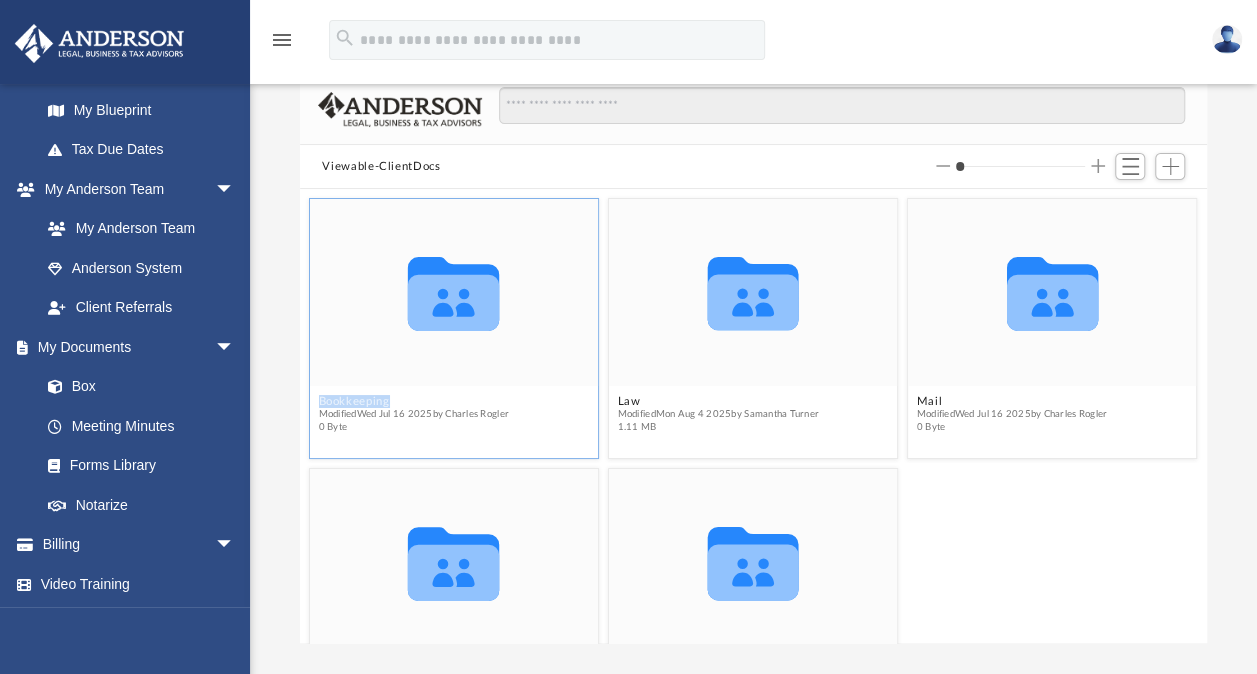 click 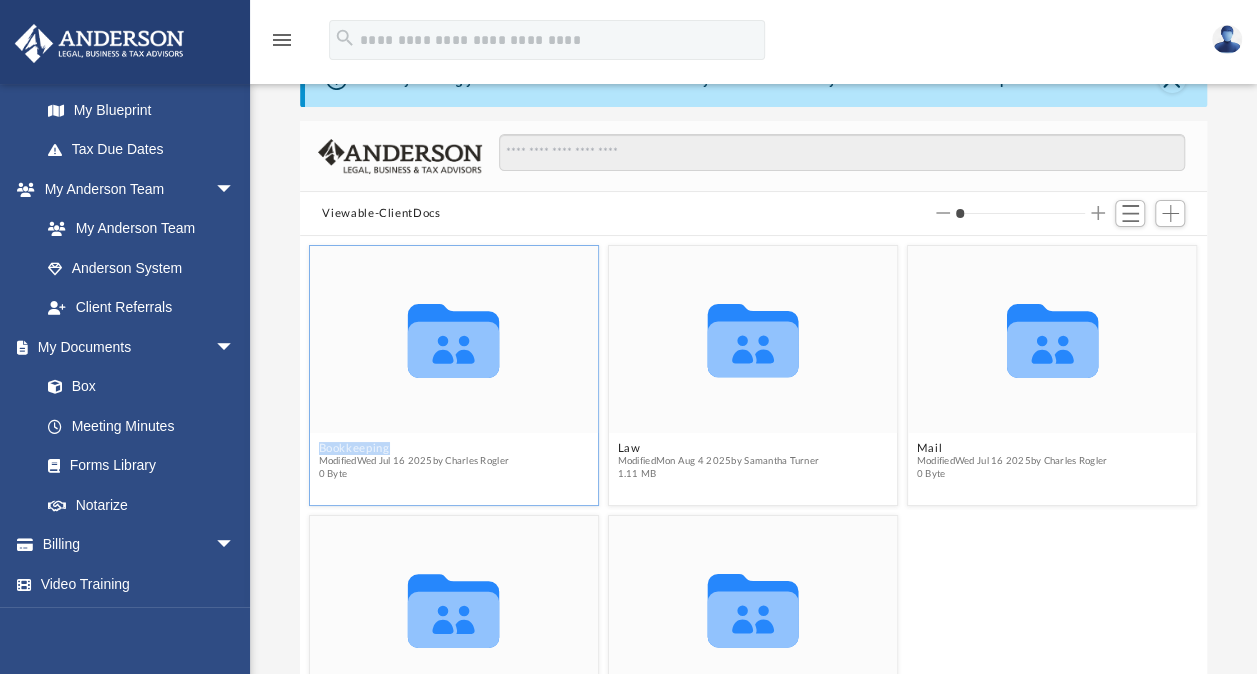 scroll, scrollTop: 0, scrollLeft: 0, axis: both 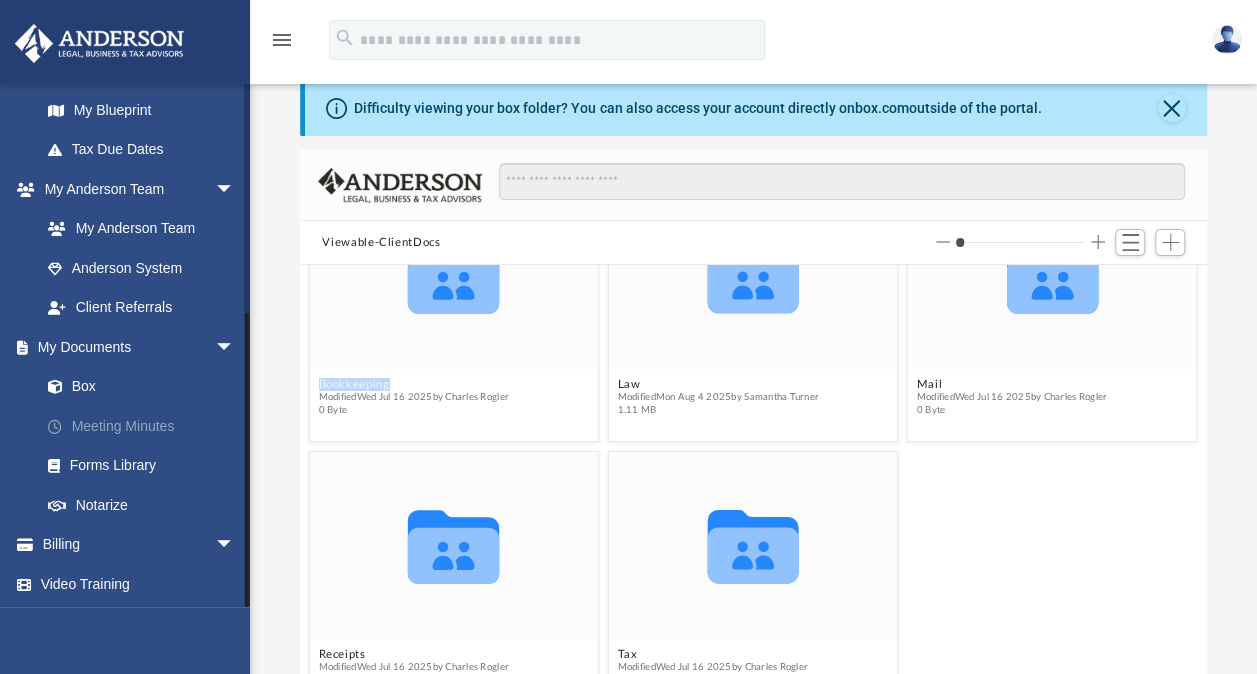 click on "Meeting Minutes" at bounding box center (146, 426) 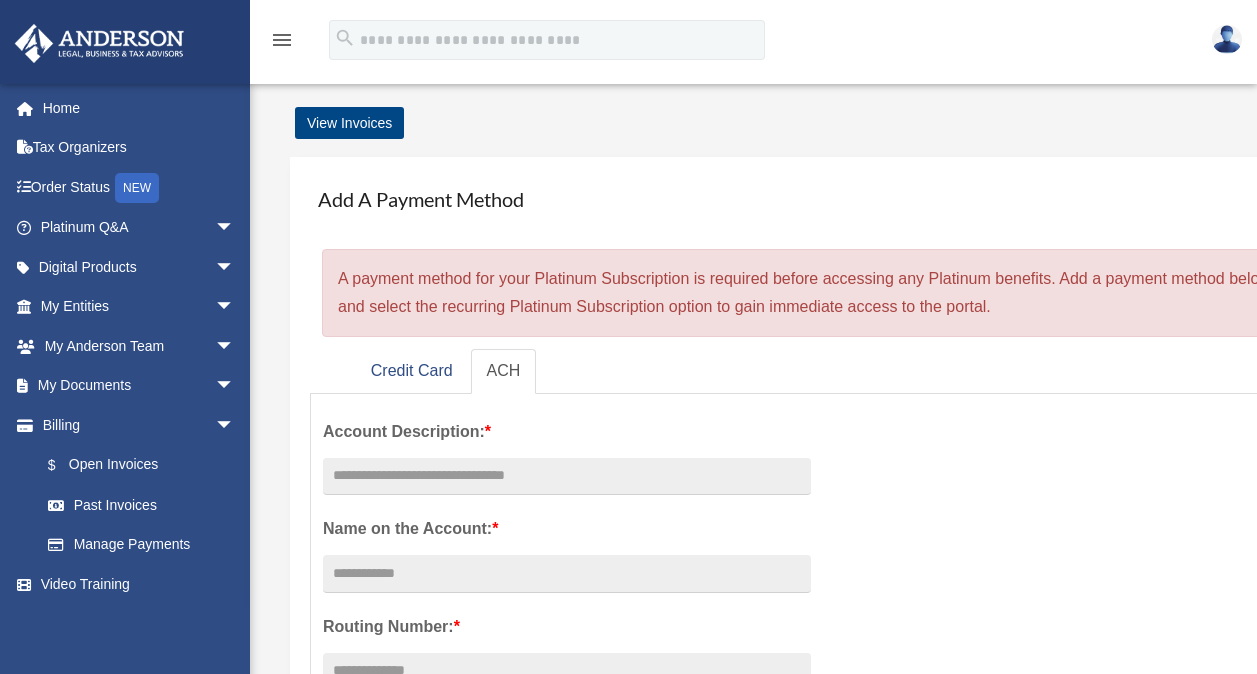 scroll, scrollTop: 0, scrollLeft: 0, axis: both 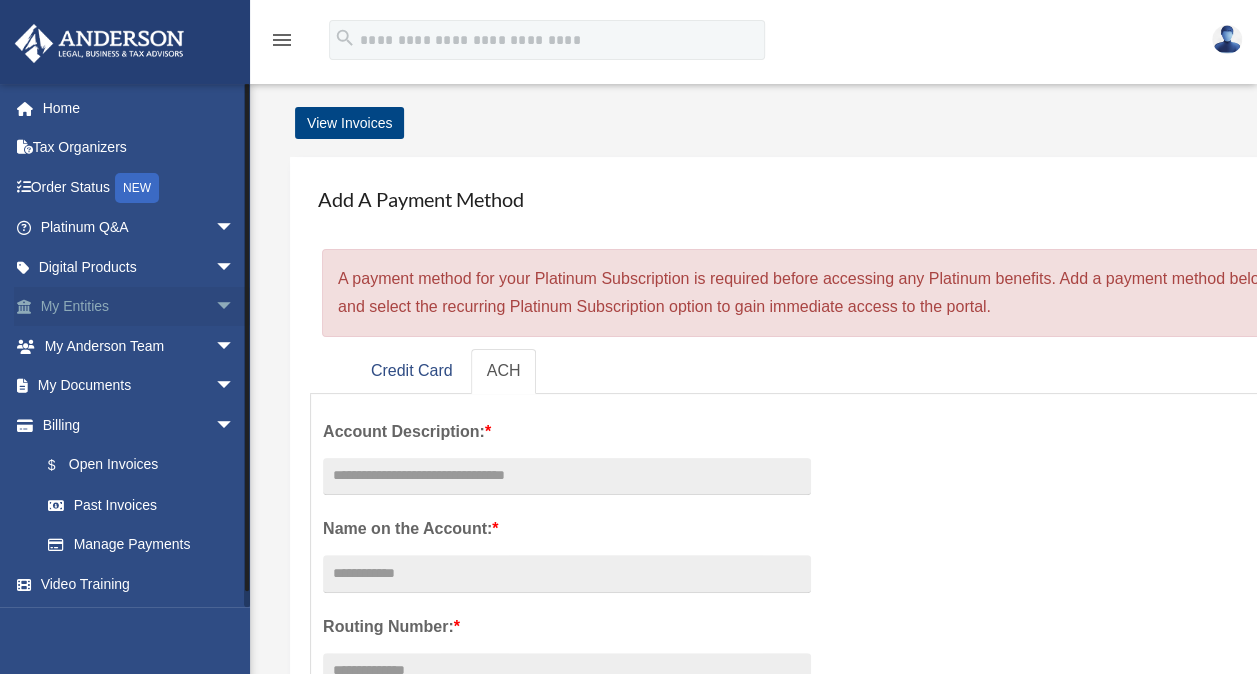 click on "arrow_drop_down" at bounding box center [235, 307] 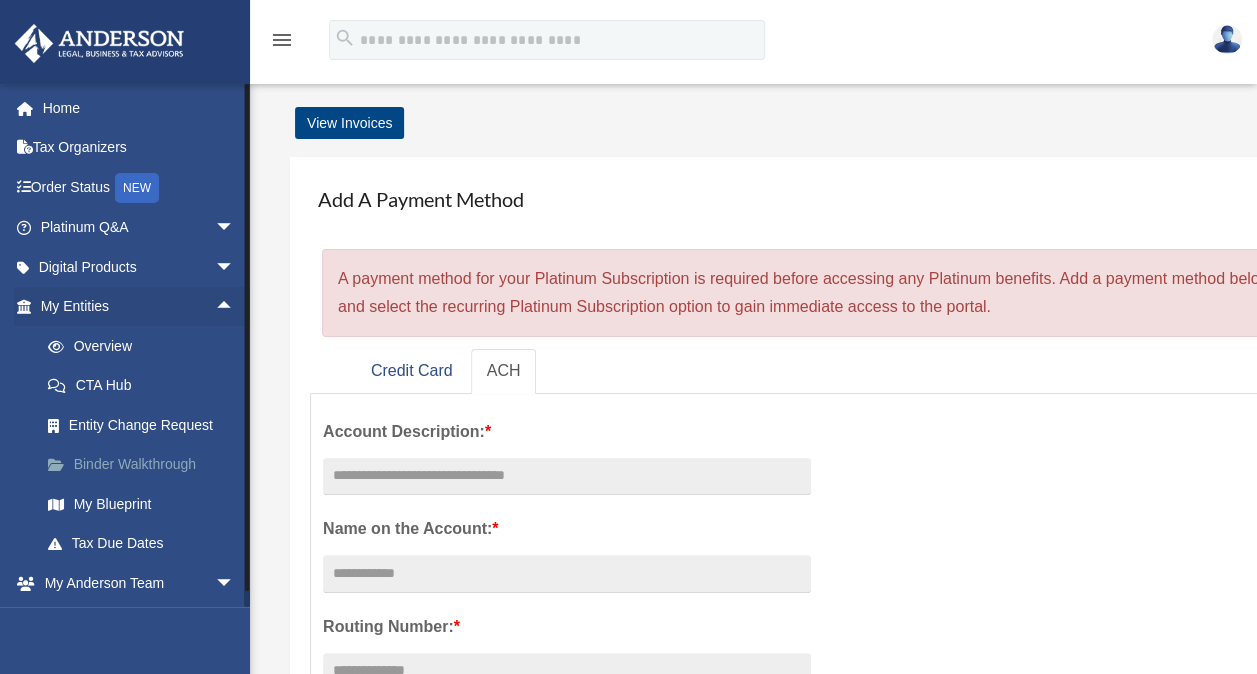 click on "Binder Walkthrough" at bounding box center (146, 465) 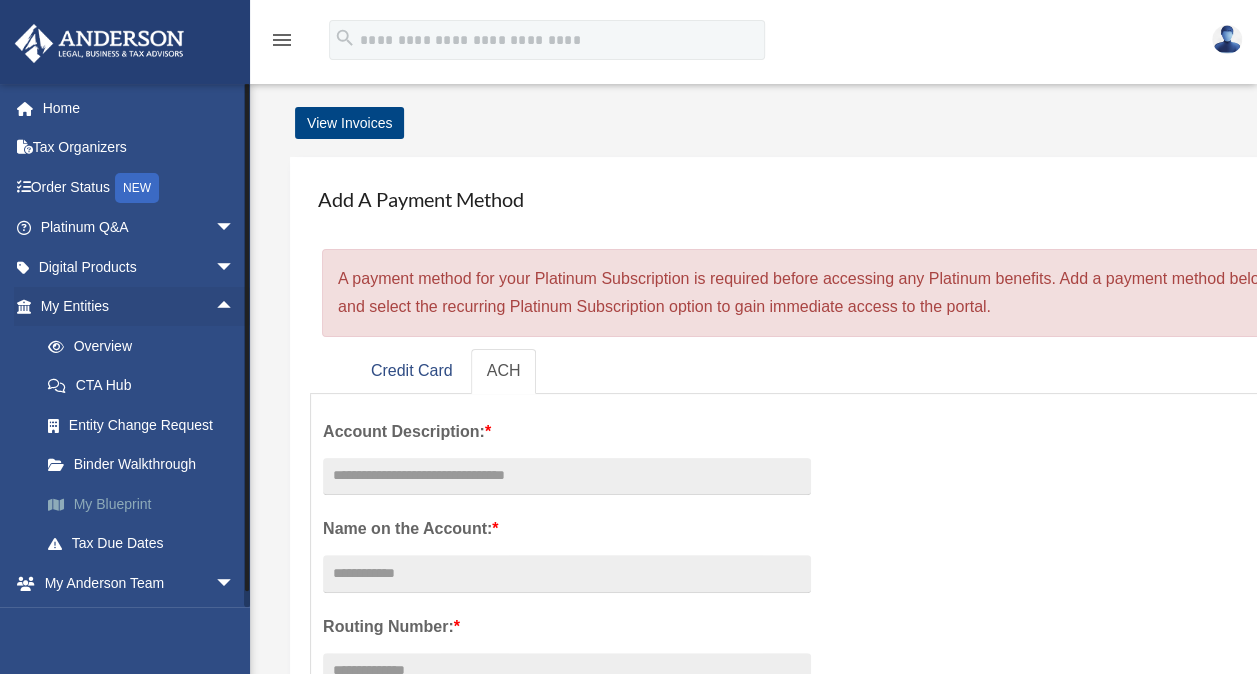 click on "My Blueprint" at bounding box center (146, 504) 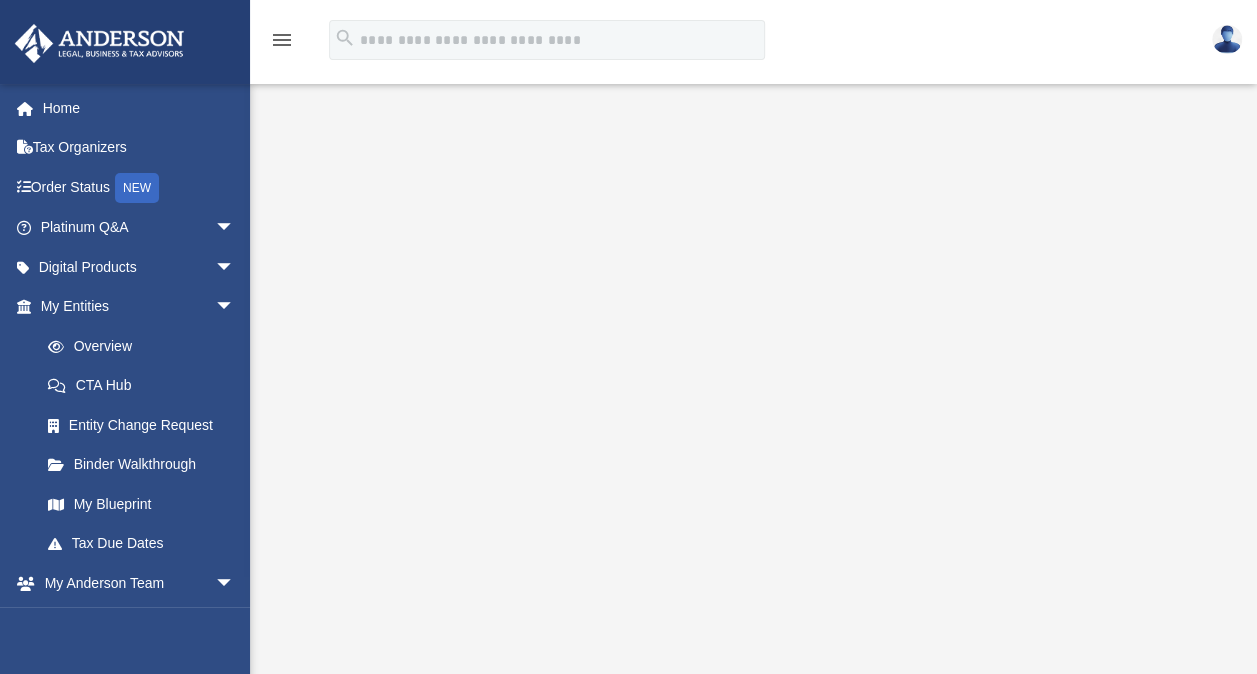 scroll, scrollTop: 149, scrollLeft: 0, axis: vertical 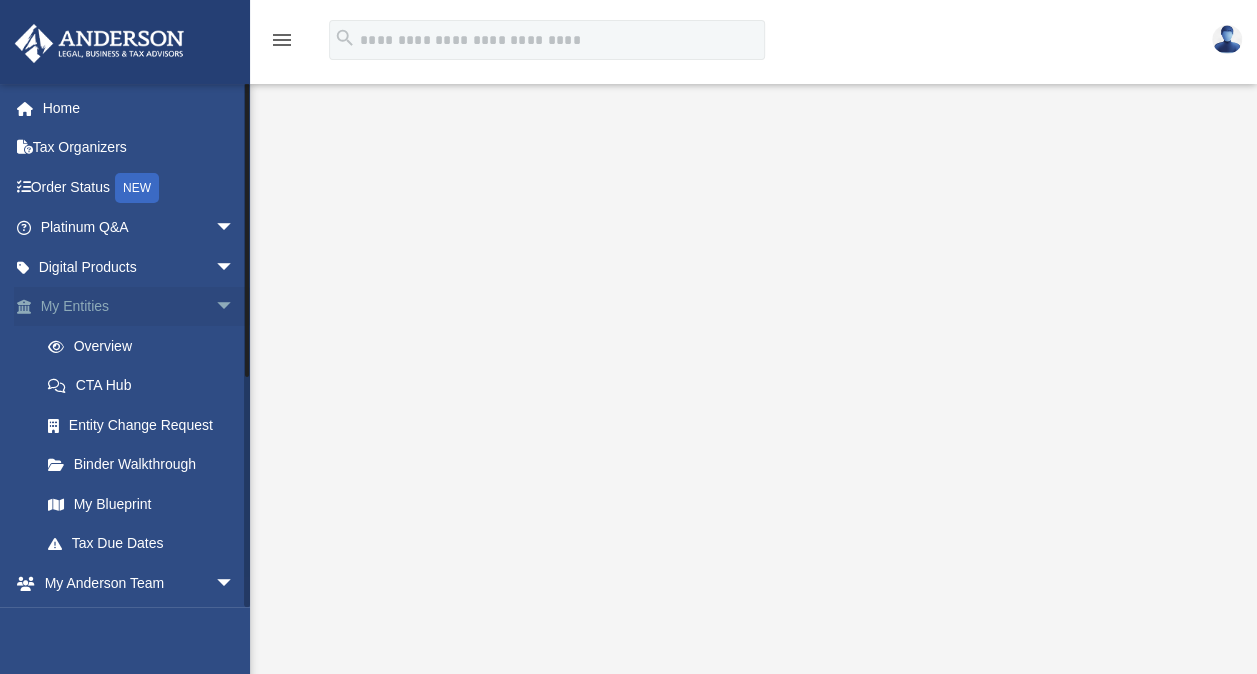 click on "arrow_drop_down" at bounding box center (235, 307) 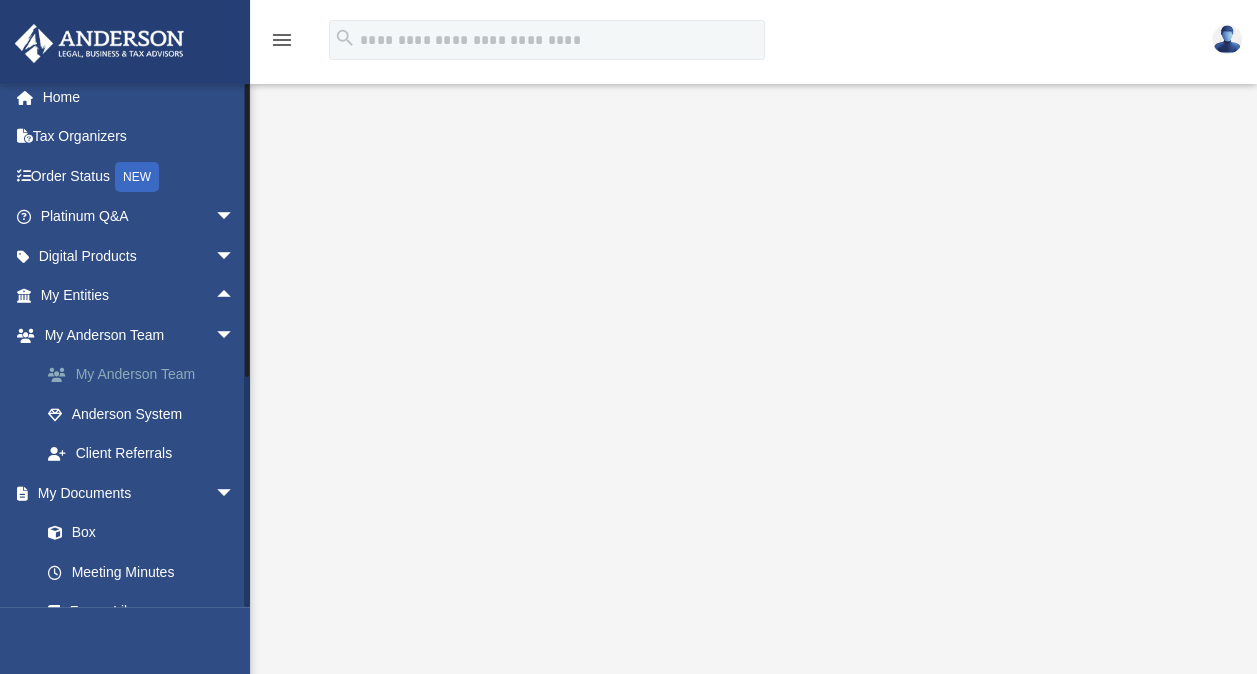 scroll, scrollTop: 0, scrollLeft: 0, axis: both 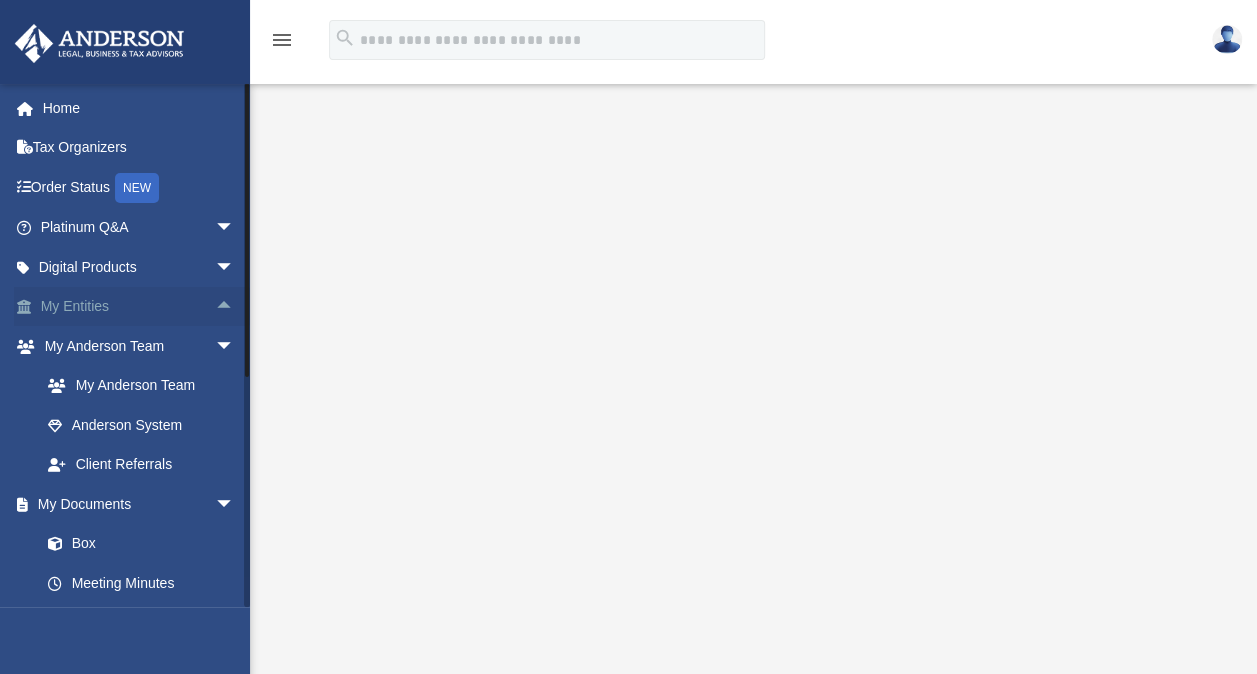 click on "arrow_drop_up" at bounding box center (235, 307) 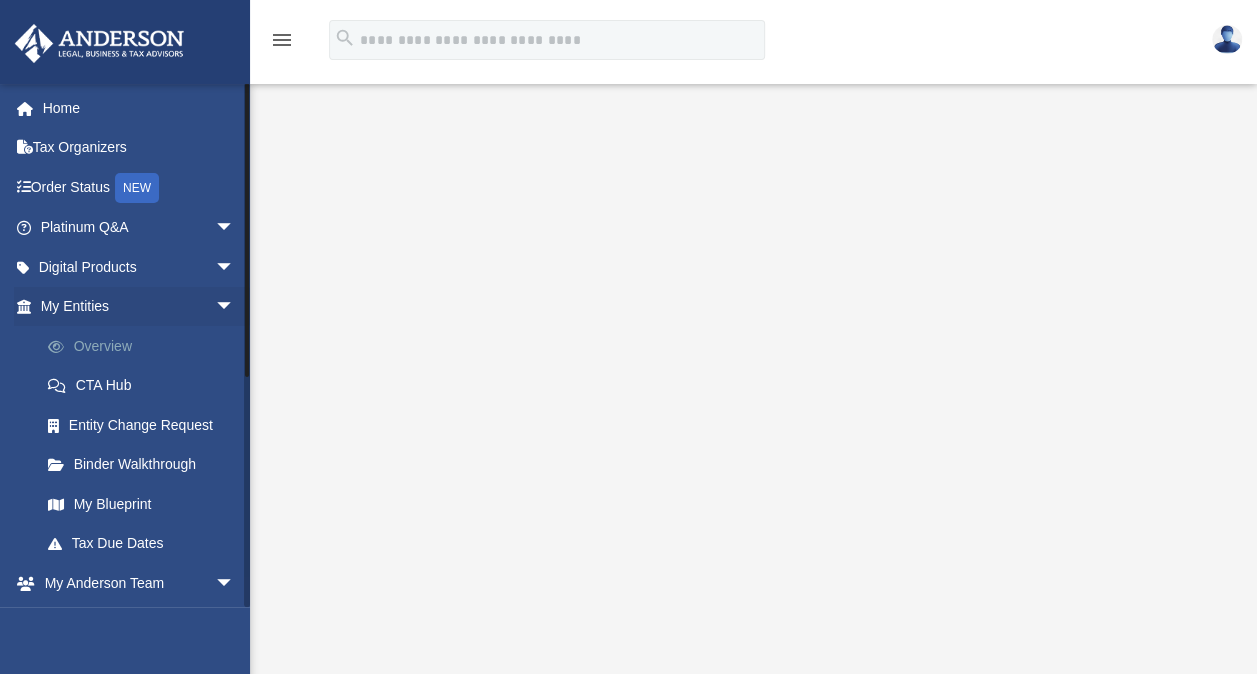 click on "Overview" at bounding box center [146, 346] 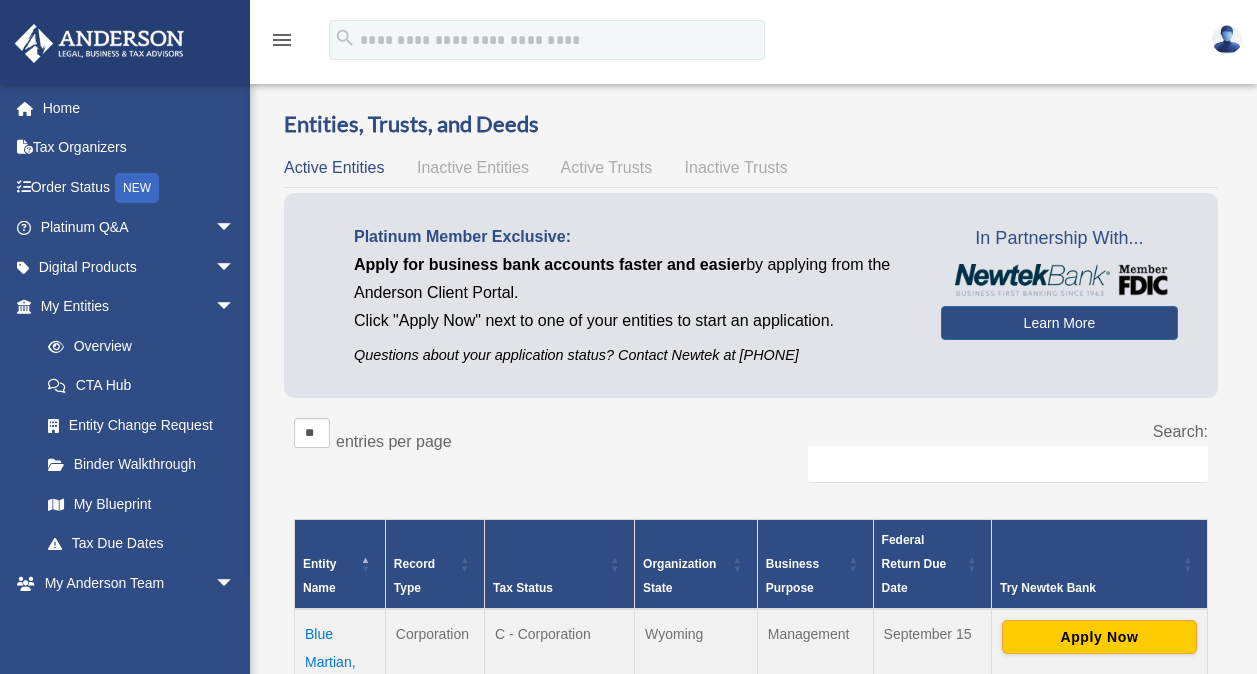 scroll, scrollTop: 0, scrollLeft: 0, axis: both 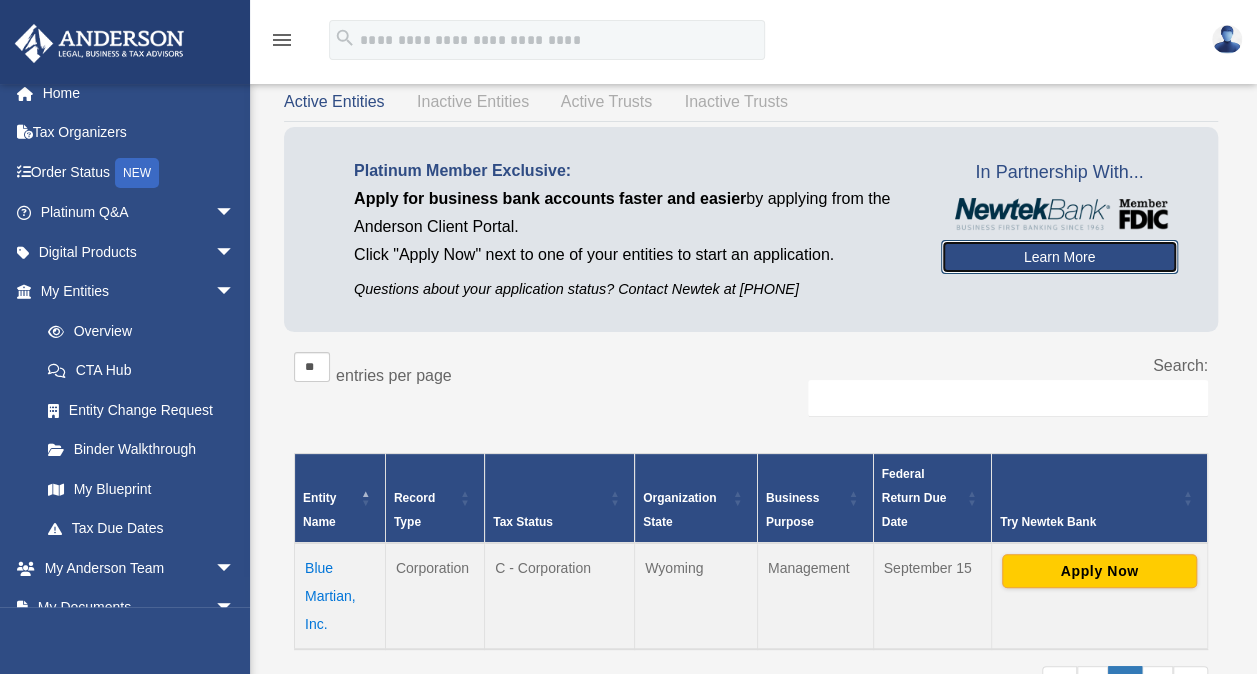 click on "Learn More" at bounding box center [1059, 257] 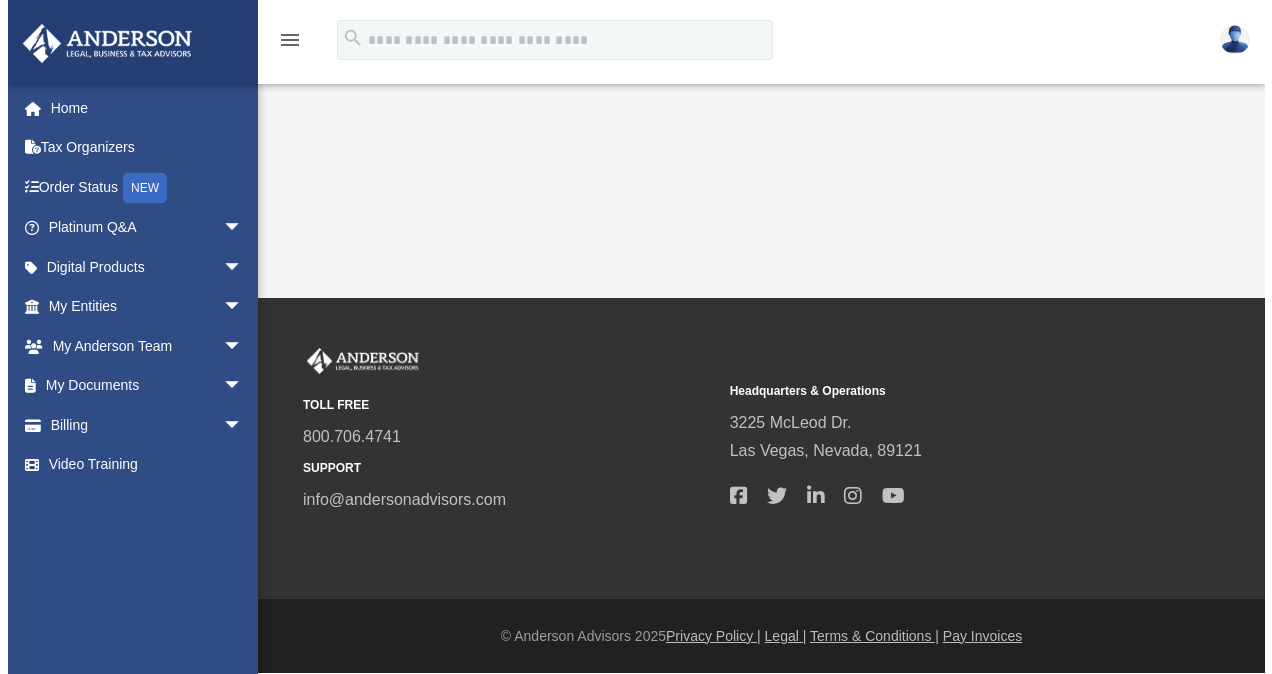 scroll, scrollTop: 0, scrollLeft: 0, axis: both 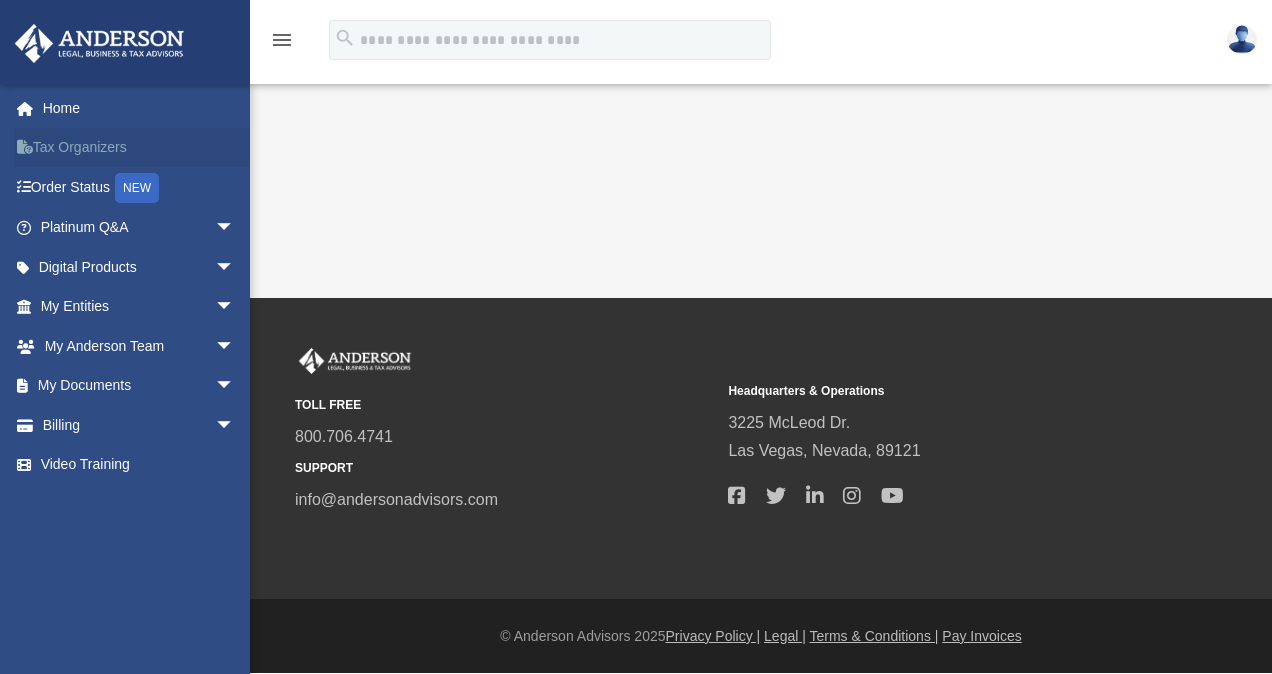 click on "Tax Organizers" at bounding box center (139, 148) 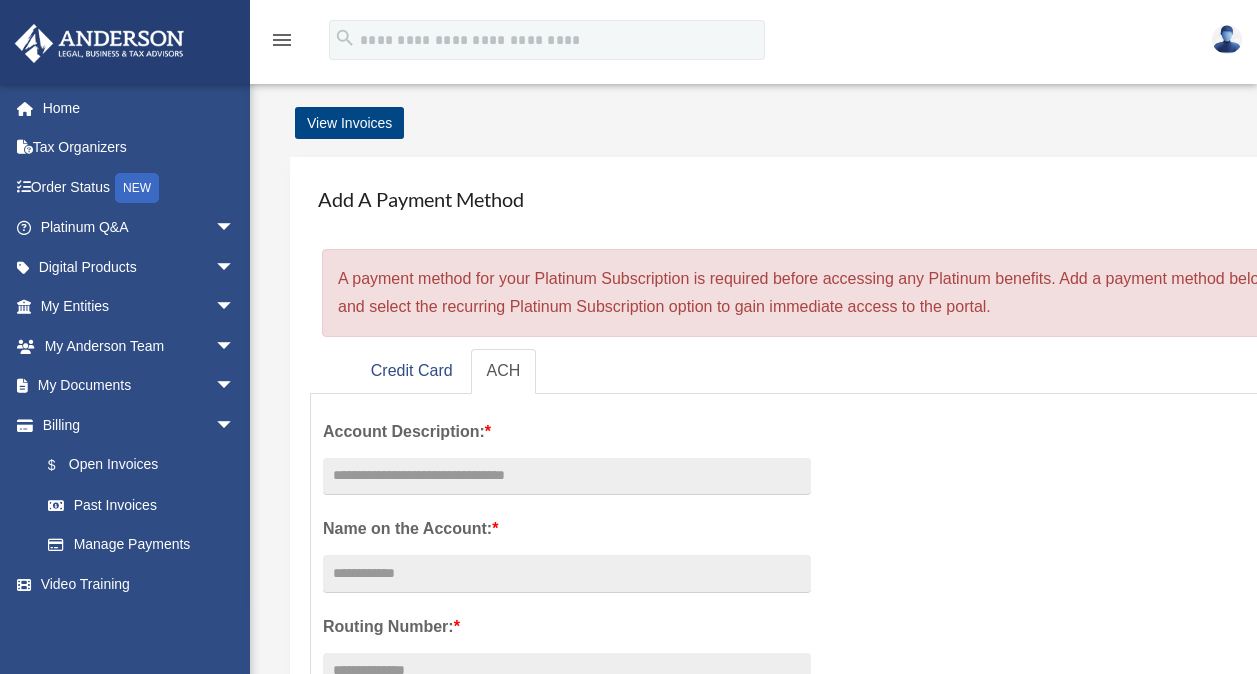 scroll, scrollTop: 0, scrollLeft: 0, axis: both 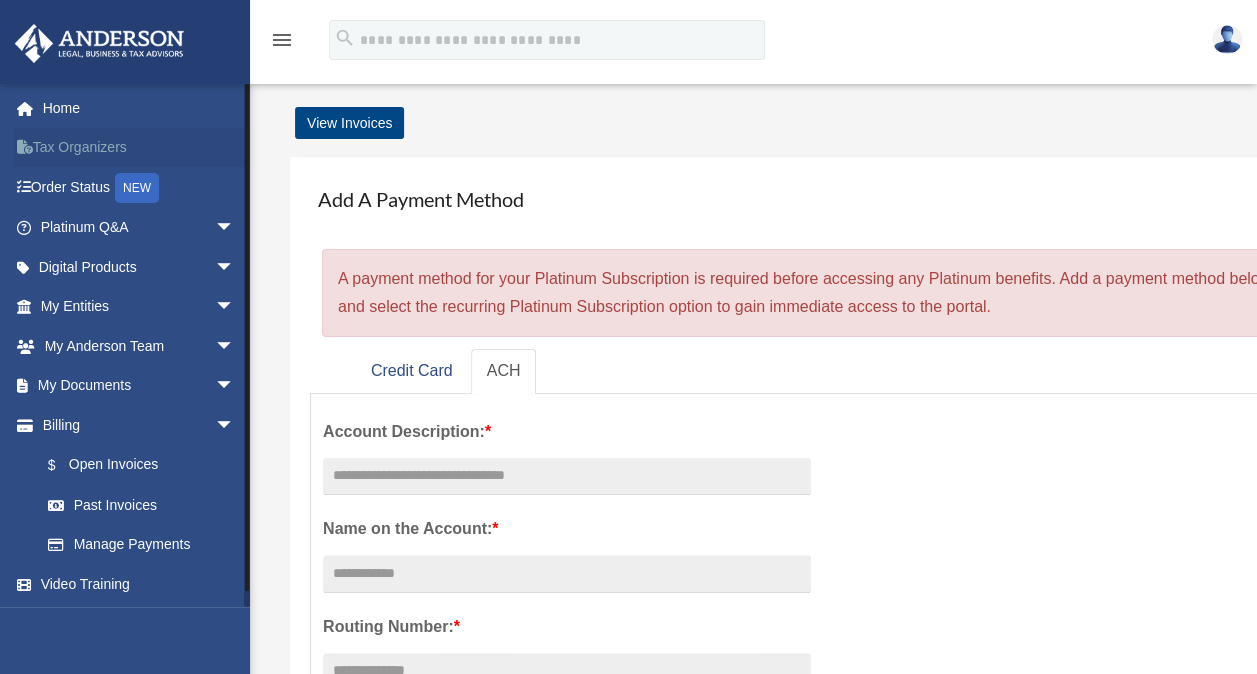 click on "Tax Organizers" at bounding box center [139, 148] 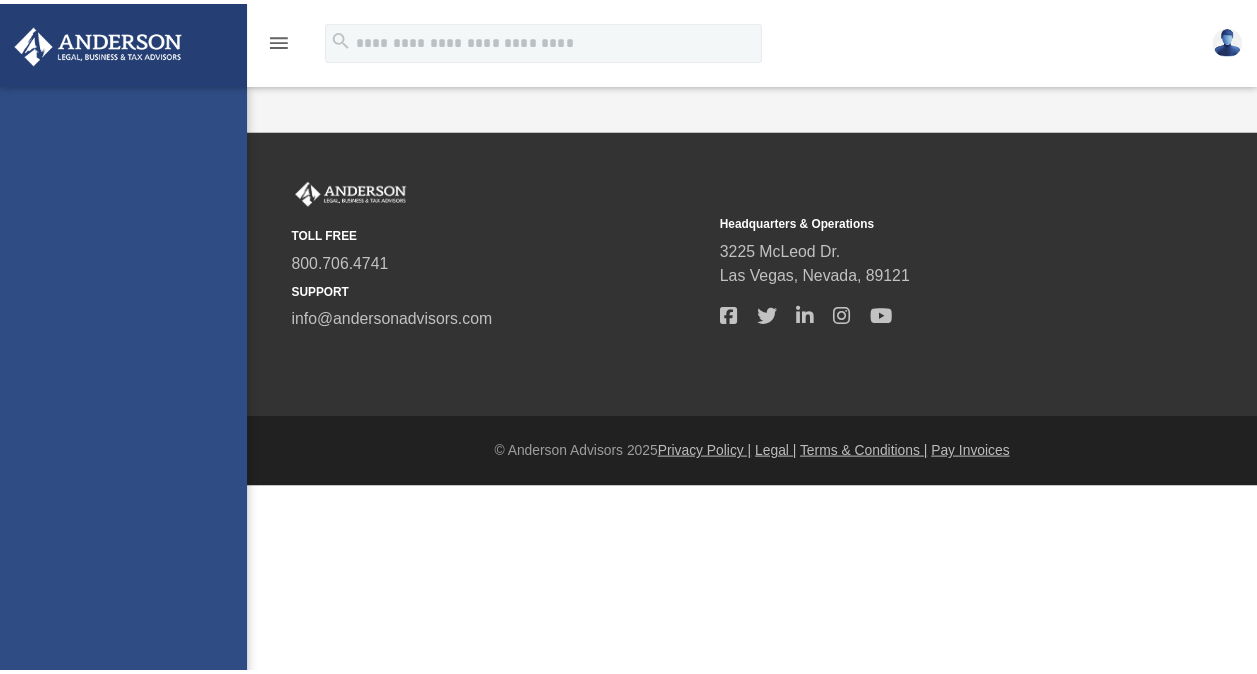 scroll, scrollTop: 0, scrollLeft: 0, axis: both 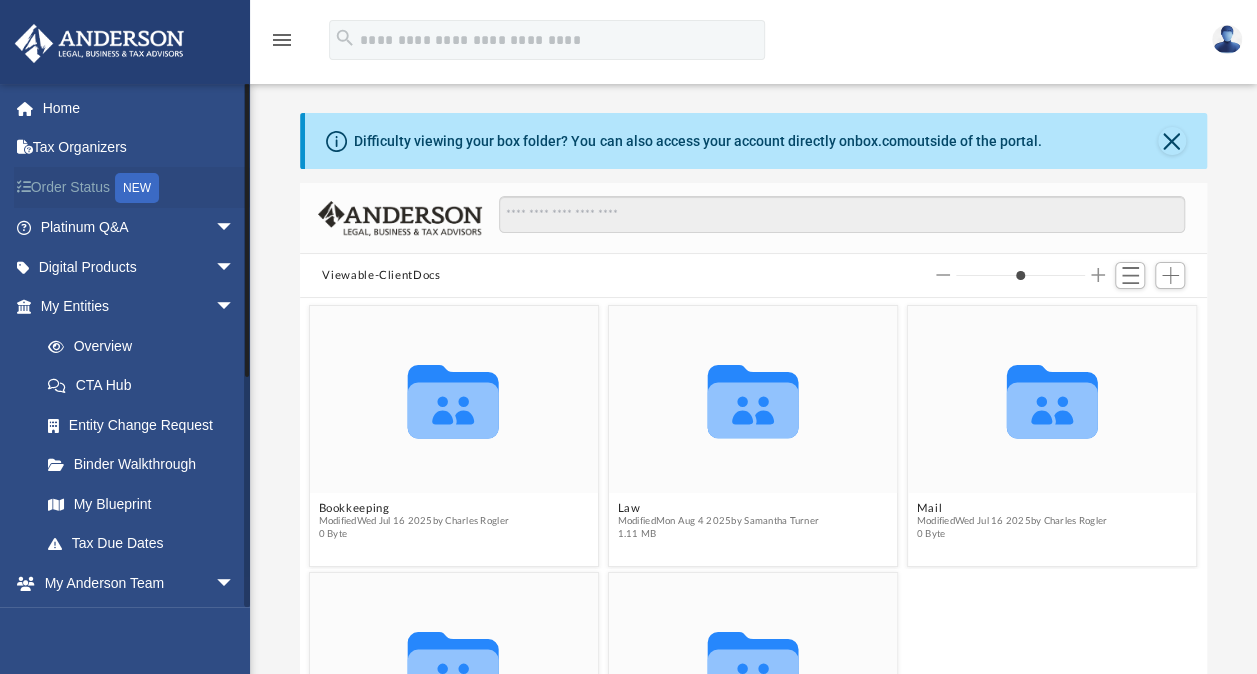 click on "Order Status  NEW" at bounding box center [139, 187] 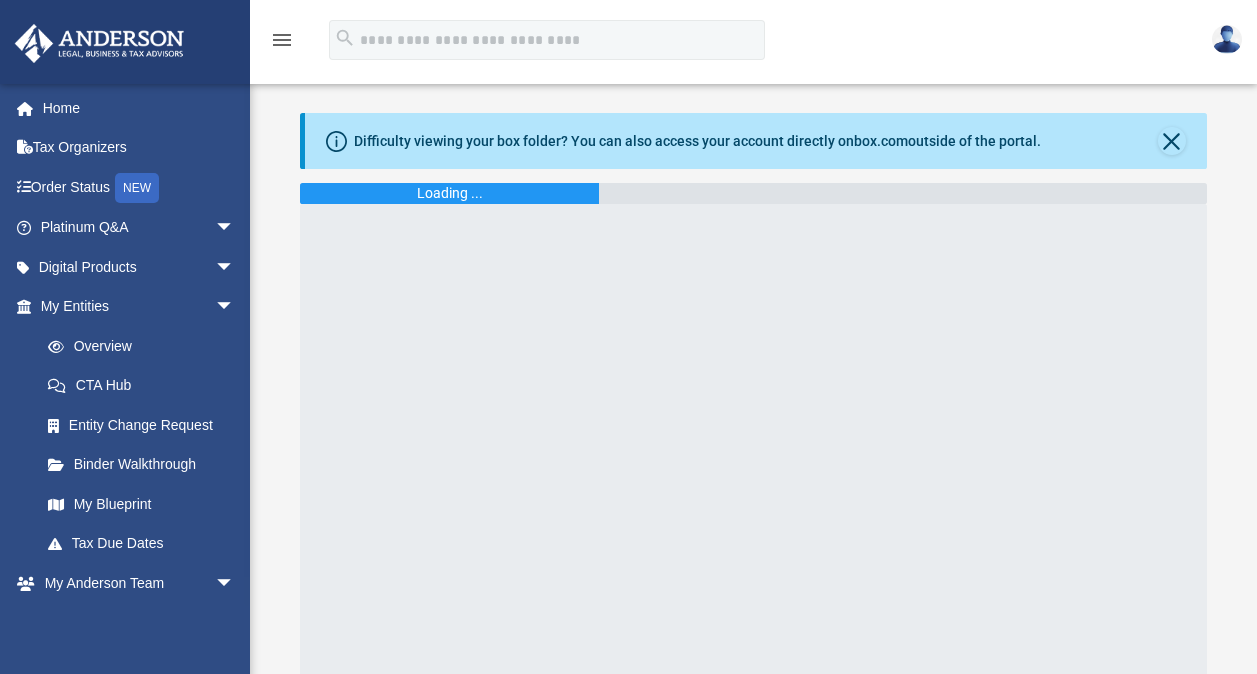 scroll, scrollTop: 0, scrollLeft: 0, axis: both 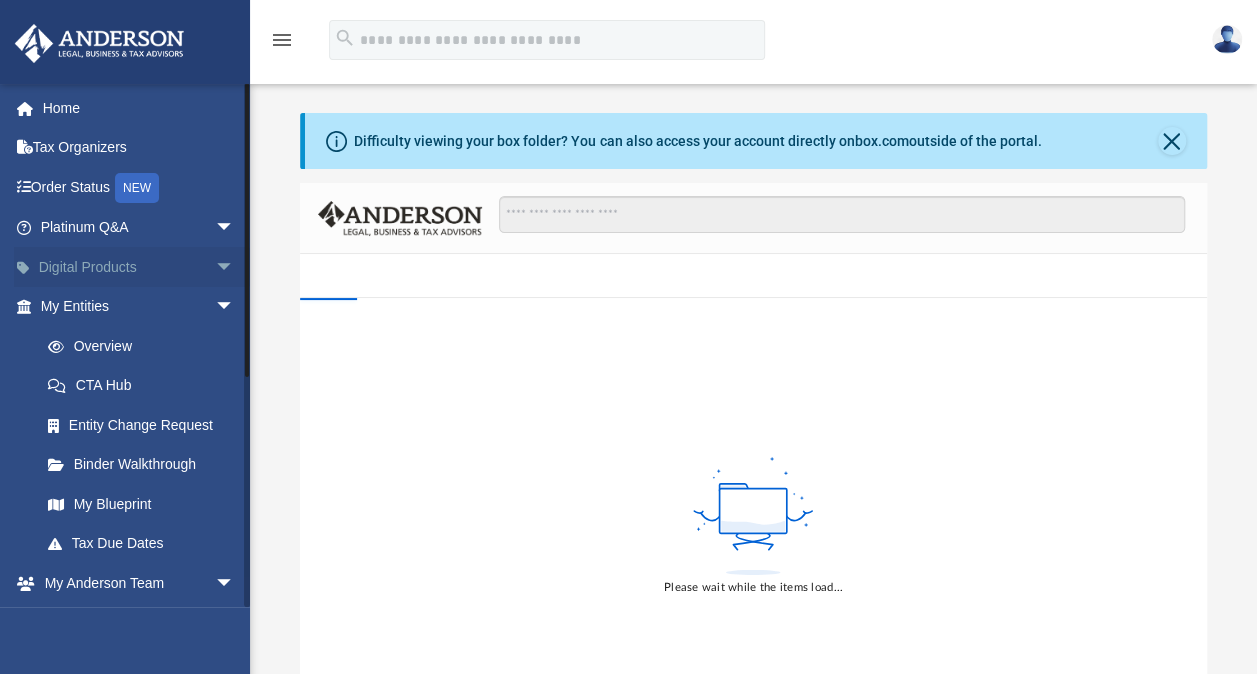 click on "arrow_drop_down" at bounding box center [235, 267] 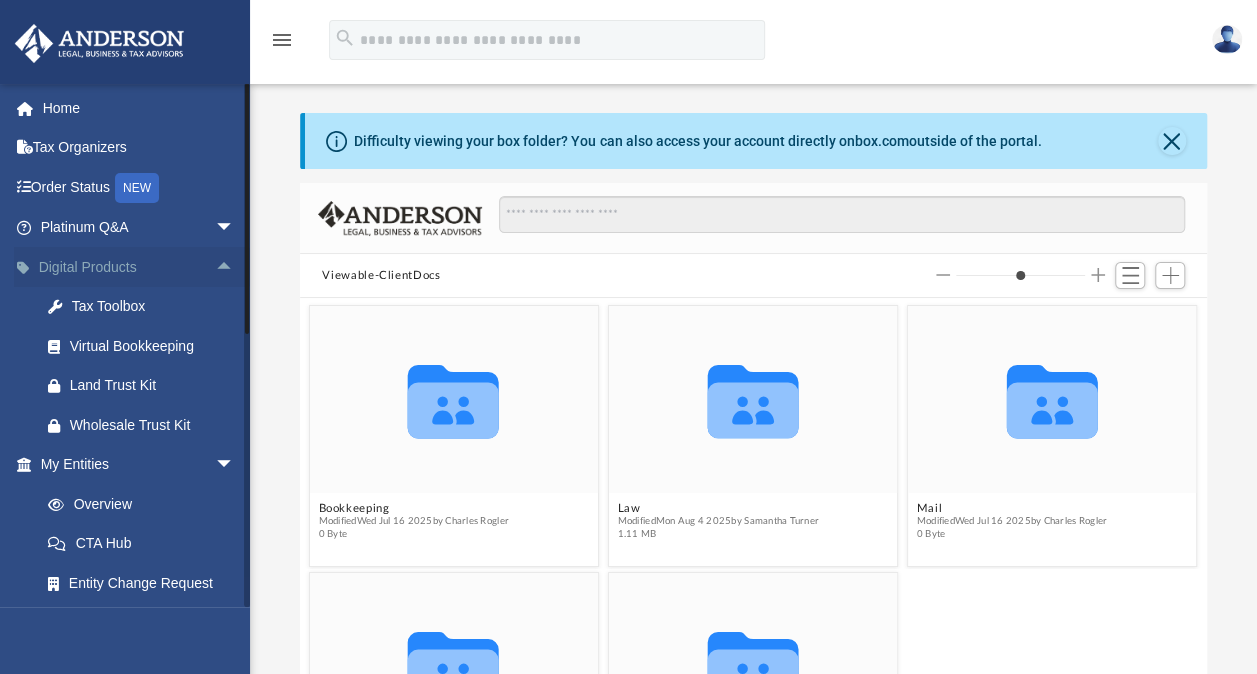 scroll, scrollTop: 16, scrollLeft: 16, axis: both 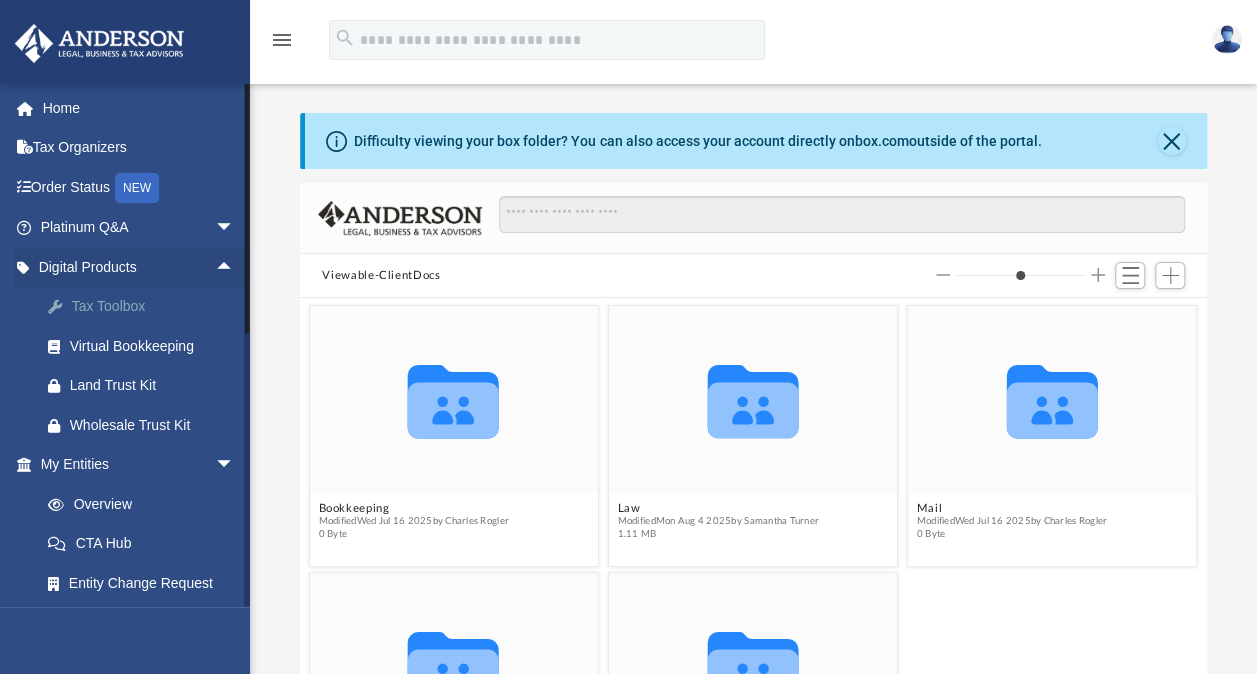click on "Tax Toolbox" at bounding box center [155, 306] 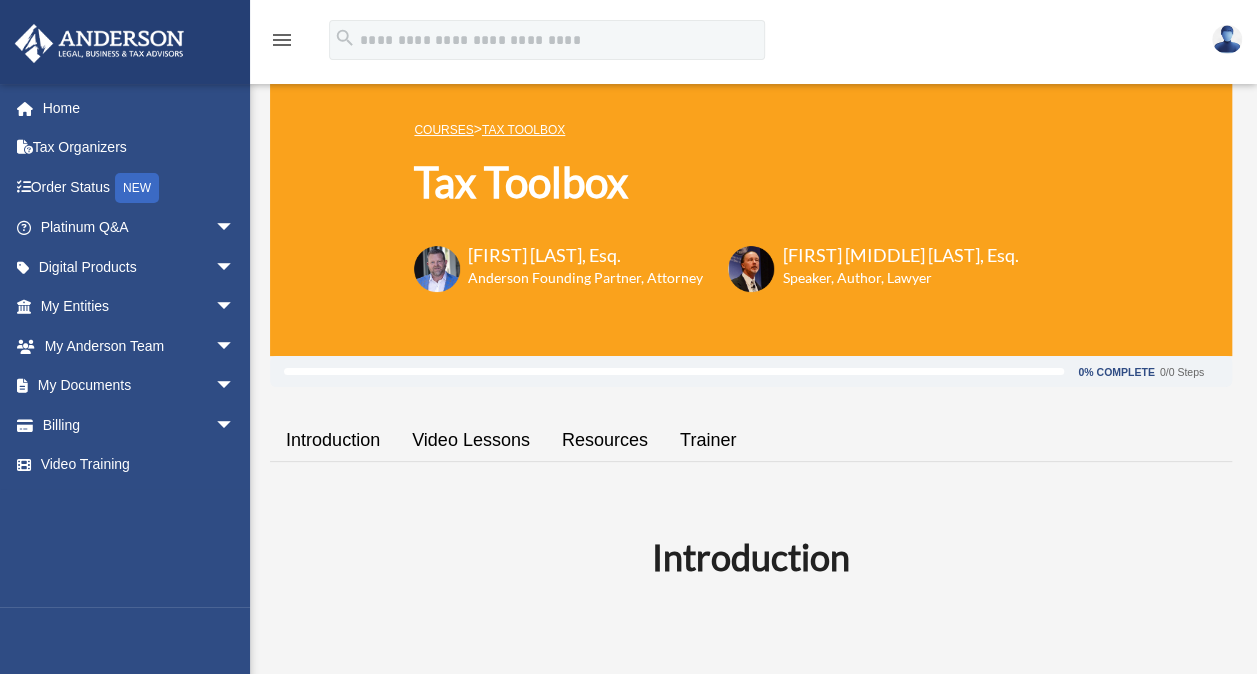 scroll, scrollTop: 0, scrollLeft: 0, axis: both 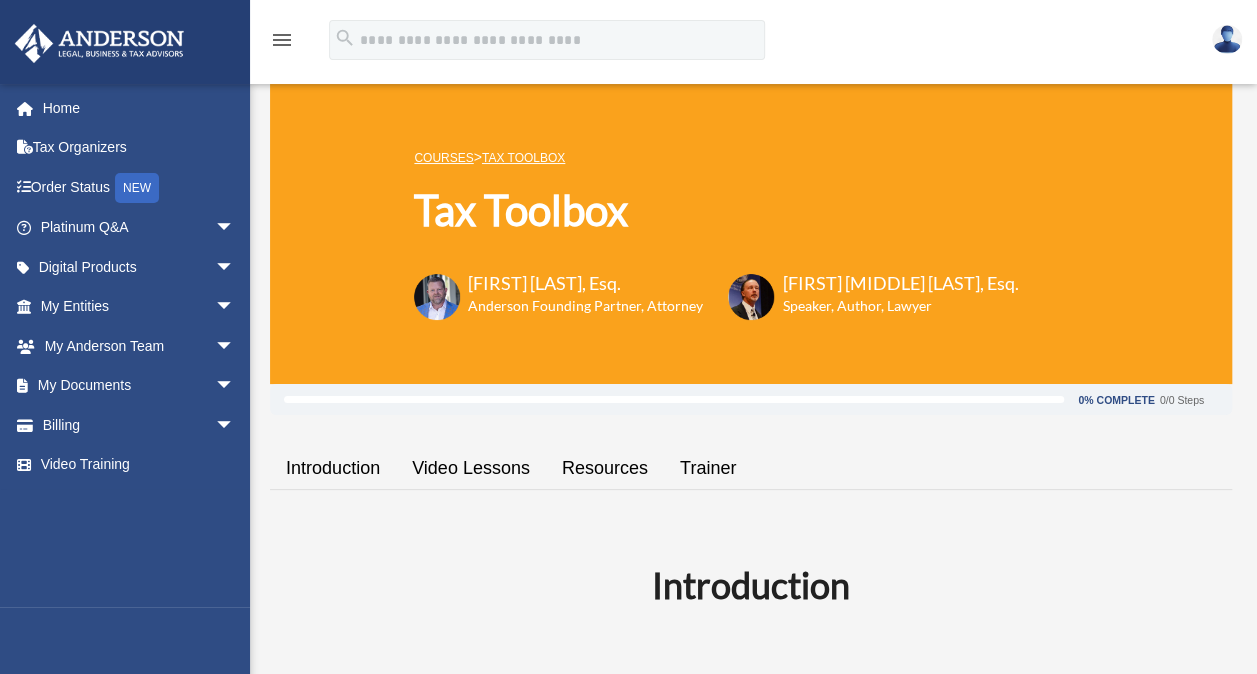 click on "Introduction" at bounding box center (333, 468) 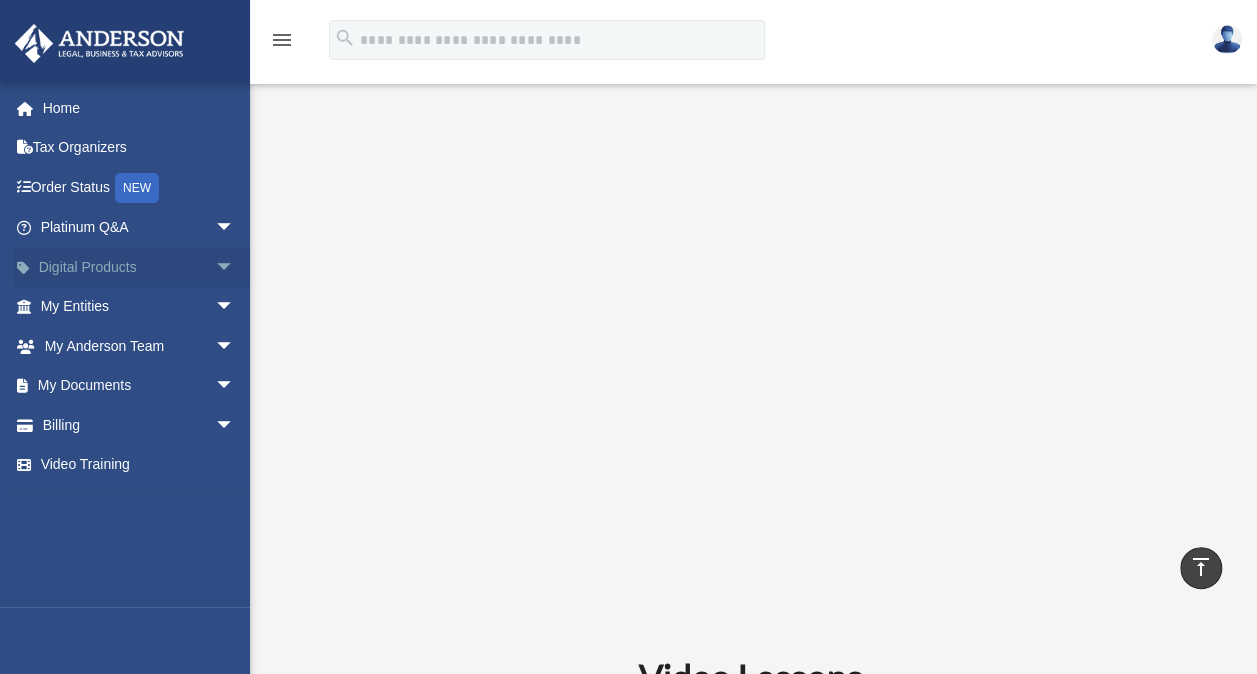 click on "arrow_drop_down" at bounding box center (235, 267) 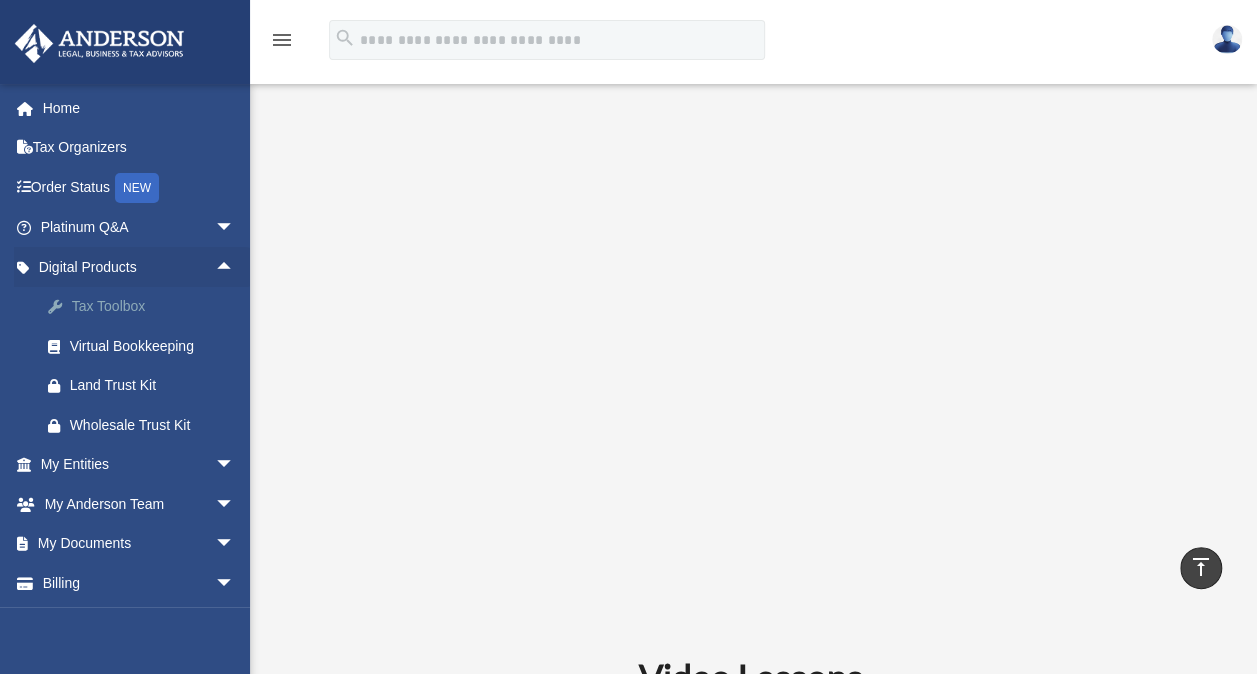 click on "Tax Toolbox" at bounding box center (155, 306) 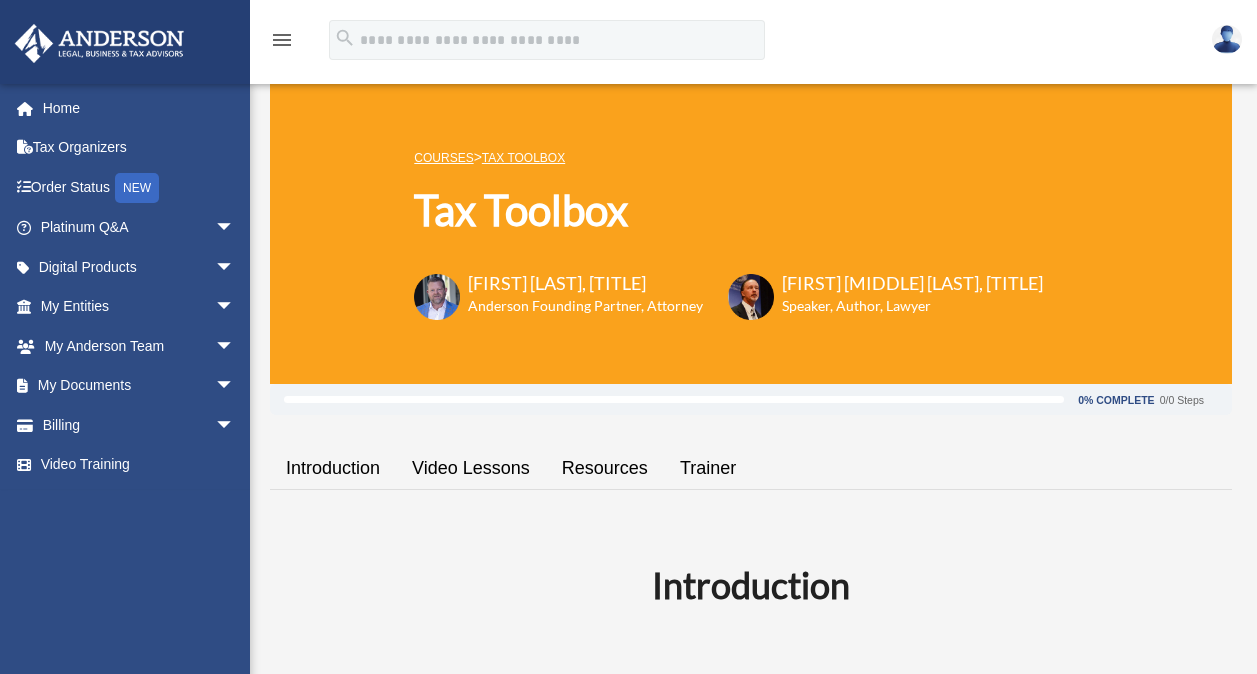scroll, scrollTop: 0, scrollLeft: 0, axis: both 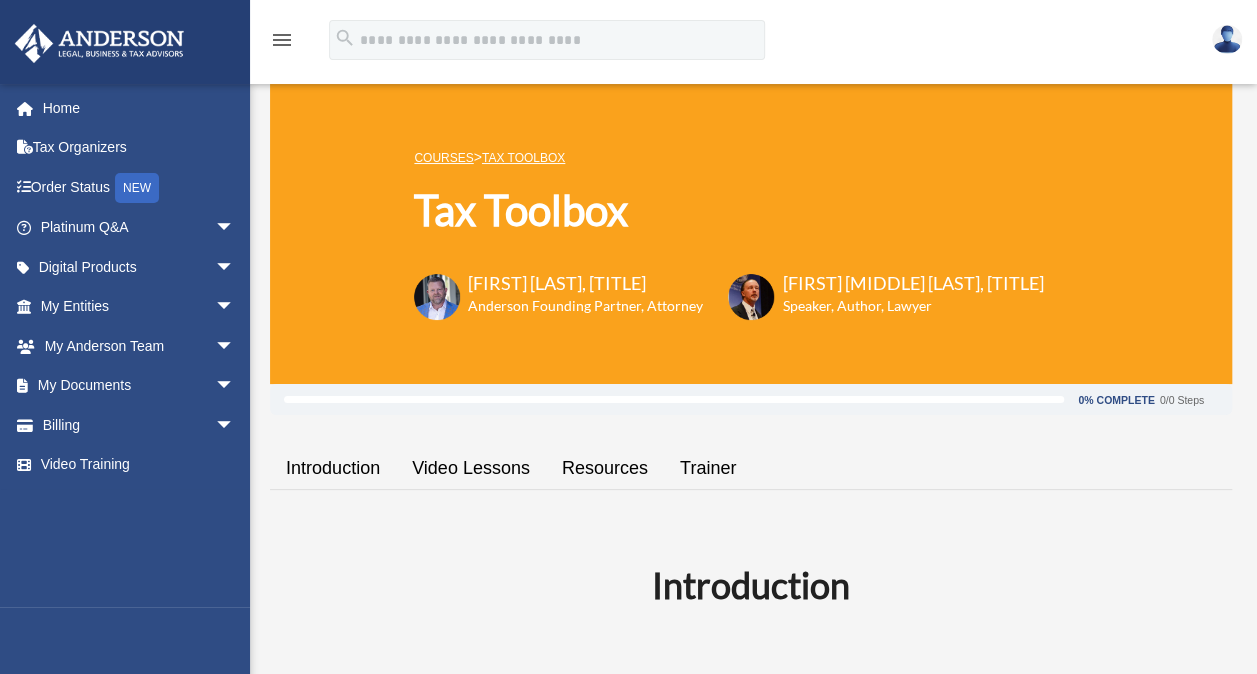 click on "Video Lessons" at bounding box center (471, 468) 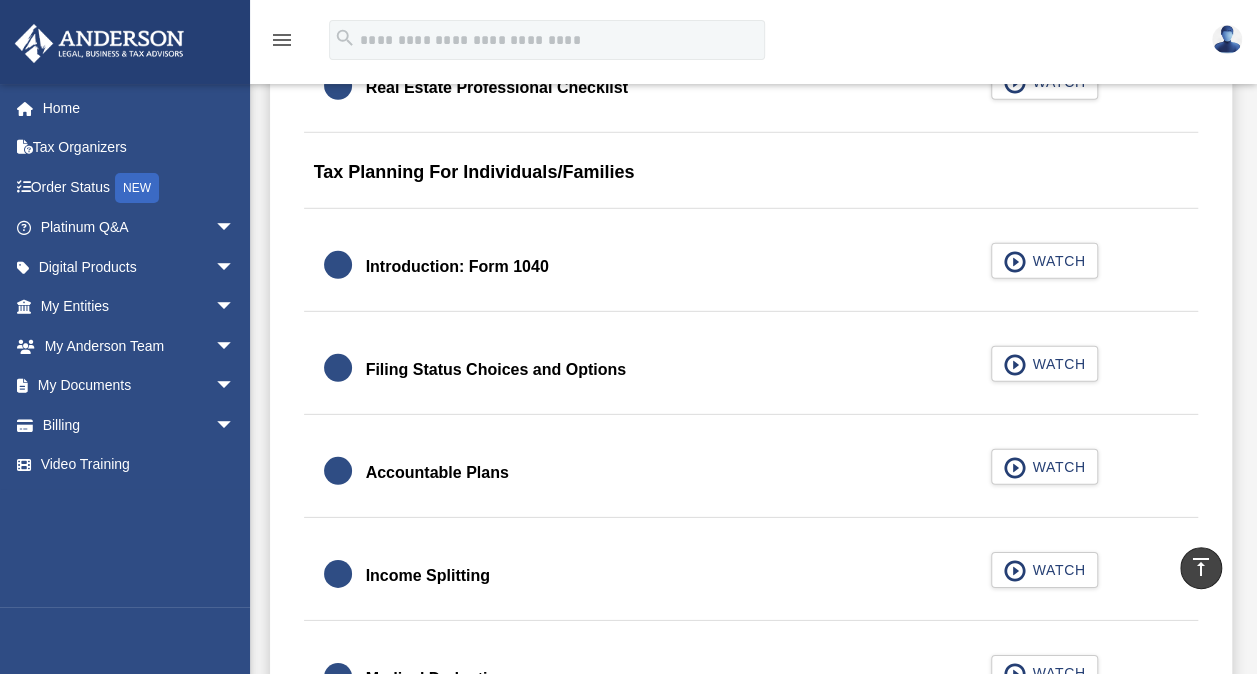 scroll, scrollTop: 2803, scrollLeft: 0, axis: vertical 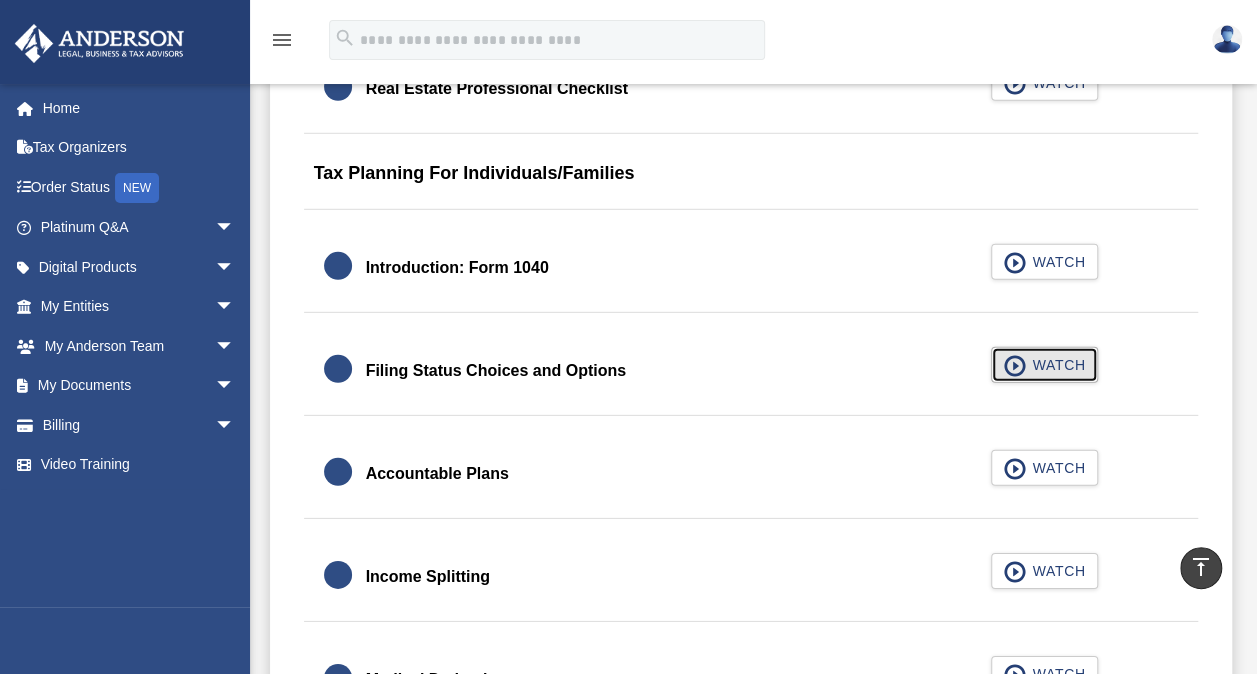 click on "WATCH" at bounding box center (1055, 365) 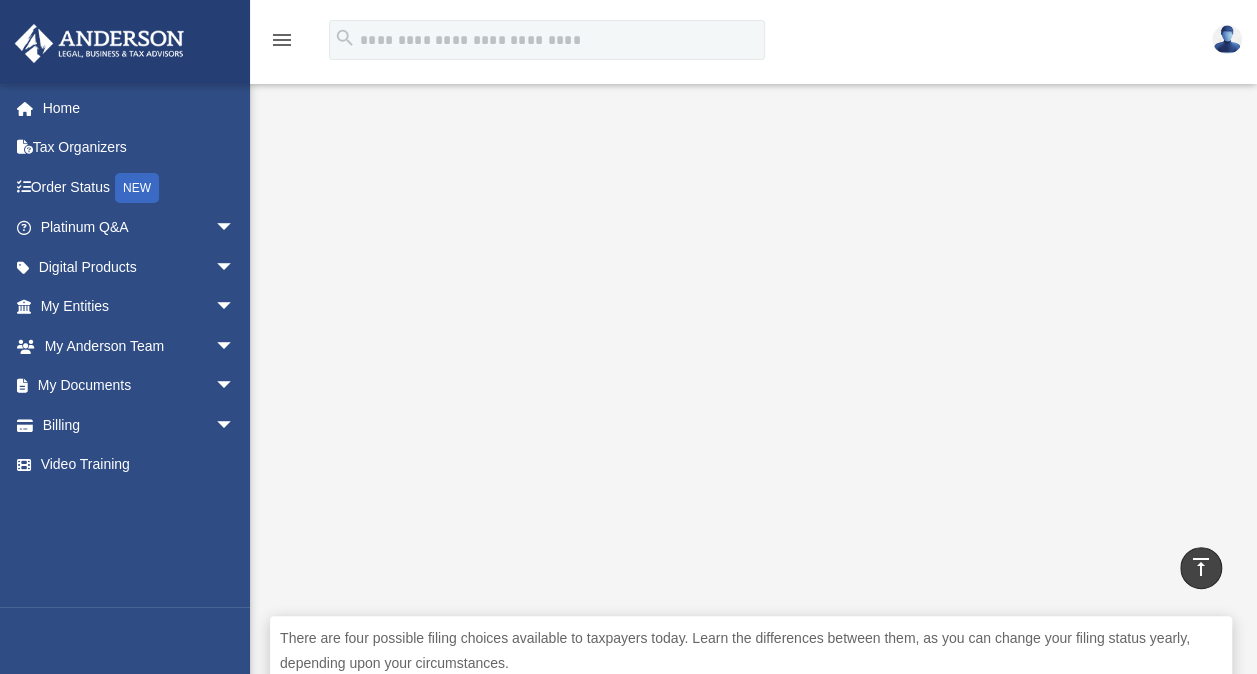 scroll, scrollTop: 417, scrollLeft: 0, axis: vertical 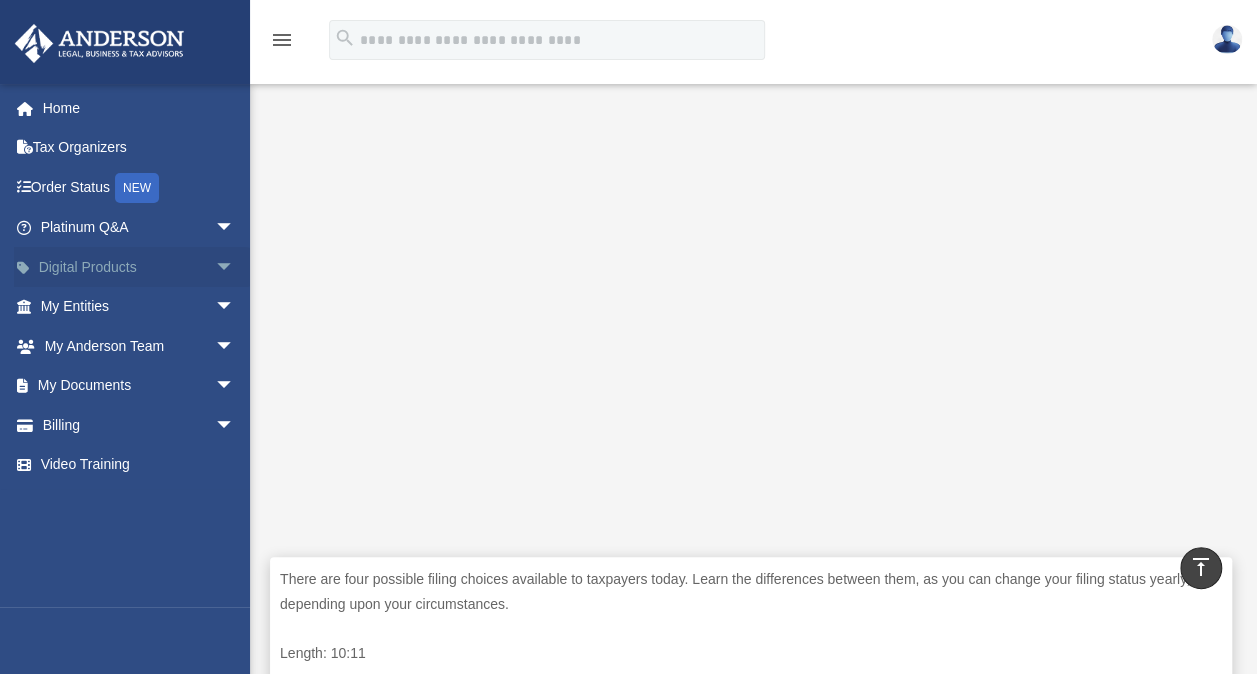 click on "arrow_drop_down" at bounding box center [235, 267] 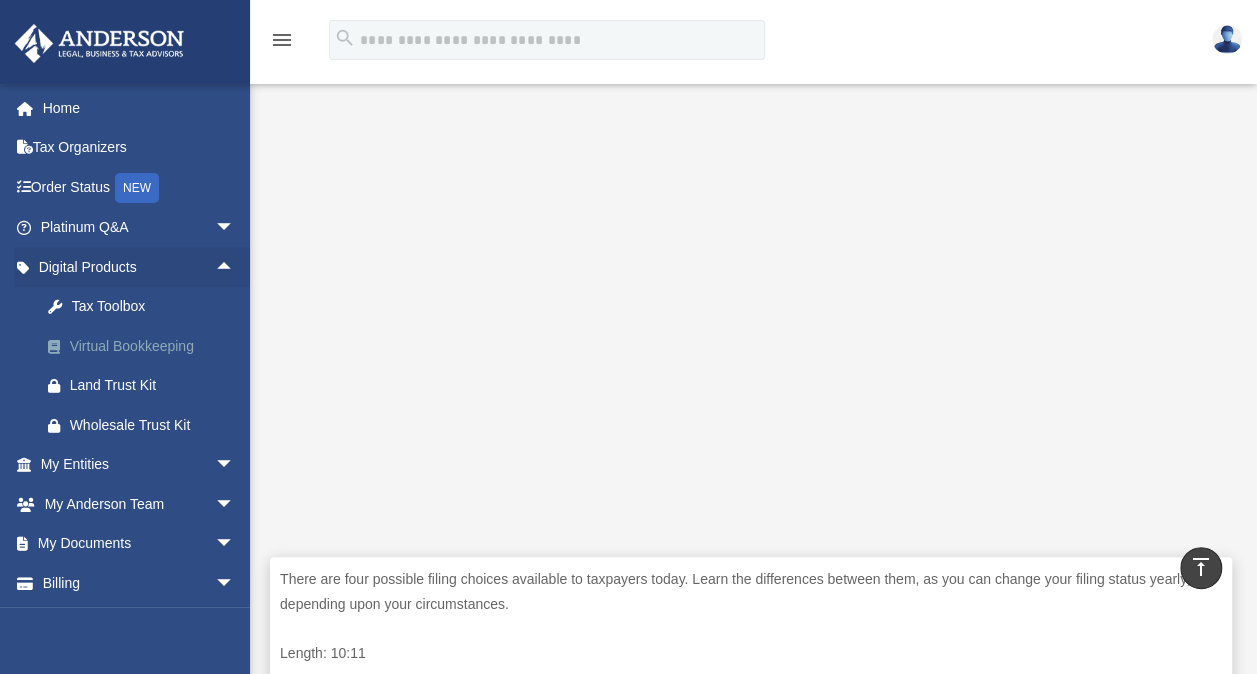 click on "Virtual Bookkeeping" at bounding box center (155, 346) 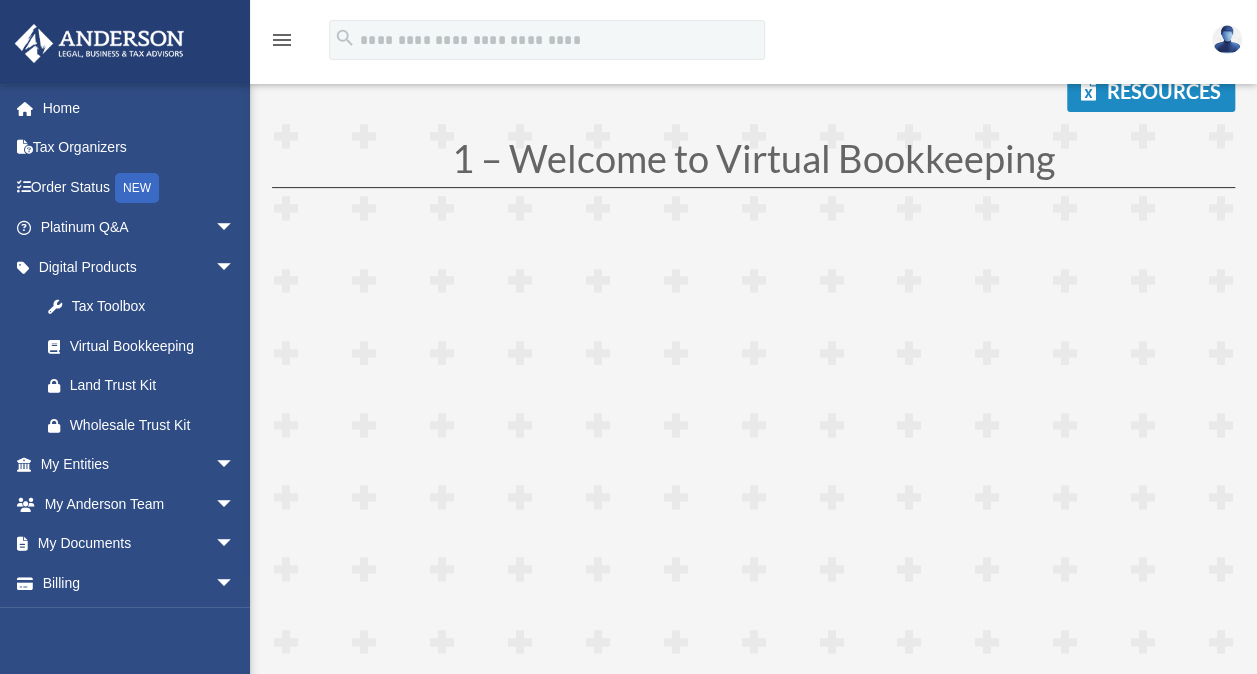 scroll, scrollTop: 310, scrollLeft: 0, axis: vertical 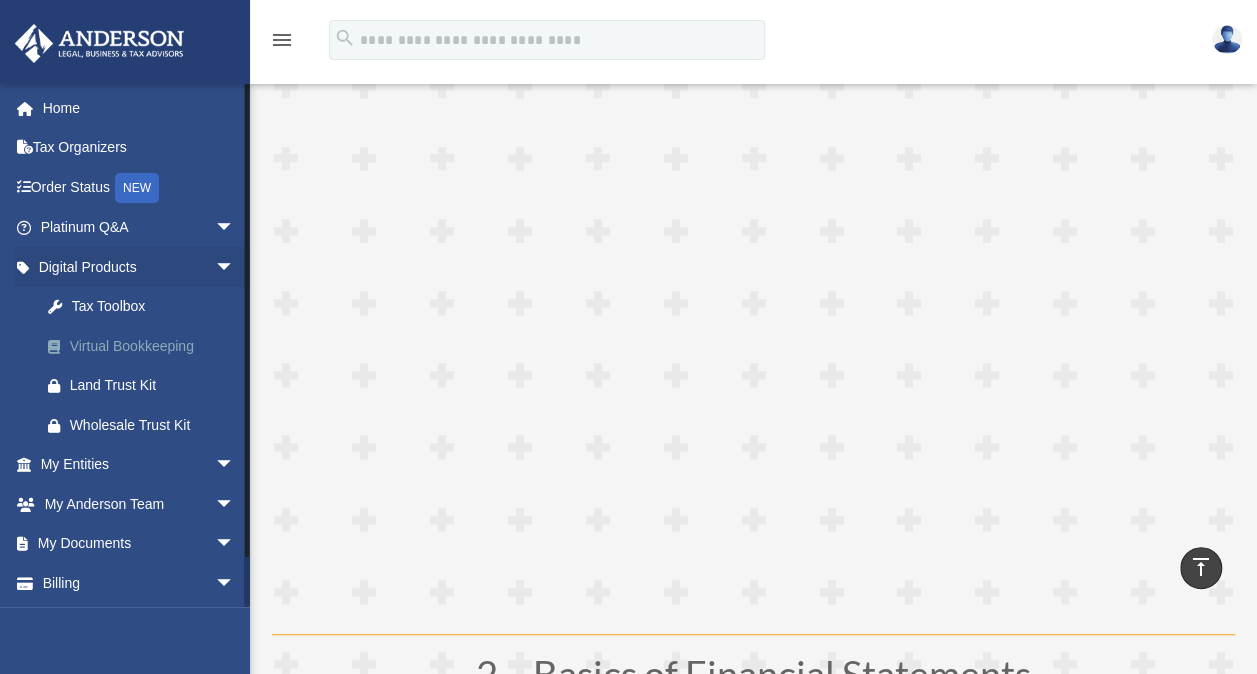 click on "Virtual Bookkeeping" at bounding box center [155, 346] 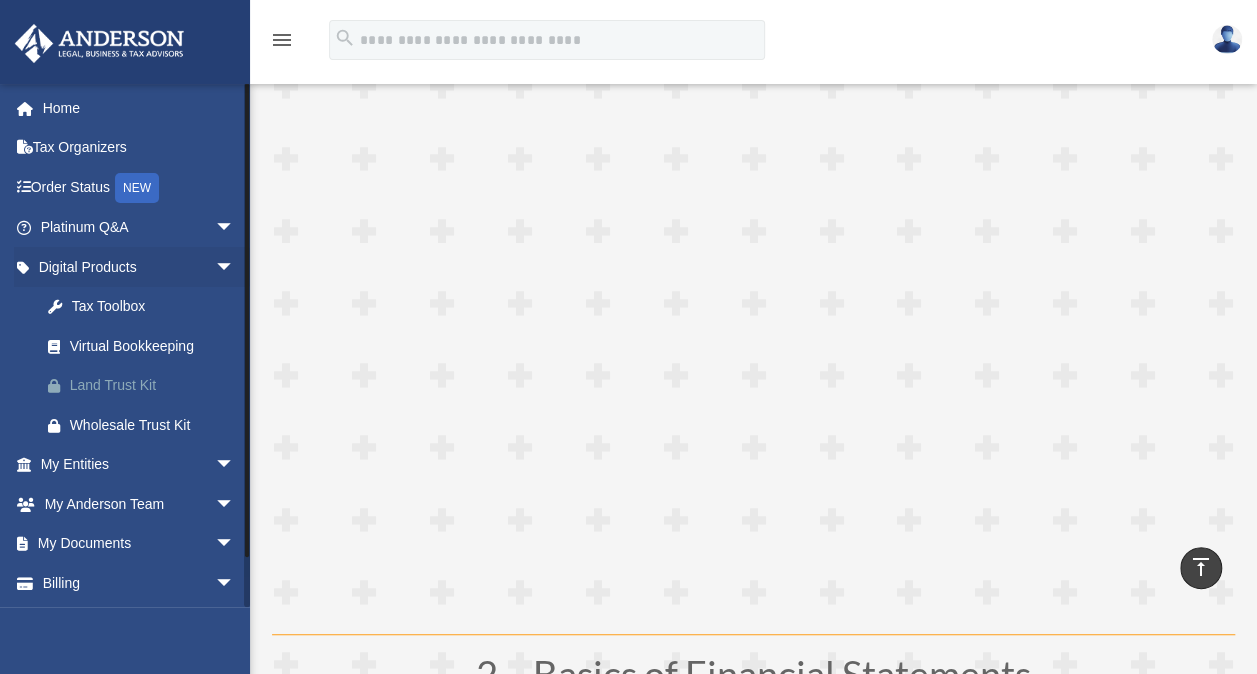 click on "Land Trust Kit" at bounding box center (155, 385) 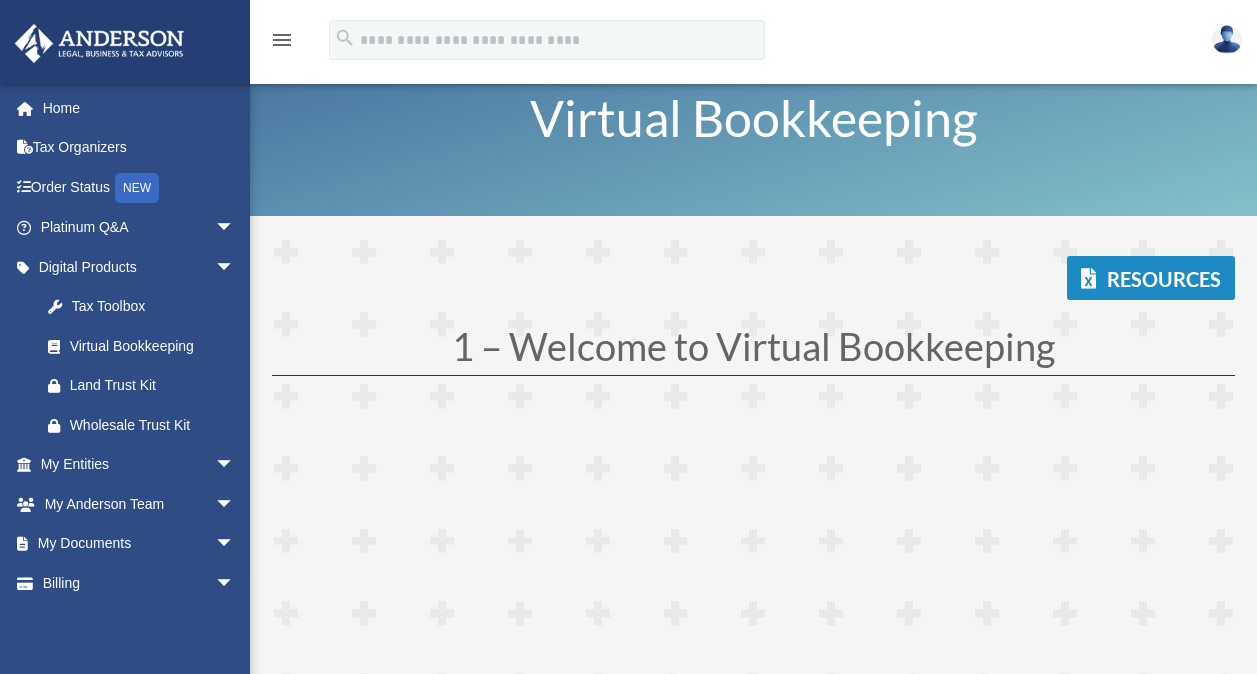 scroll, scrollTop: 0, scrollLeft: 0, axis: both 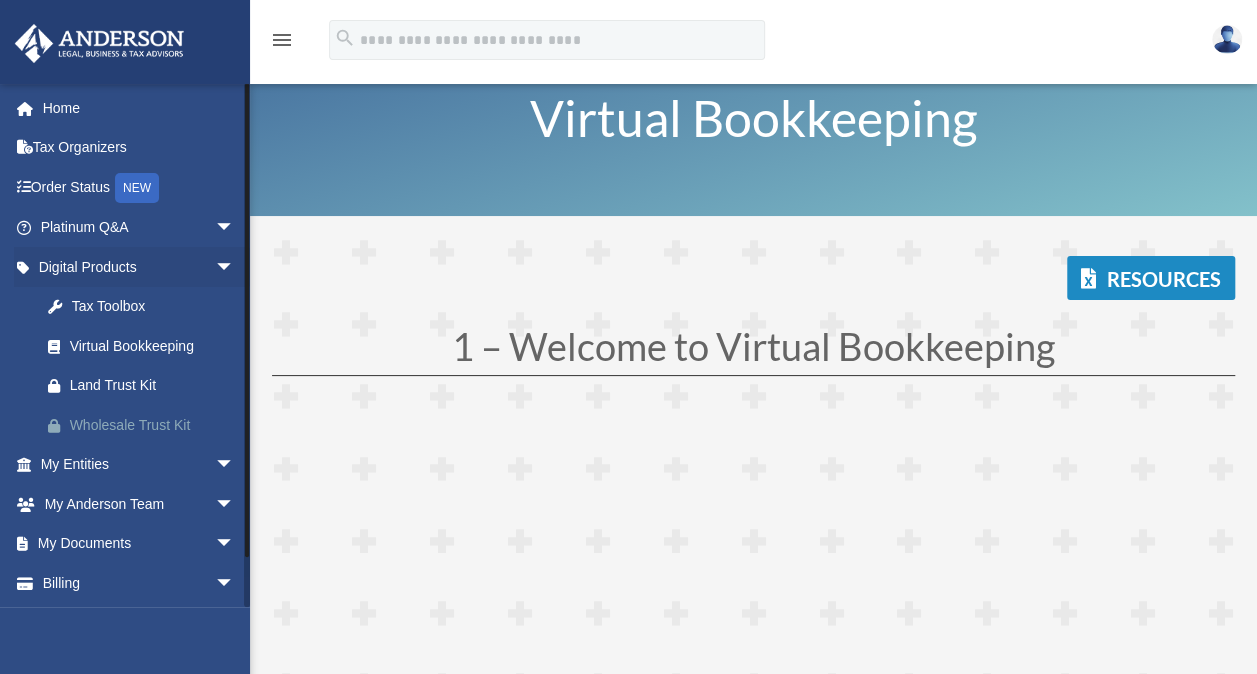 click on "Wholesale Trust Kit" at bounding box center (155, 425) 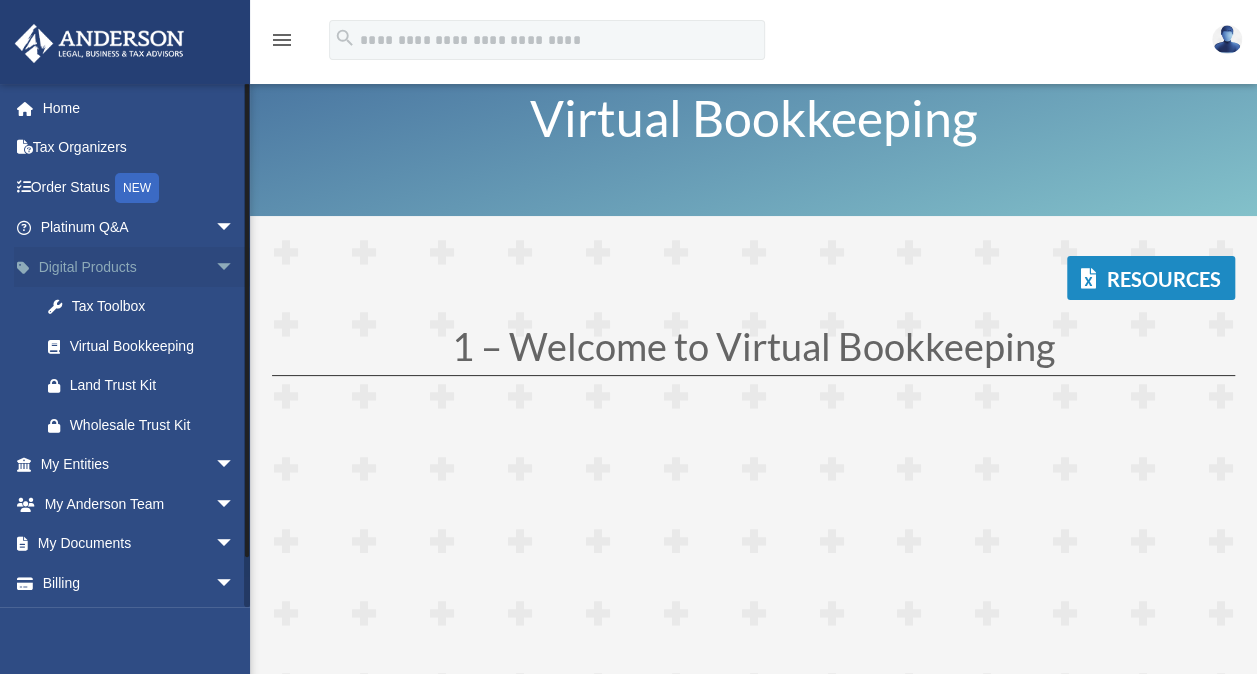 click on "arrow_drop_down" at bounding box center (235, 267) 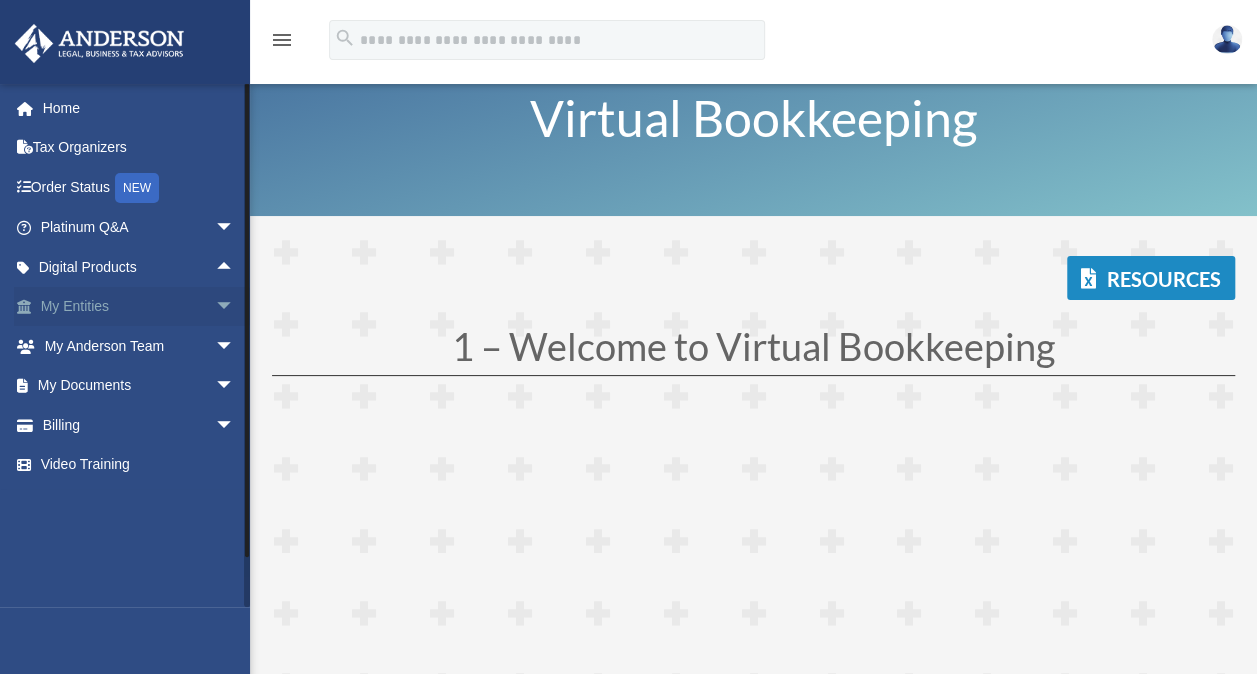 click on "arrow_drop_down" at bounding box center (235, 307) 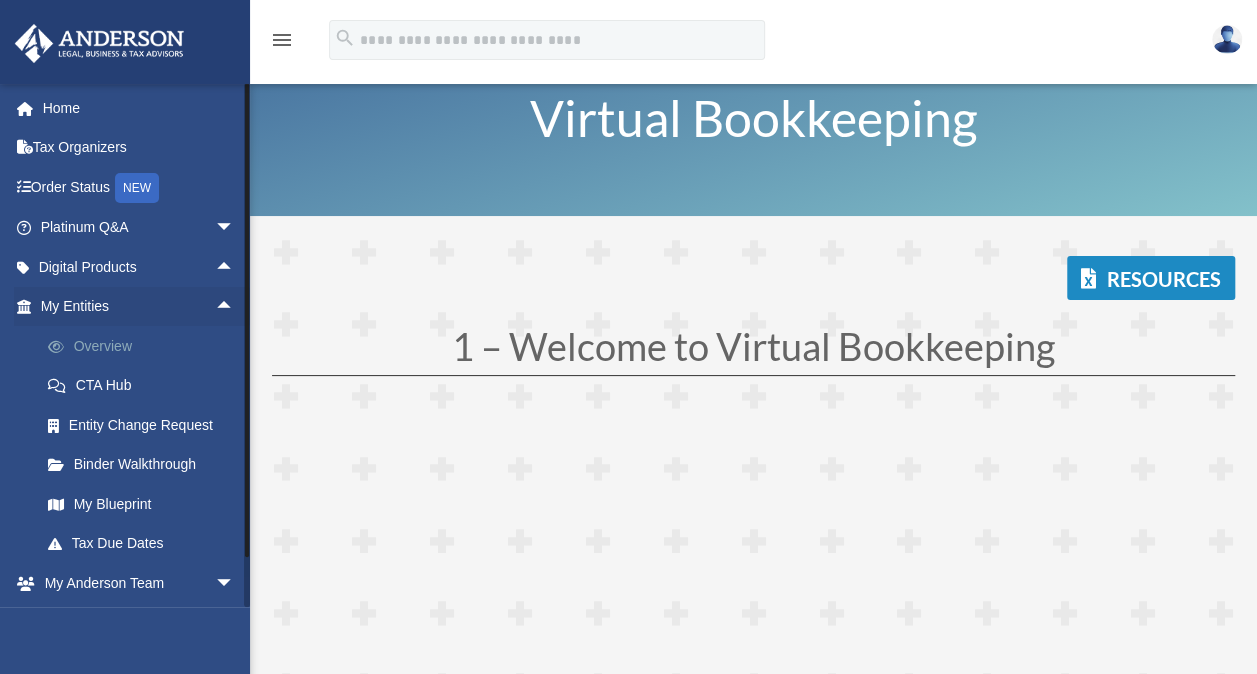 click on "Overview" at bounding box center [146, 346] 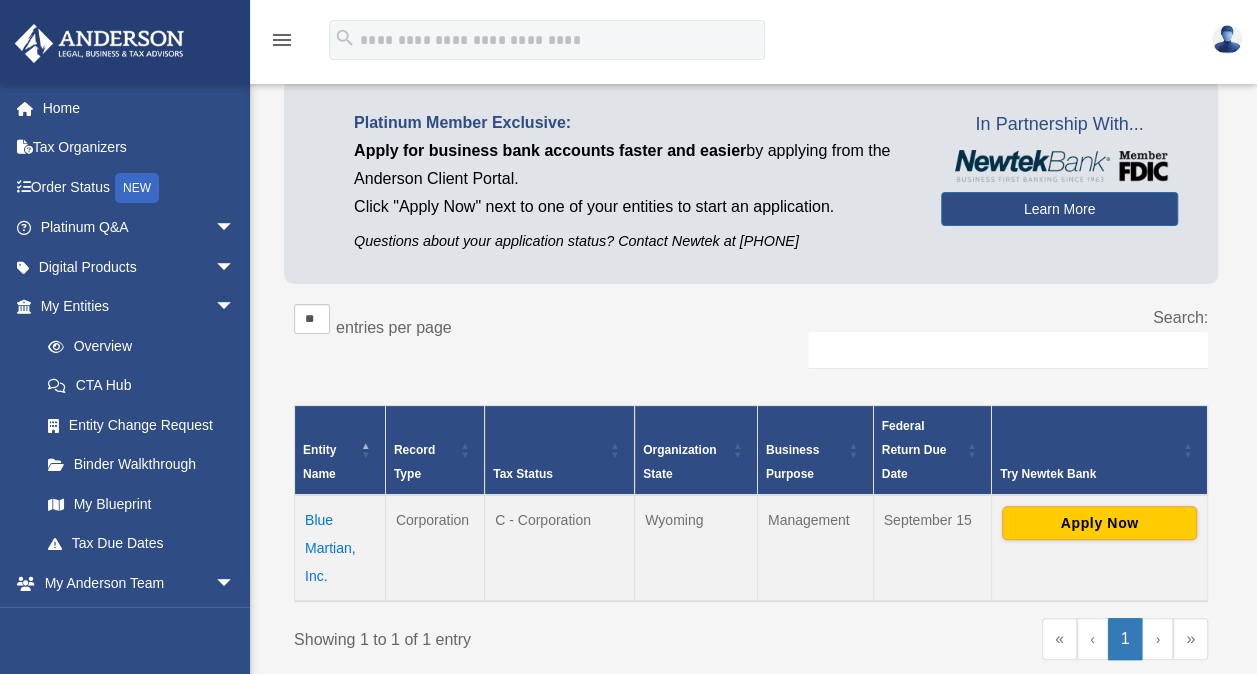 scroll, scrollTop: 127, scrollLeft: 0, axis: vertical 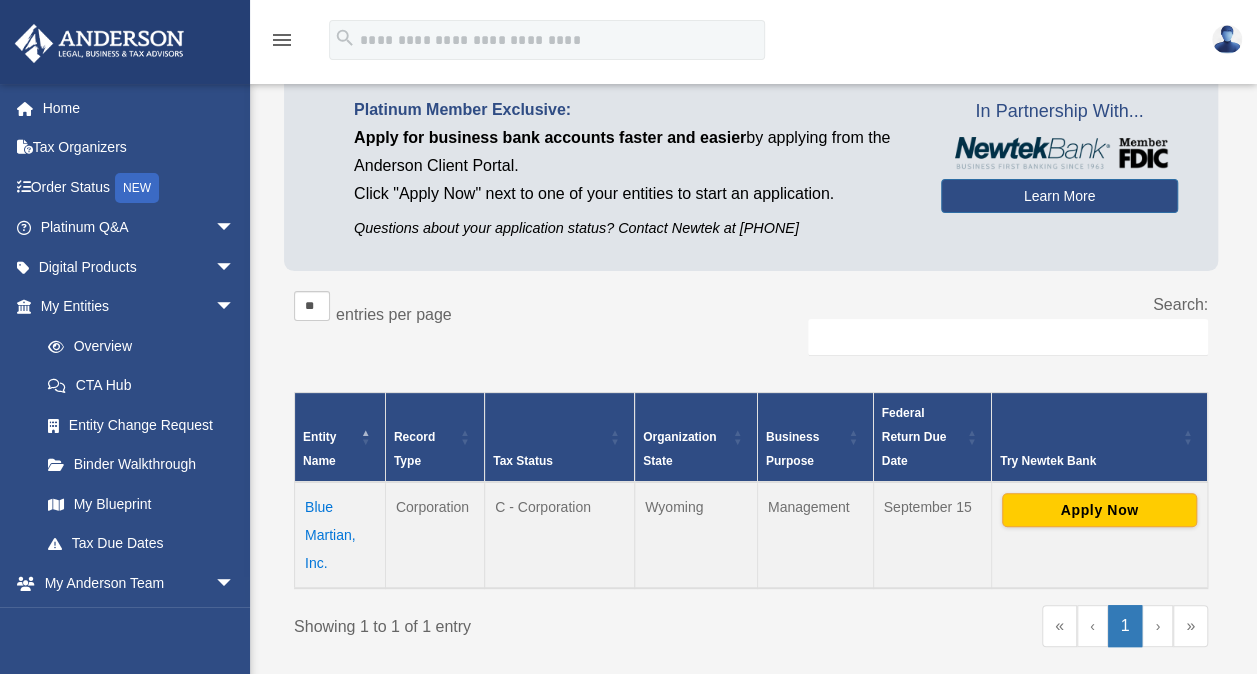 click on "Blue Martian, Inc." at bounding box center [340, 535] 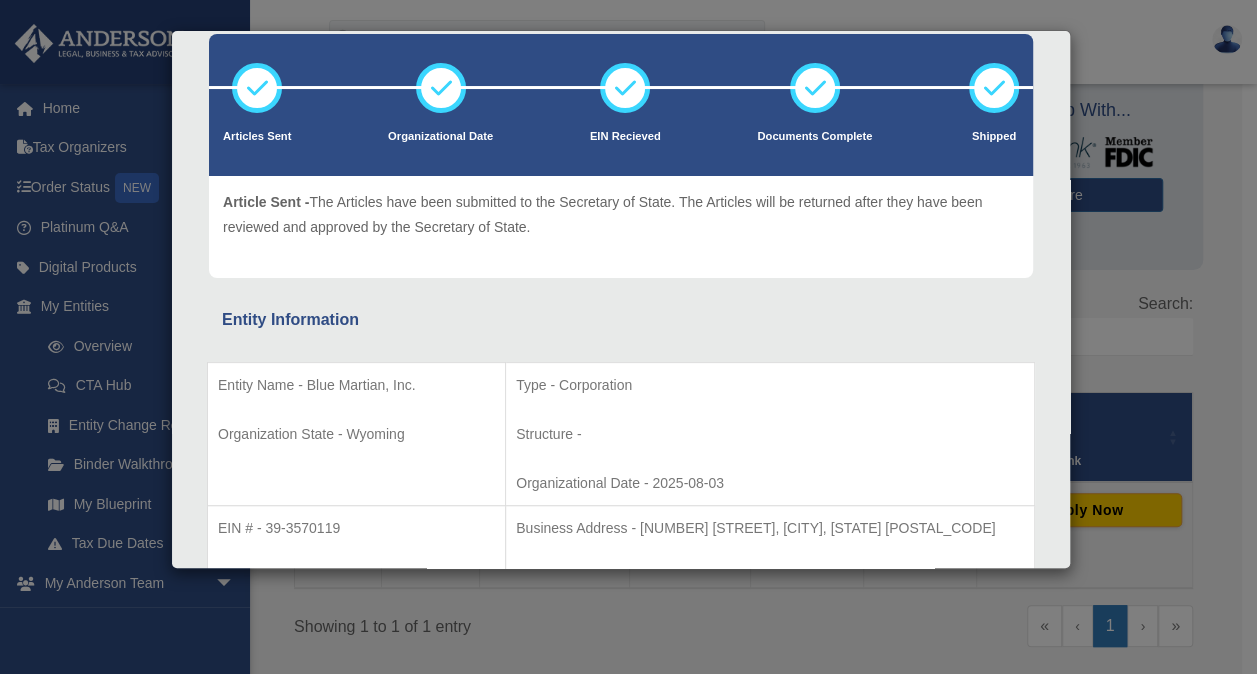 scroll, scrollTop: 0, scrollLeft: 0, axis: both 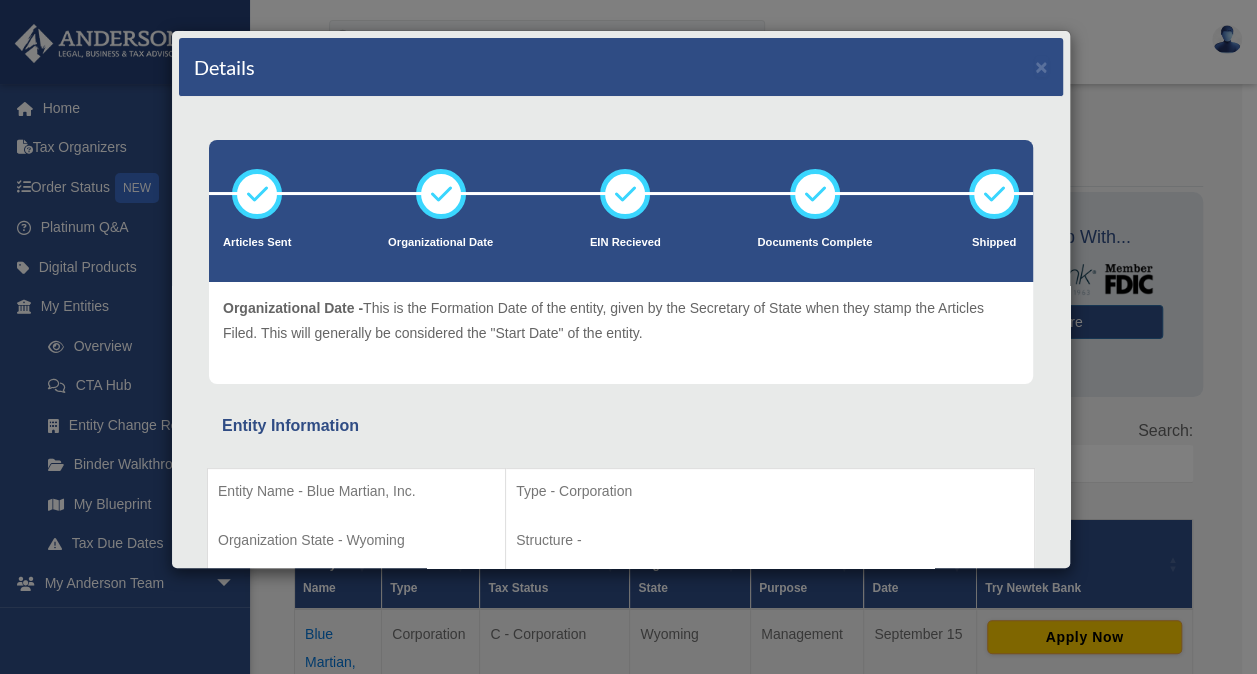 click at bounding box center [441, 194] 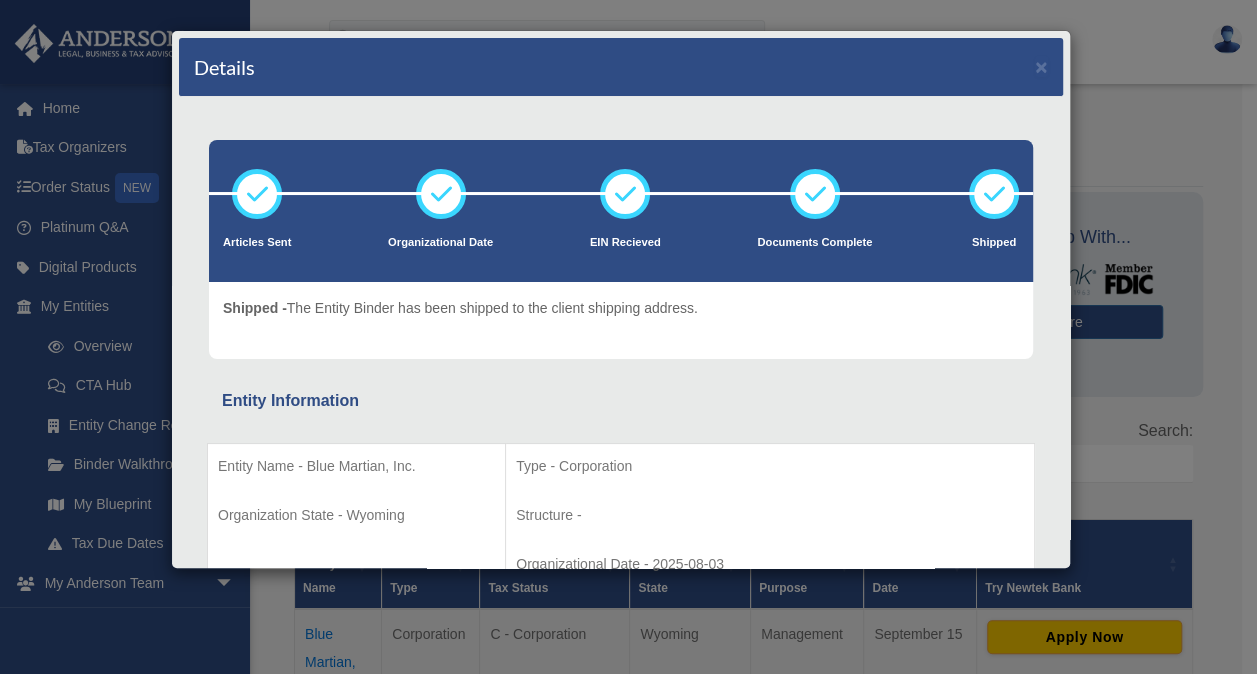 click on "Details
×
Articles Sent
Organizational Date" at bounding box center (628, 337) 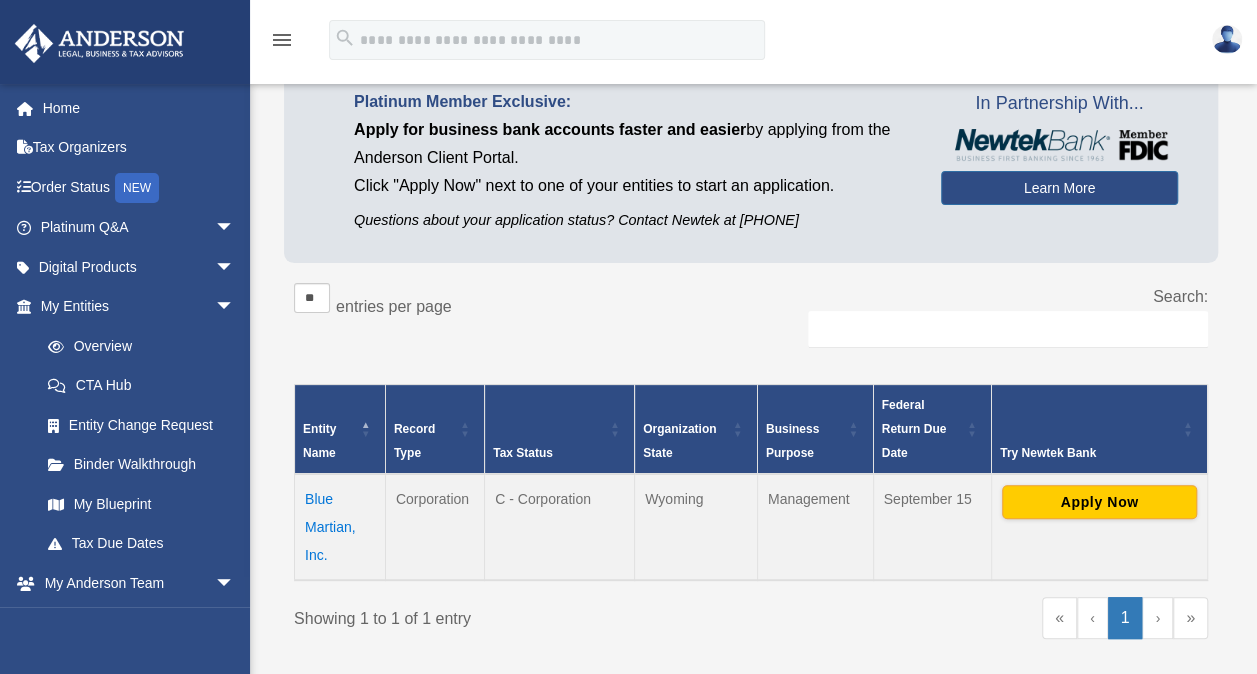scroll, scrollTop: 136, scrollLeft: 0, axis: vertical 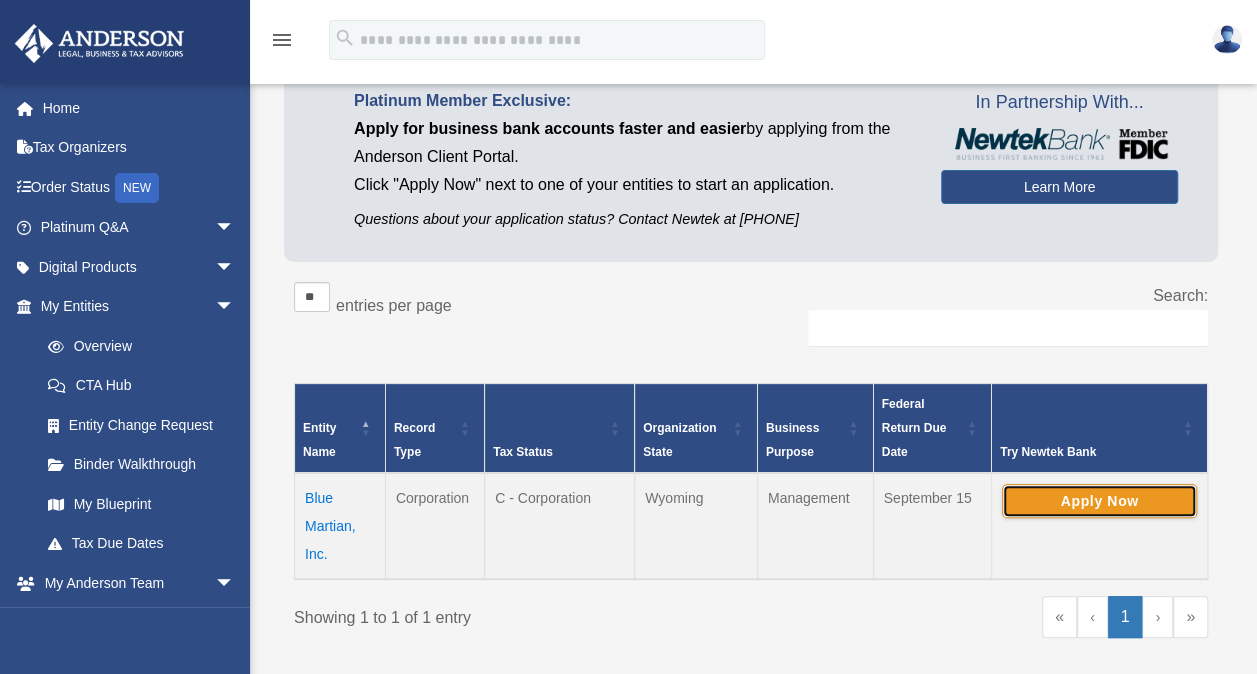 click on "Apply
Now" at bounding box center (1099, 501) 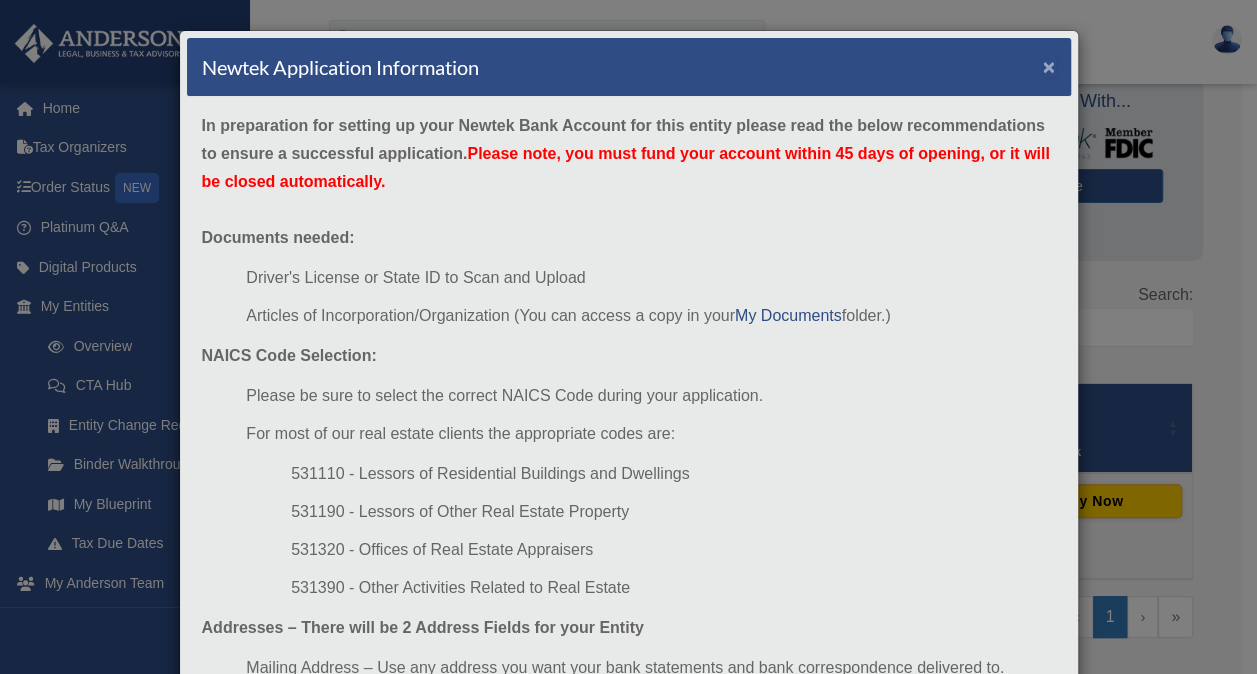 click on "×" at bounding box center (1049, 66) 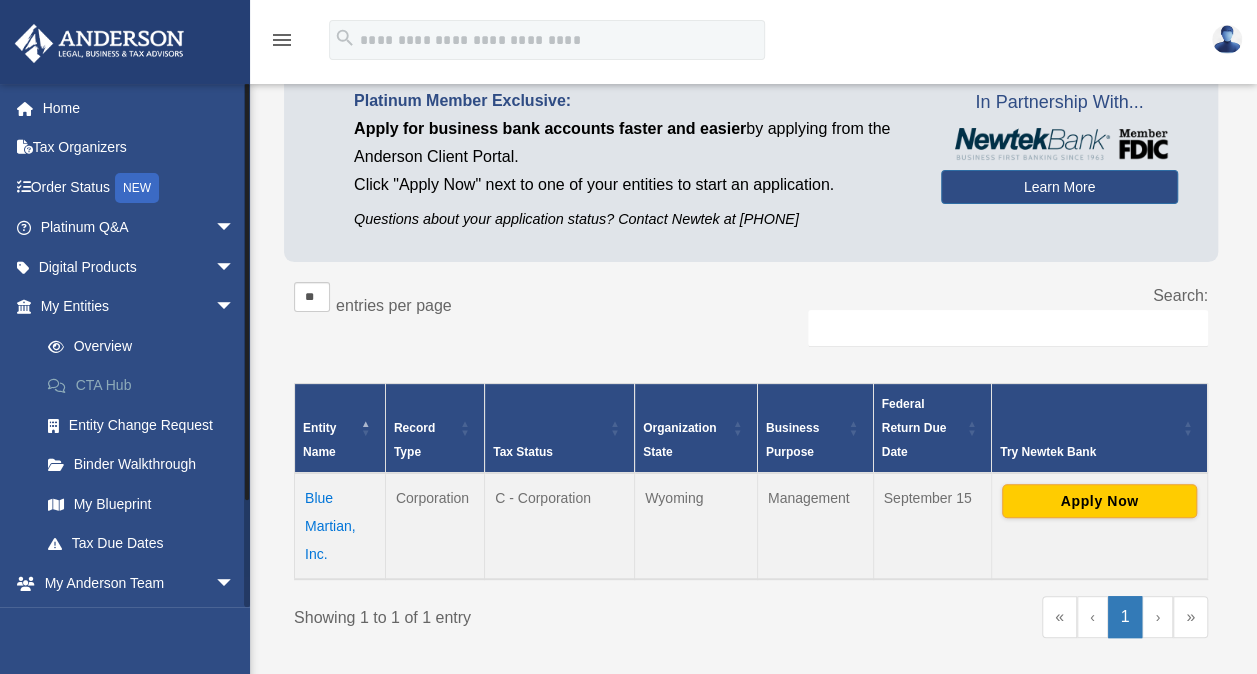 click on "CTA Hub" at bounding box center [146, 386] 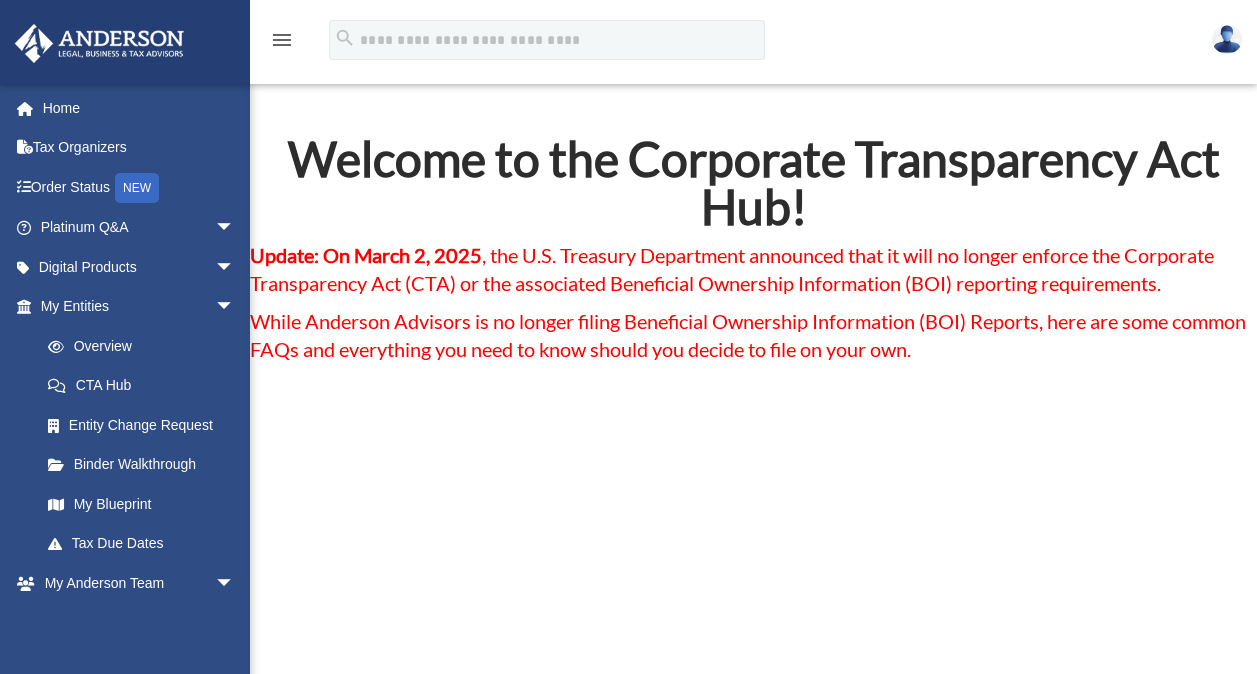scroll, scrollTop: 0, scrollLeft: 0, axis: both 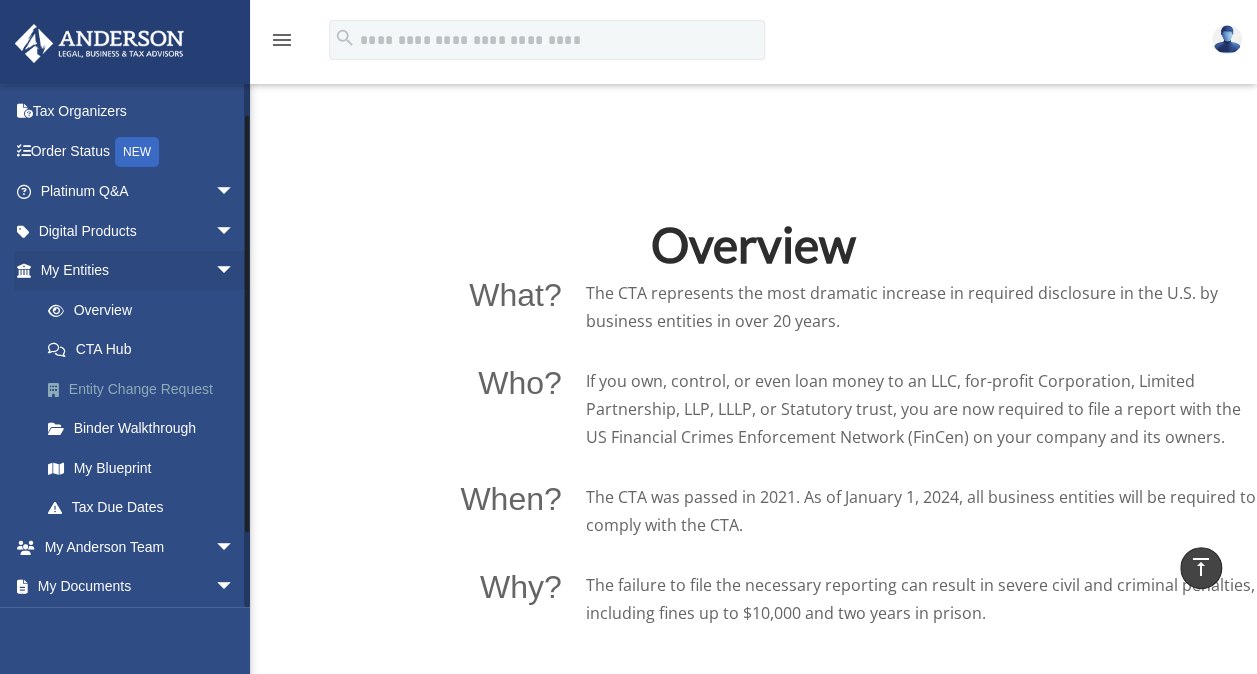 click on "Entity Change Request" at bounding box center (146, 389) 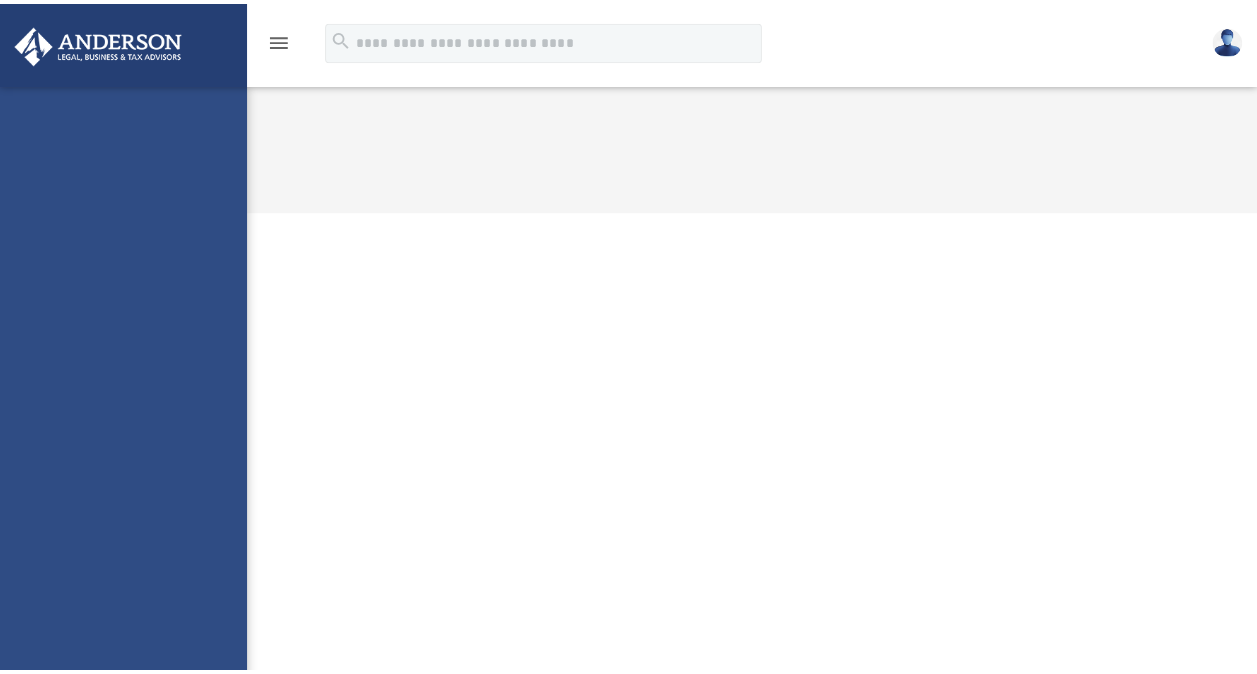 scroll, scrollTop: 0, scrollLeft: 0, axis: both 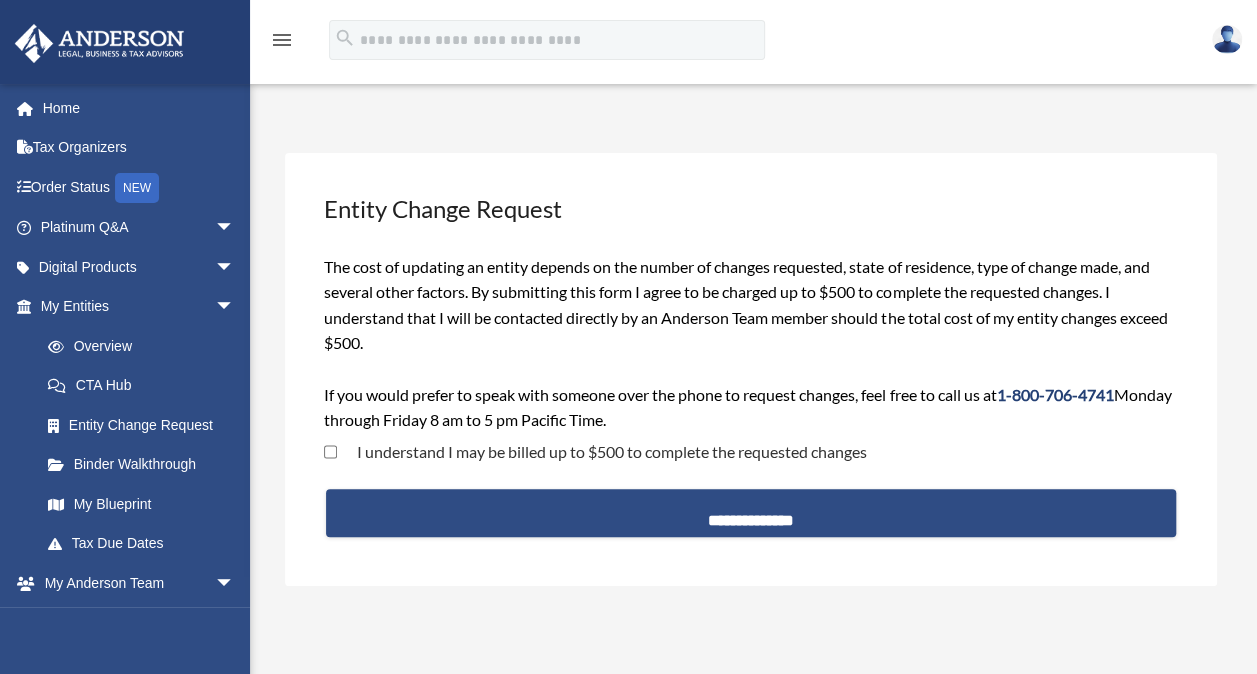 click on "The cost of updating an entity depends on the number of changes requested, [STATE] of residence, type of change made, and several other factors. By submitting this form I agree to be charged up to $500 to complete the requested changes. I understand that I will be contacted directly by an Anderson Team member should the total cost of my entity changes exceed $500. If you would prefer to speak with someone over the phone to request changes, feel free to call us at  [PHONE]  Monday through Friday 8 am to 5 pm Pacific Time." at bounding box center (750, 343) 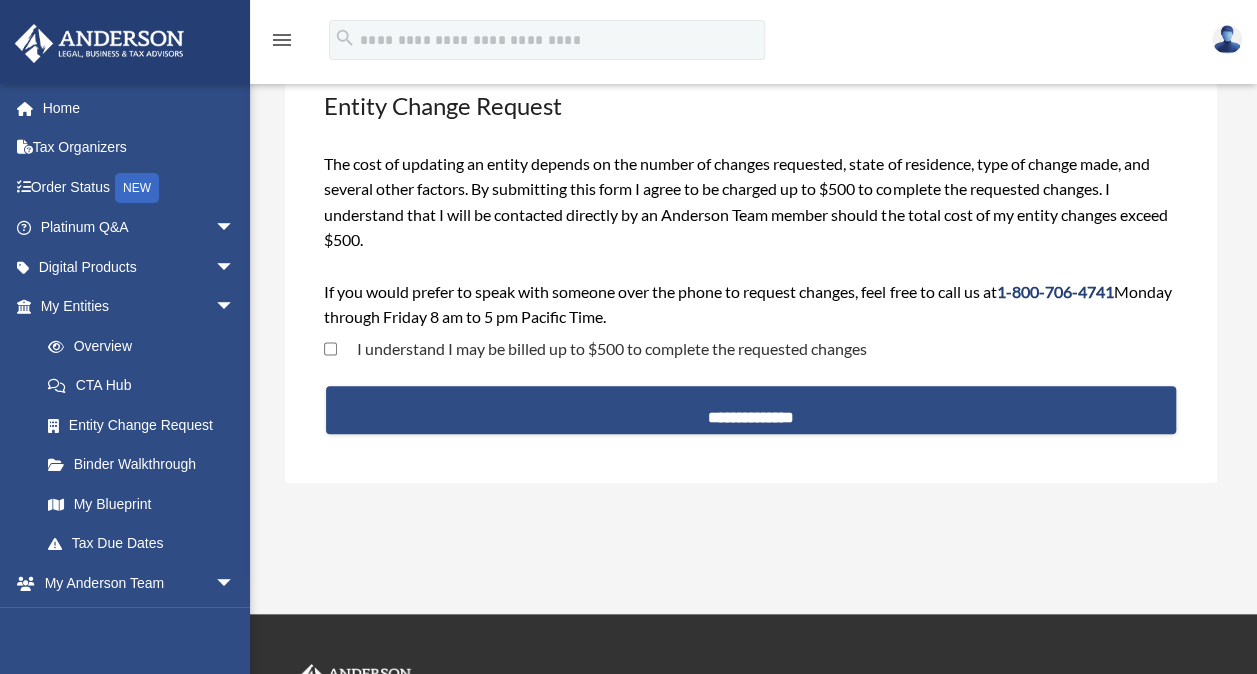 scroll, scrollTop: 98, scrollLeft: 0, axis: vertical 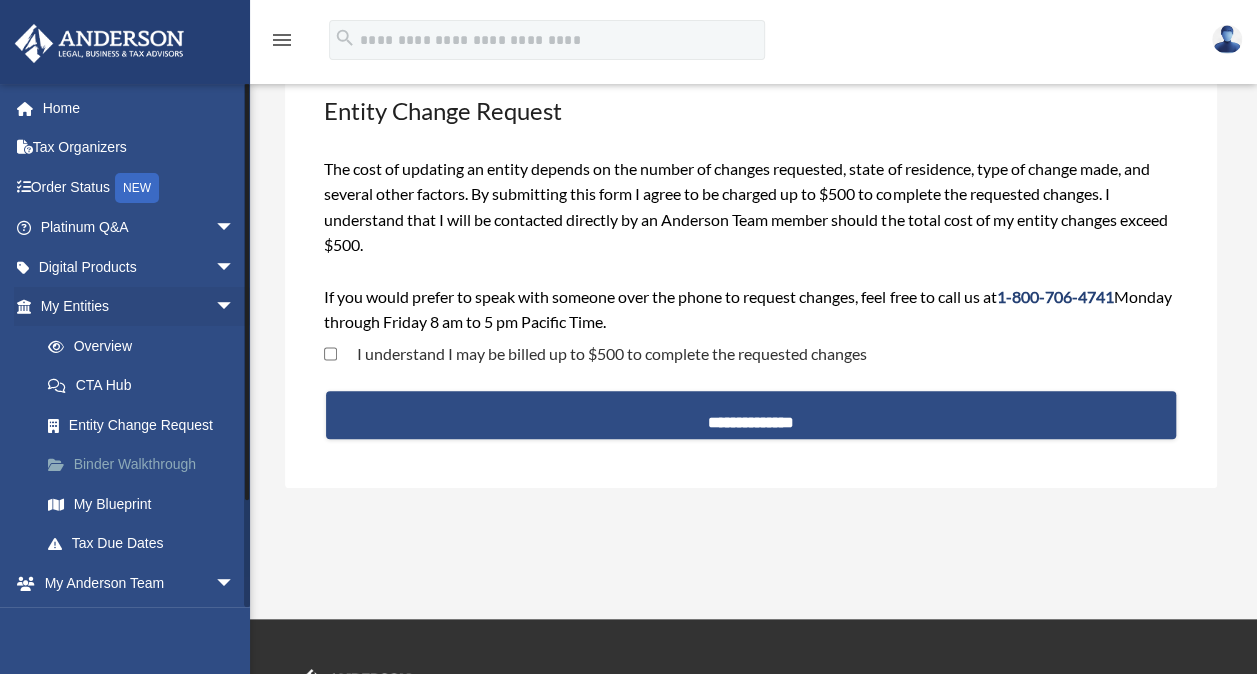 click on "Binder Walkthrough" at bounding box center (146, 465) 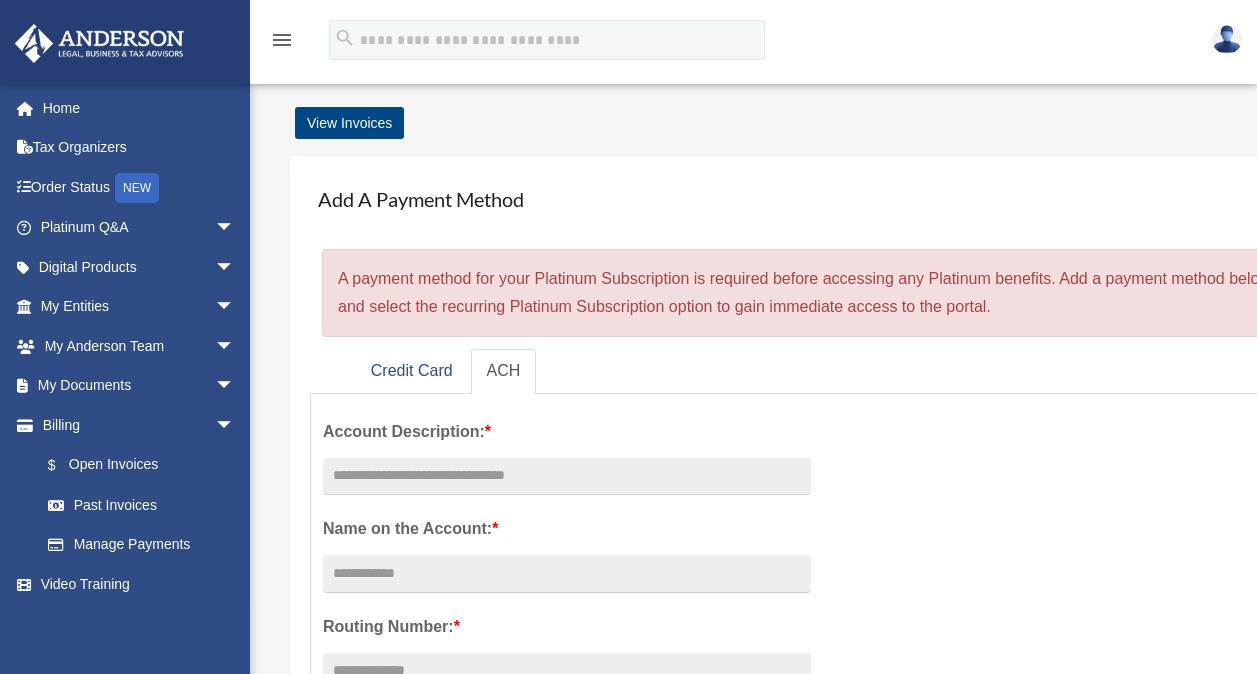 scroll, scrollTop: 0, scrollLeft: 0, axis: both 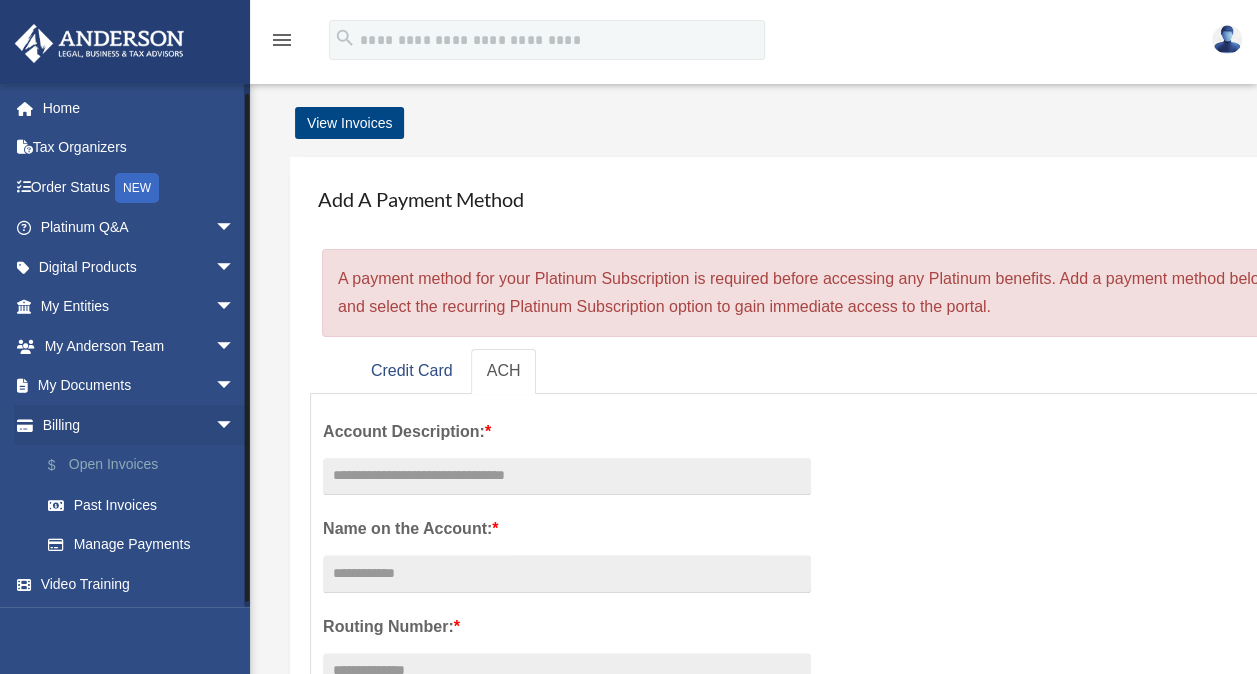 click on "$ Open Invoices" at bounding box center [146, 465] 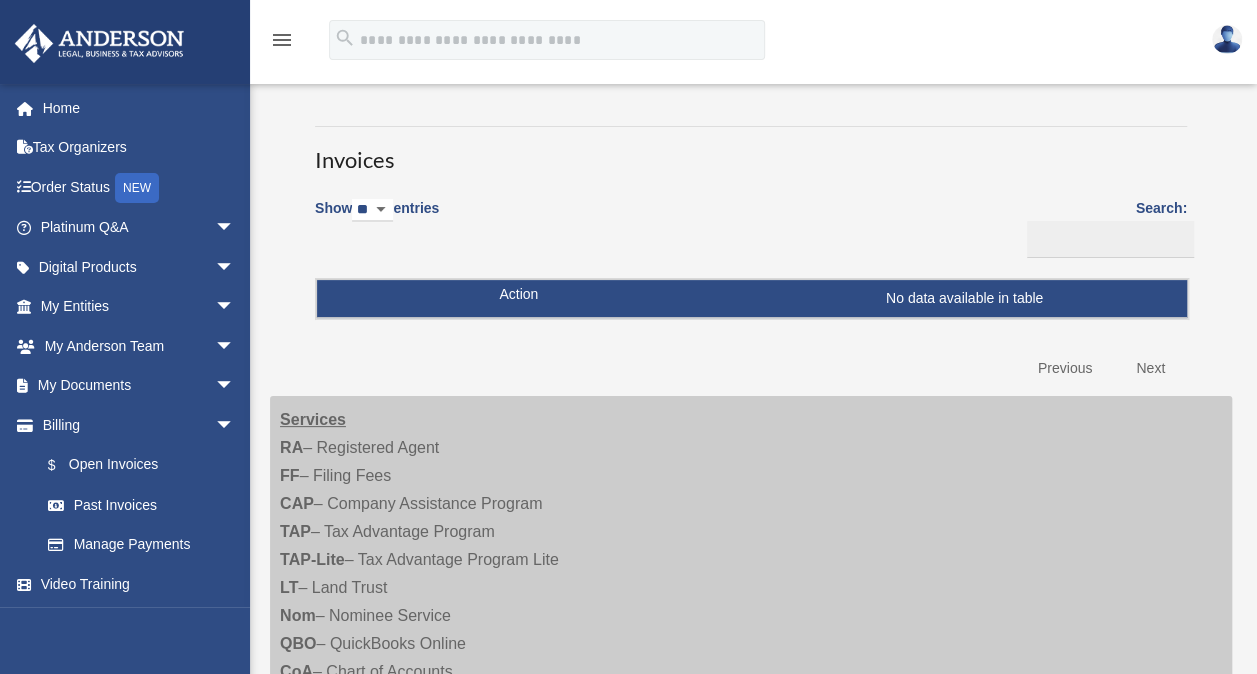 scroll, scrollTop: 0, scrollLeft: 0, axis: both 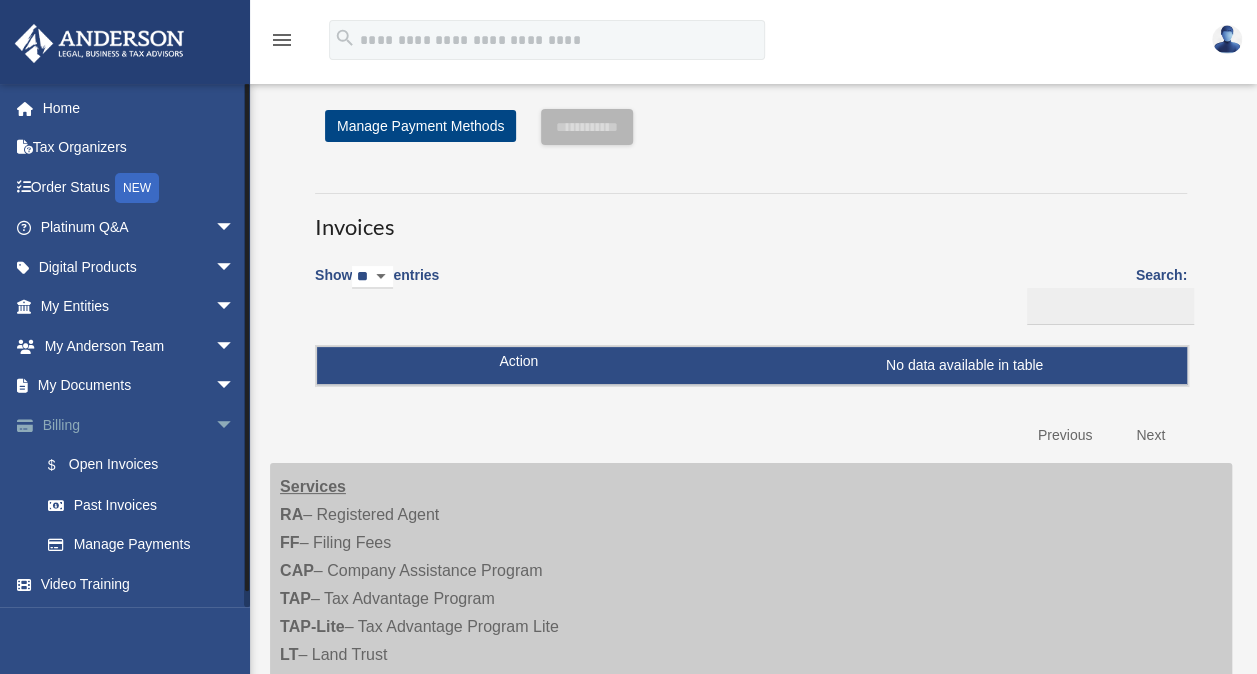 click on "arrow_drop_down" at bounding box center [235, 425] 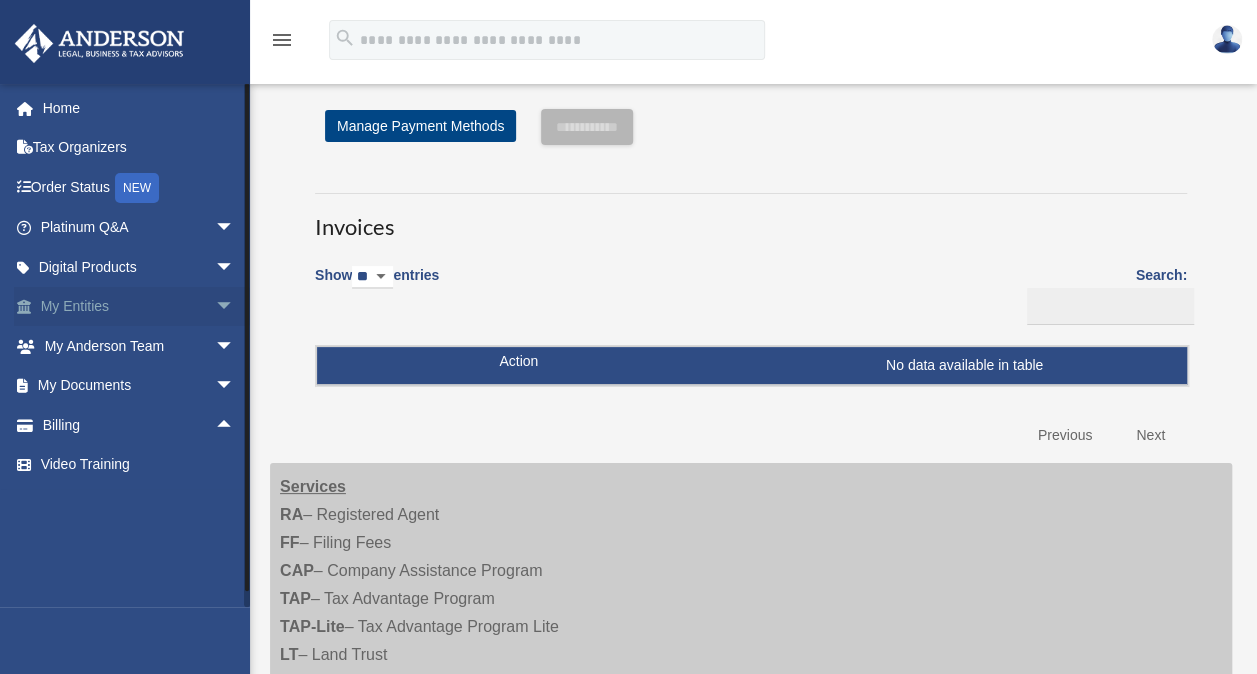 click on "arrow_drop_down" at bounding box center [235, 307] 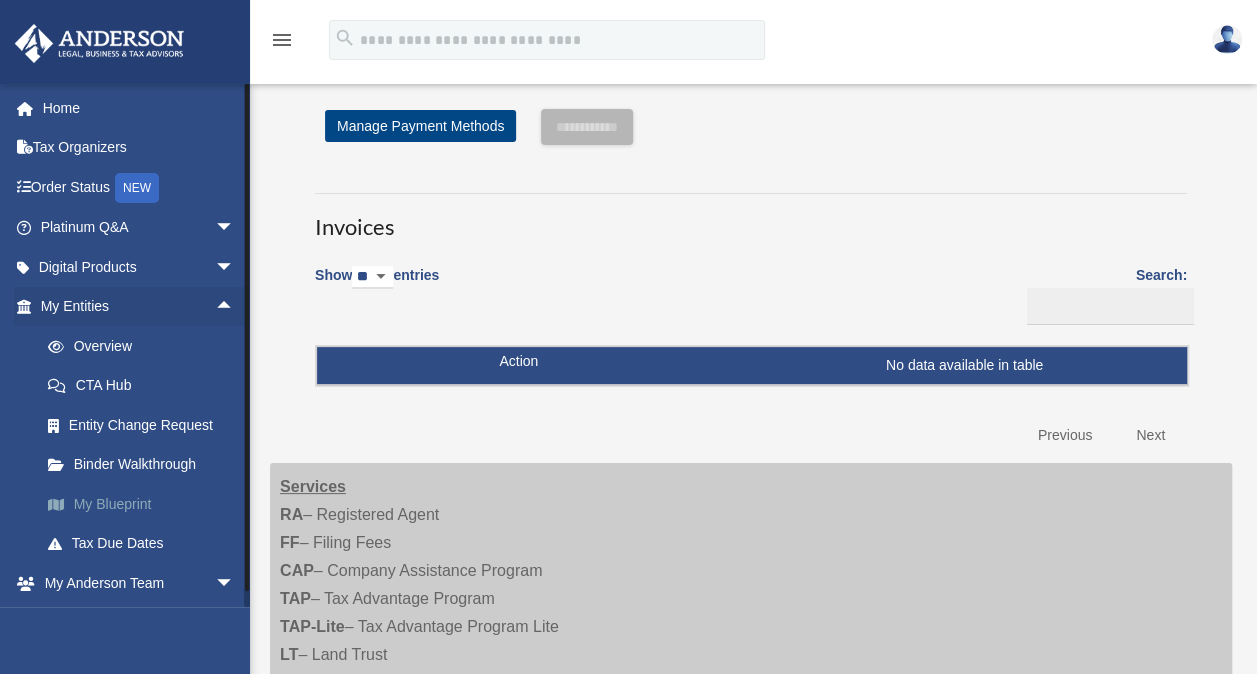 click on "My Blueprint" at bounding box center (146, 504) 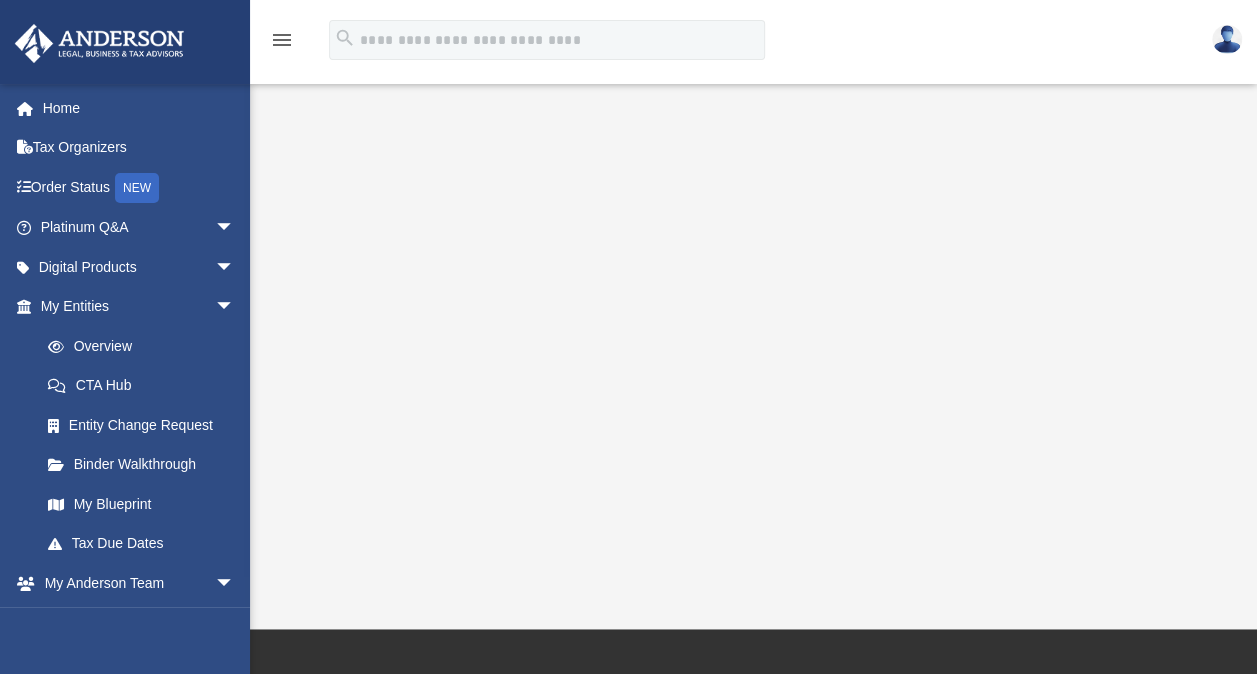 scroll, scrollTop: 336, scrollLeft: 0, axis: vertical 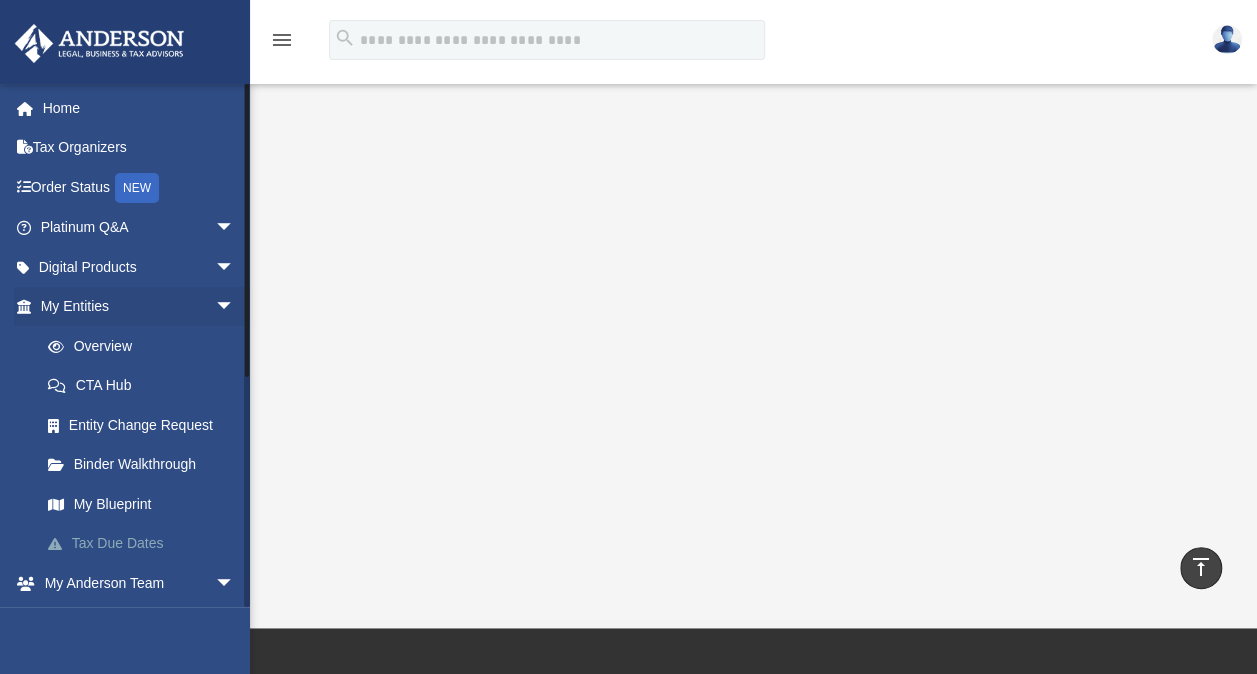 click on "Tax Due Dates" at bounding box center [146, 544] 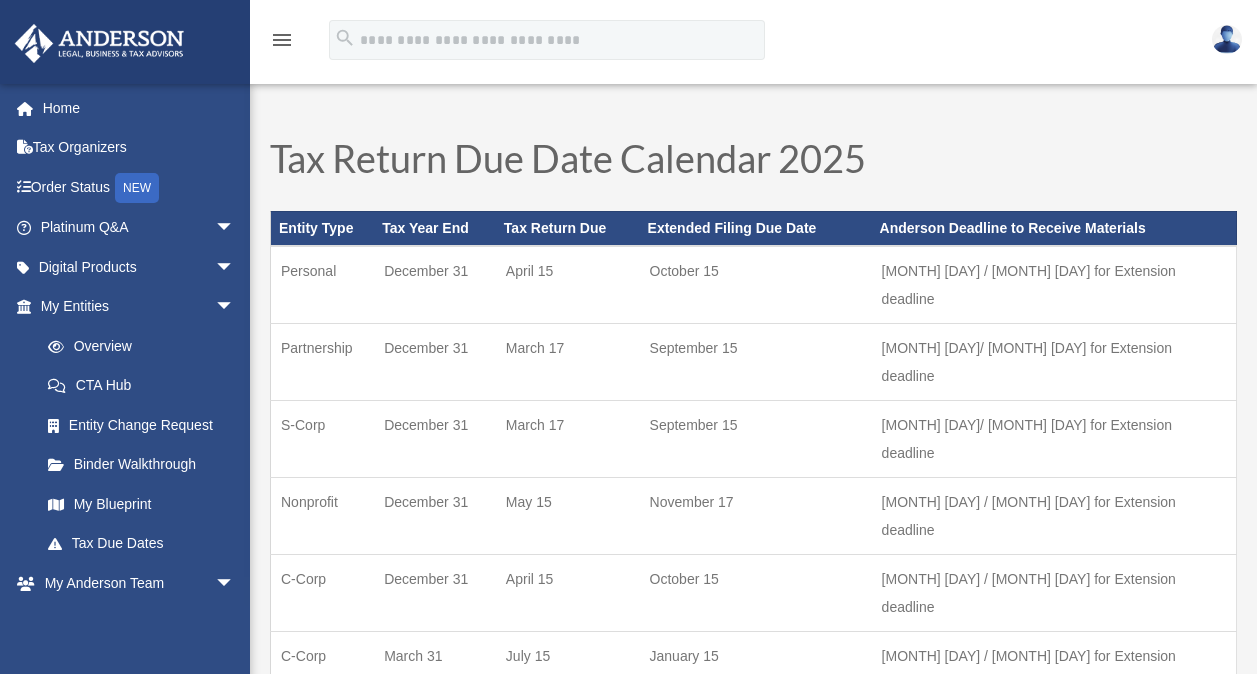 scroll, scrollTop: 0, scrollLeft: 0, axis: both 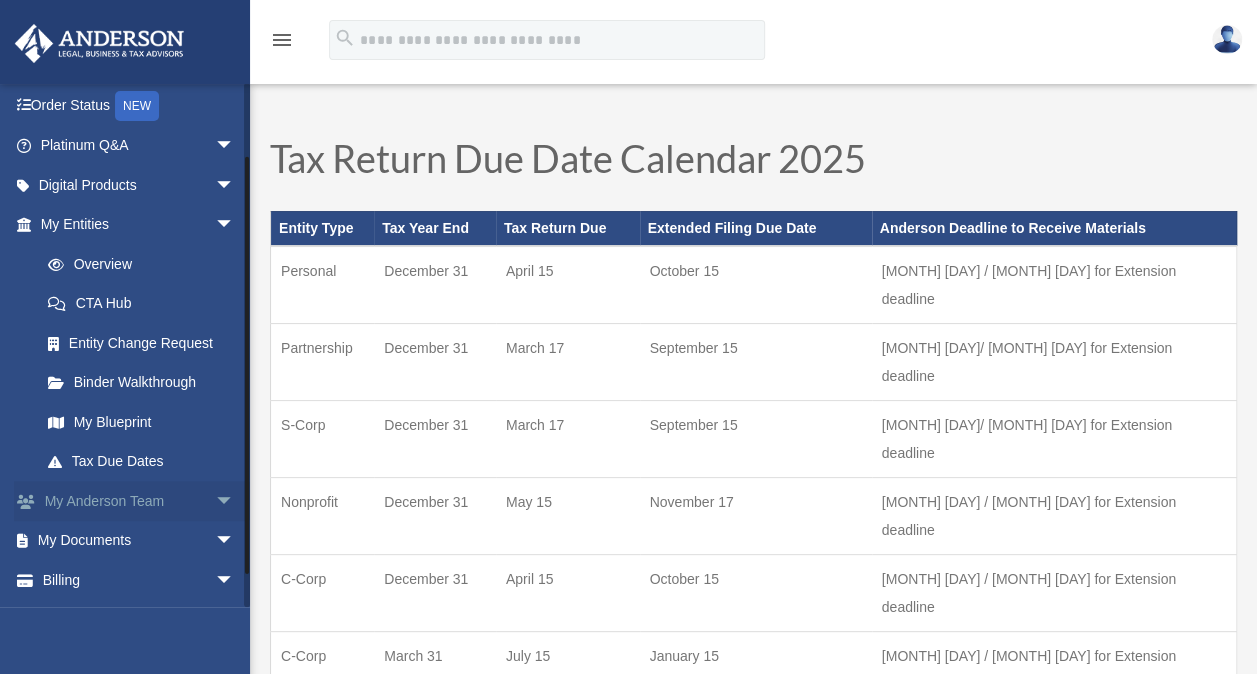 click on "arrow_drop_down" at bounding box center [235, 501] 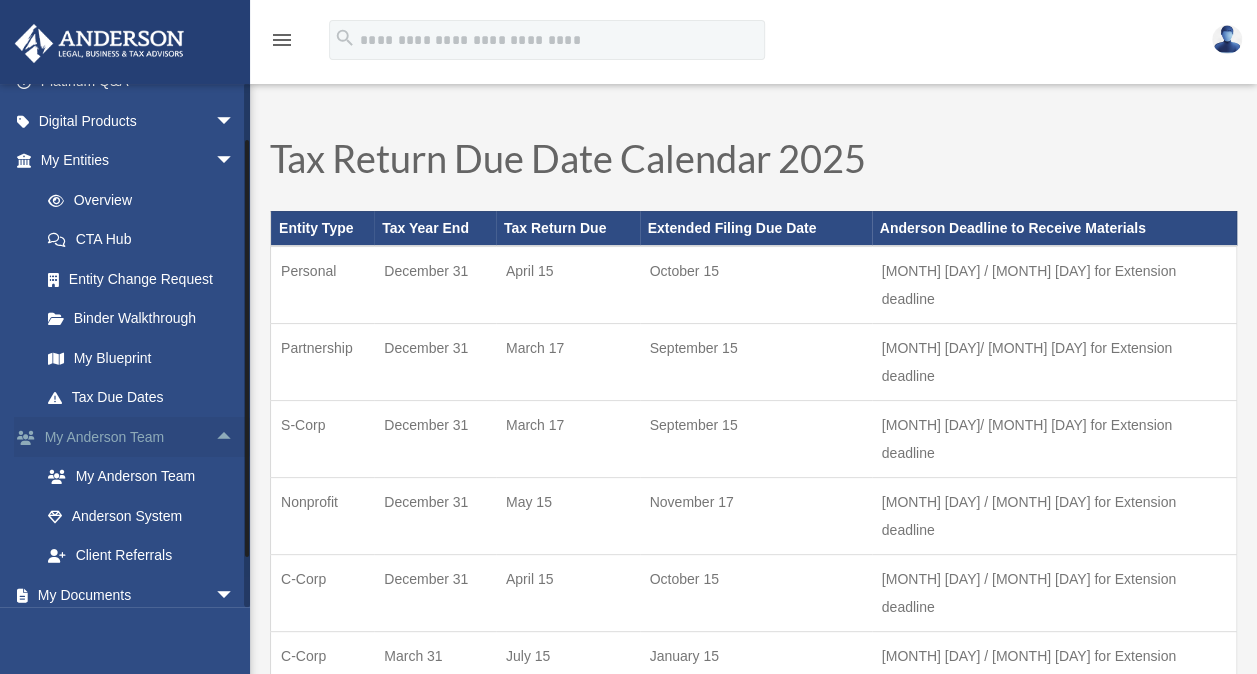 scroll, scrollTop: 151, scrollLeft: 0, axis: vertical 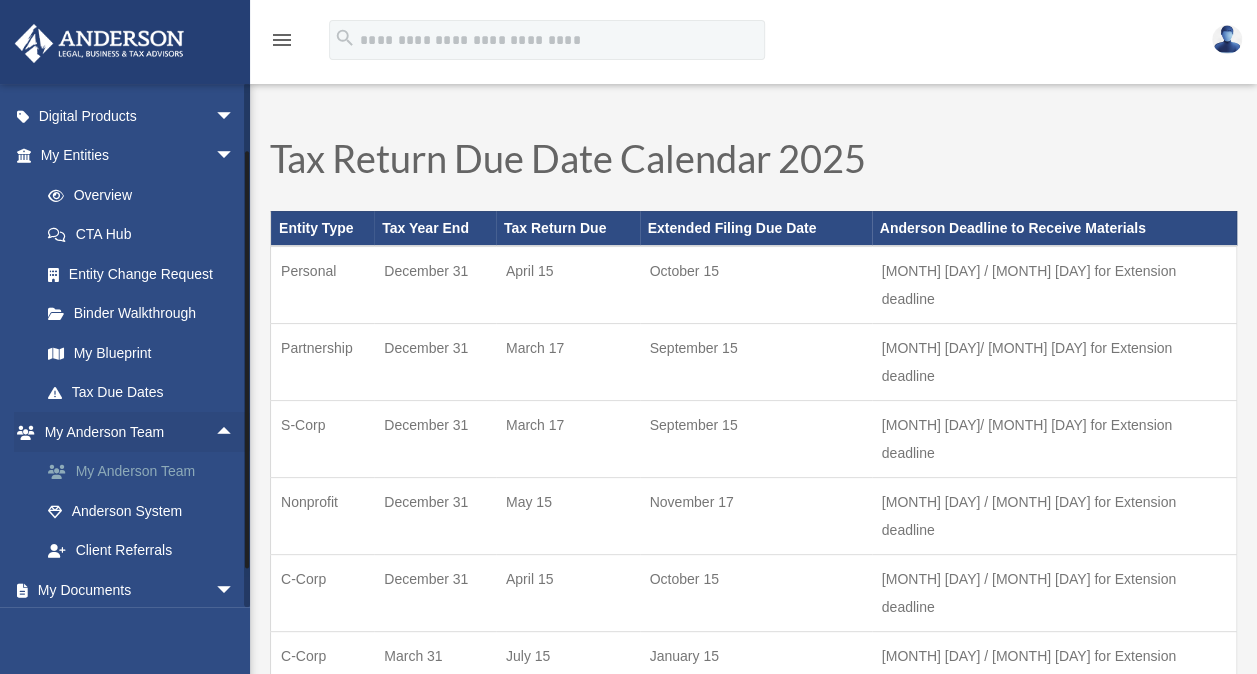 click on "My Anderson Team" at bounding box center [146, 472] 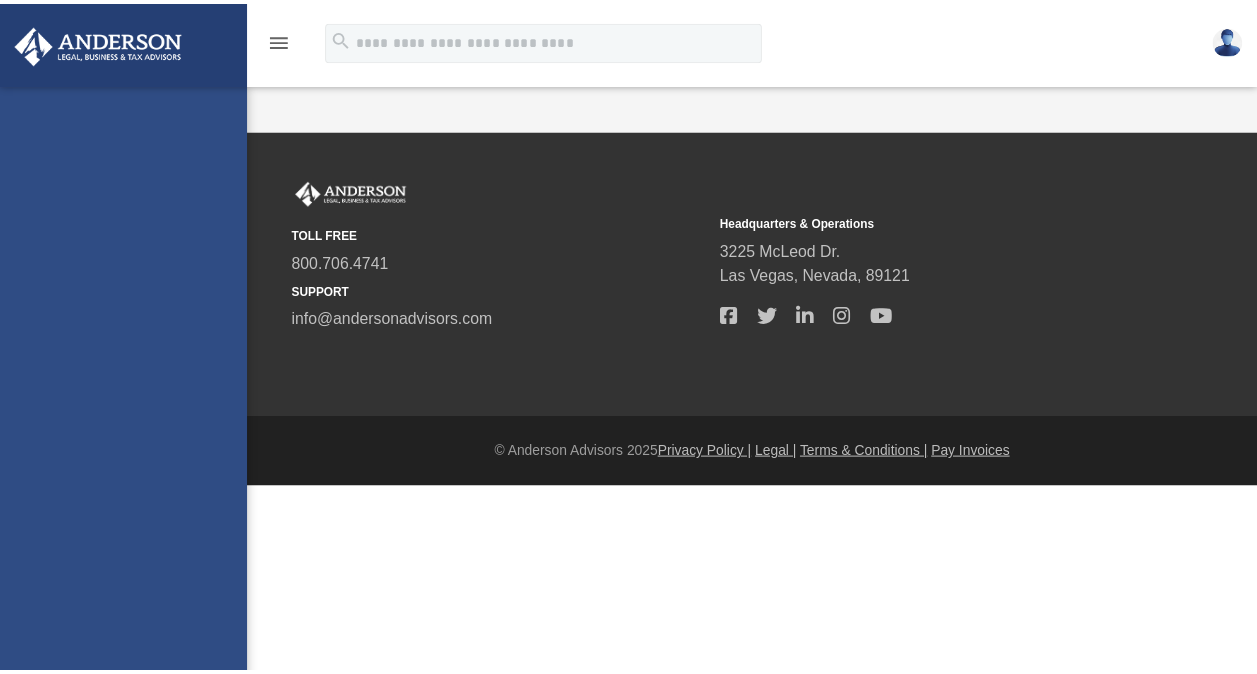 scroll, scrollTop: 0, scrollLeft: 0, axis: both 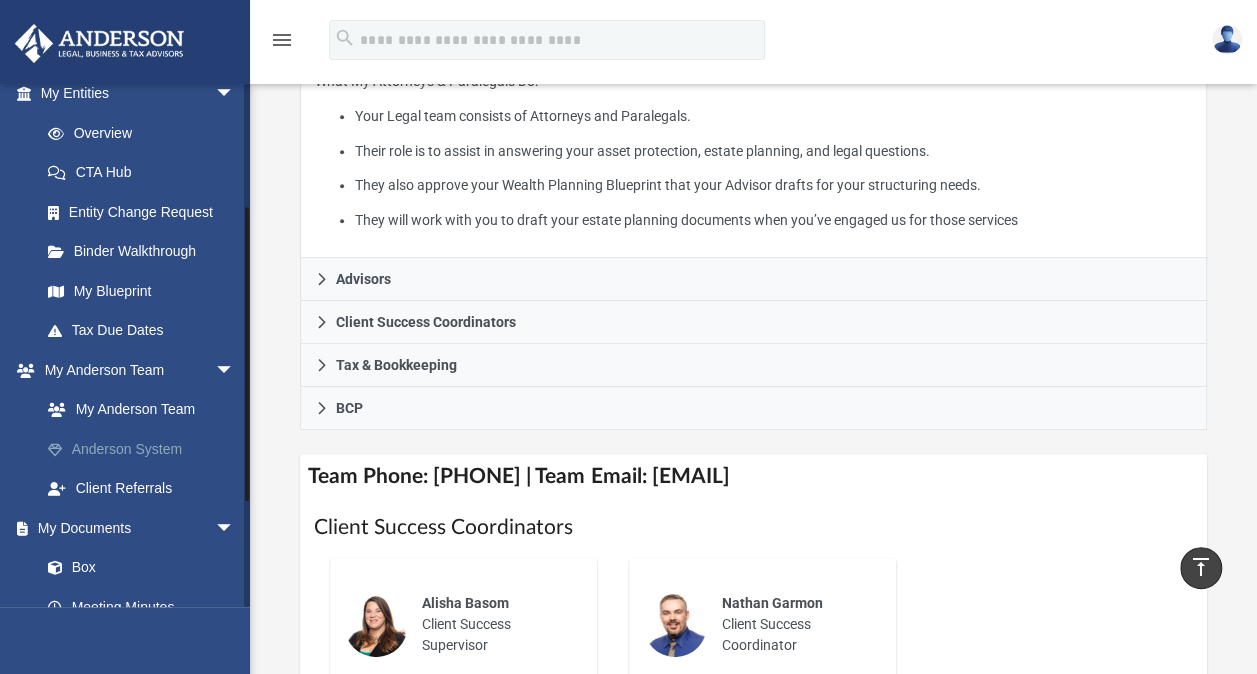click on "Anderson System" at bounding box center [146, 449] 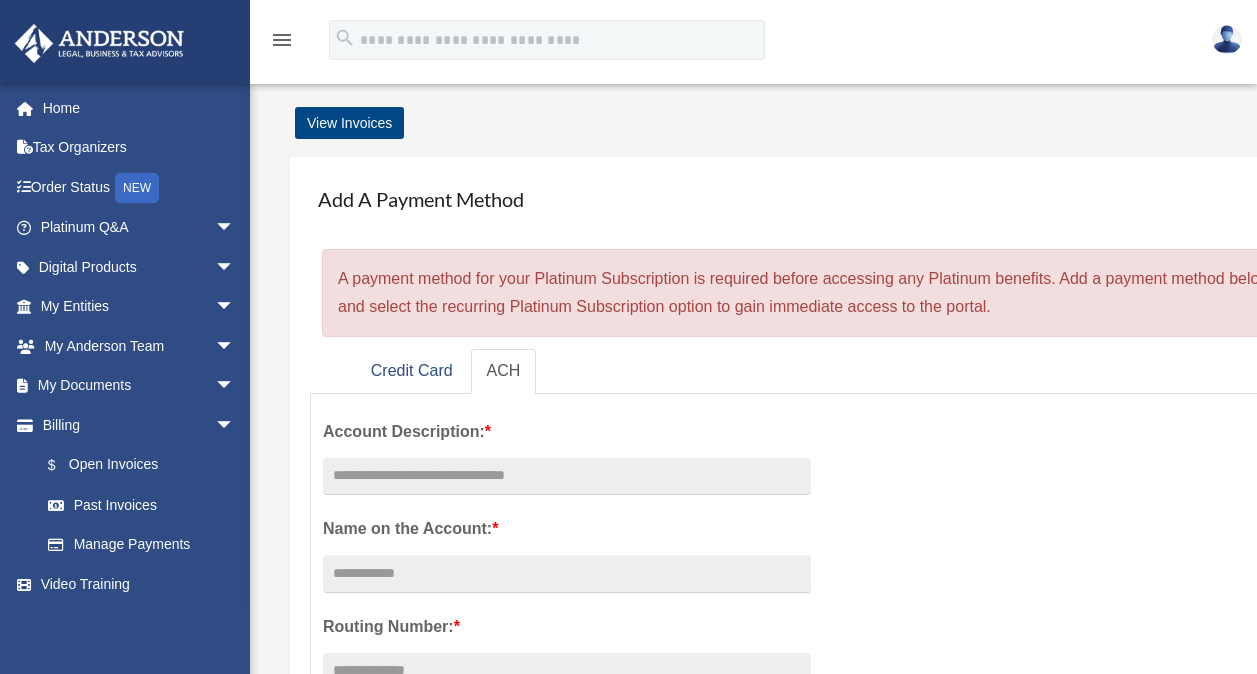 scroll, scrollTop: 0, scrollLeft: 0, axis: both 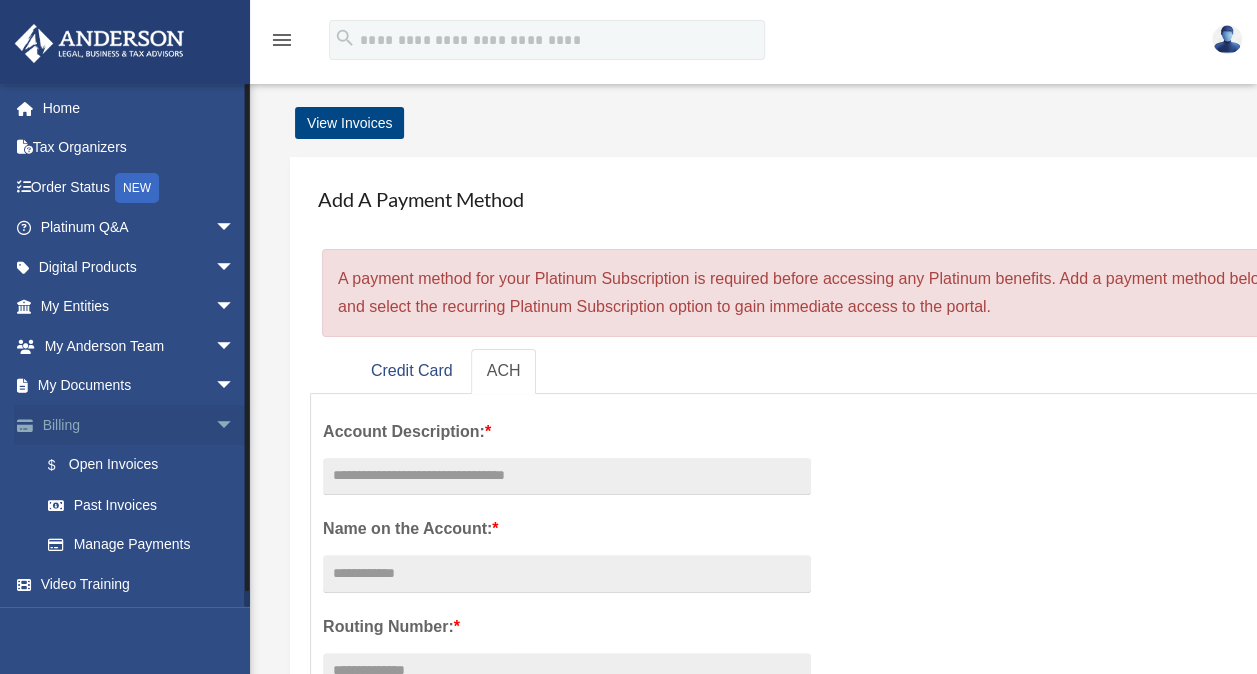 click on "arrow_drop_down" at bounding box center [235, 425] 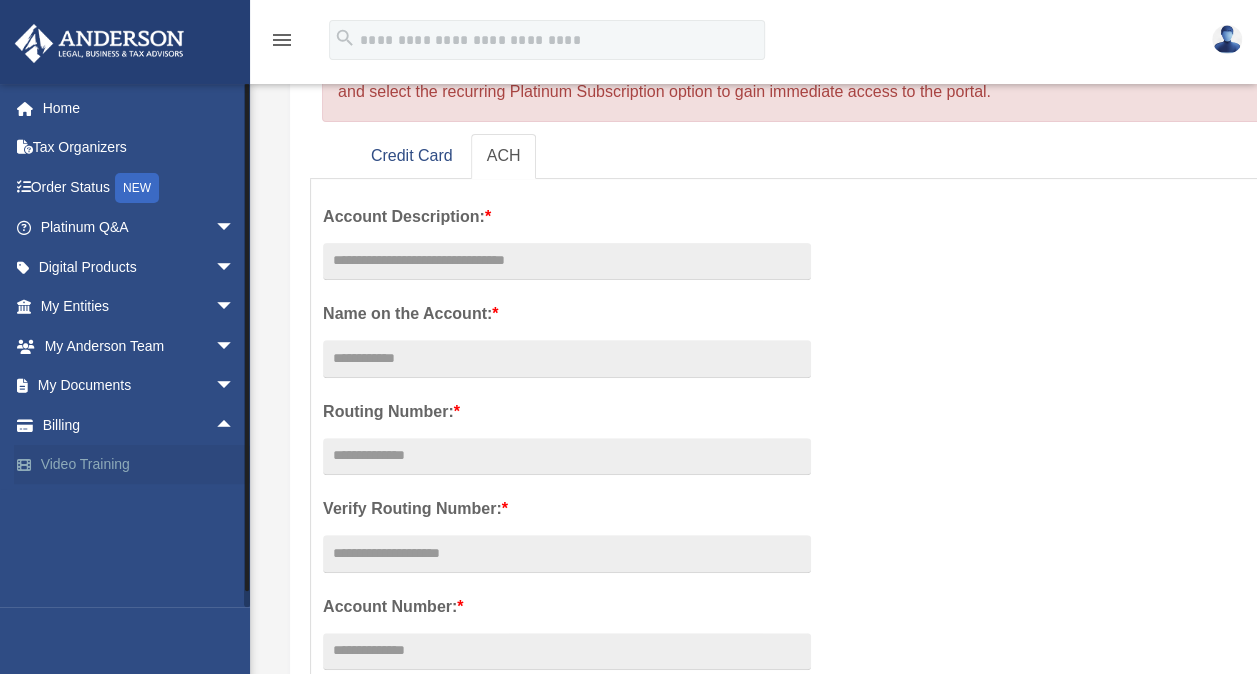 scroll, scrollTop: 216, scrollLeft: 0, axis: vertical 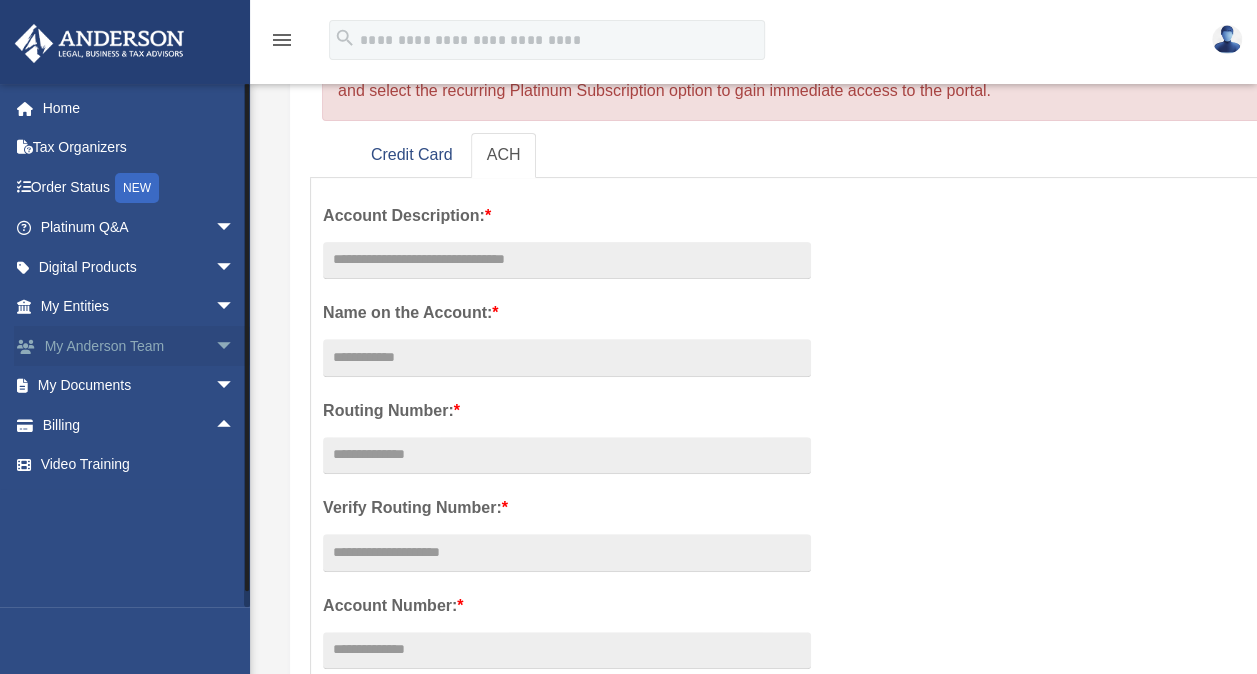 click on "arrow_drop_down" at bounding box center [235, 346] 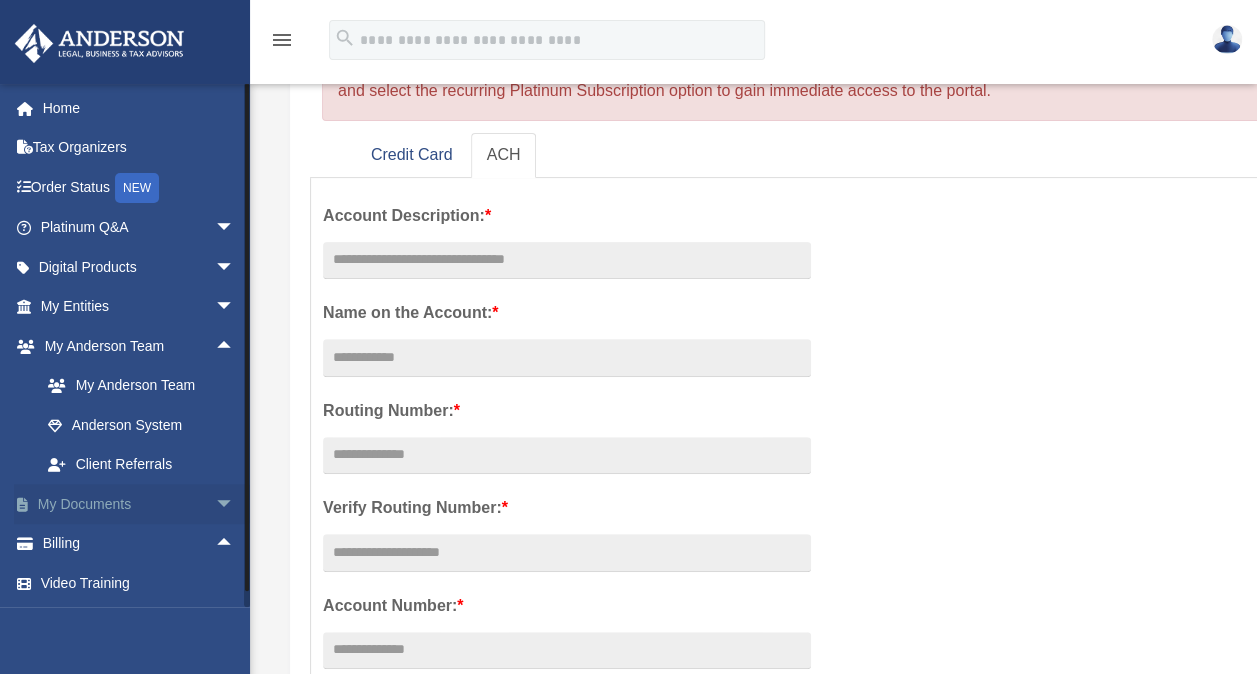 click on "arrow_drop_down" at bounding box center (235, 504) 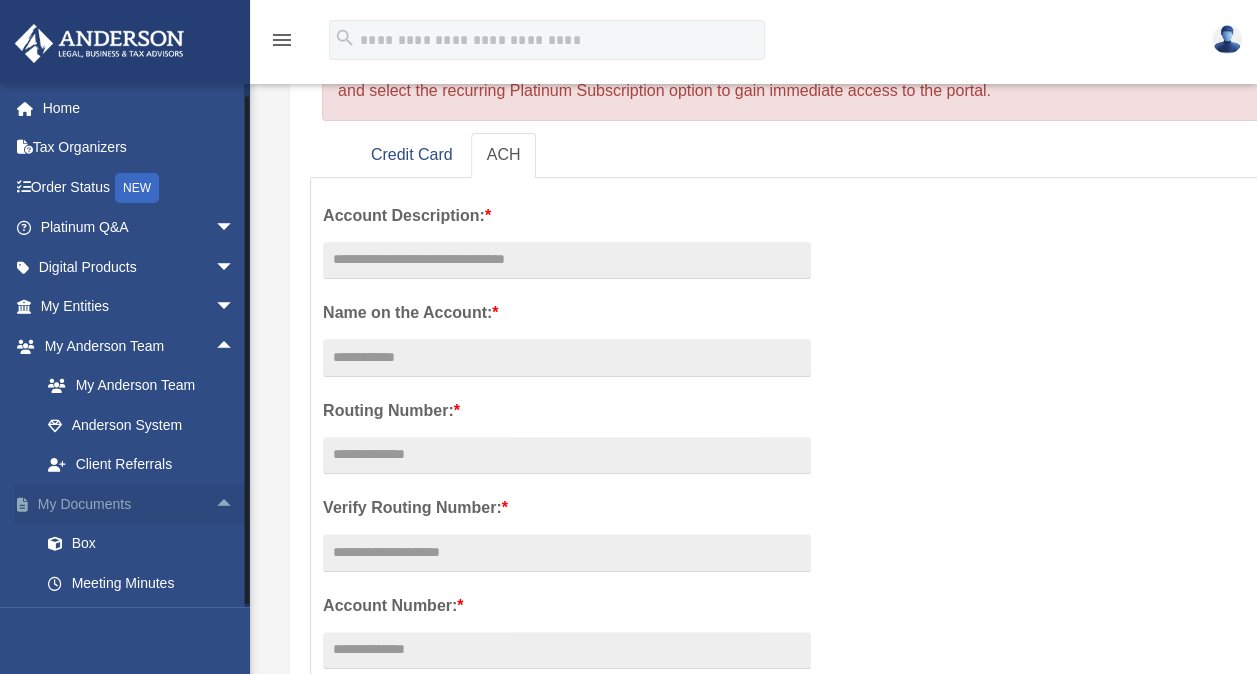 scroll, scrollTop: 158, scrollLeft: 0, axis: vertical 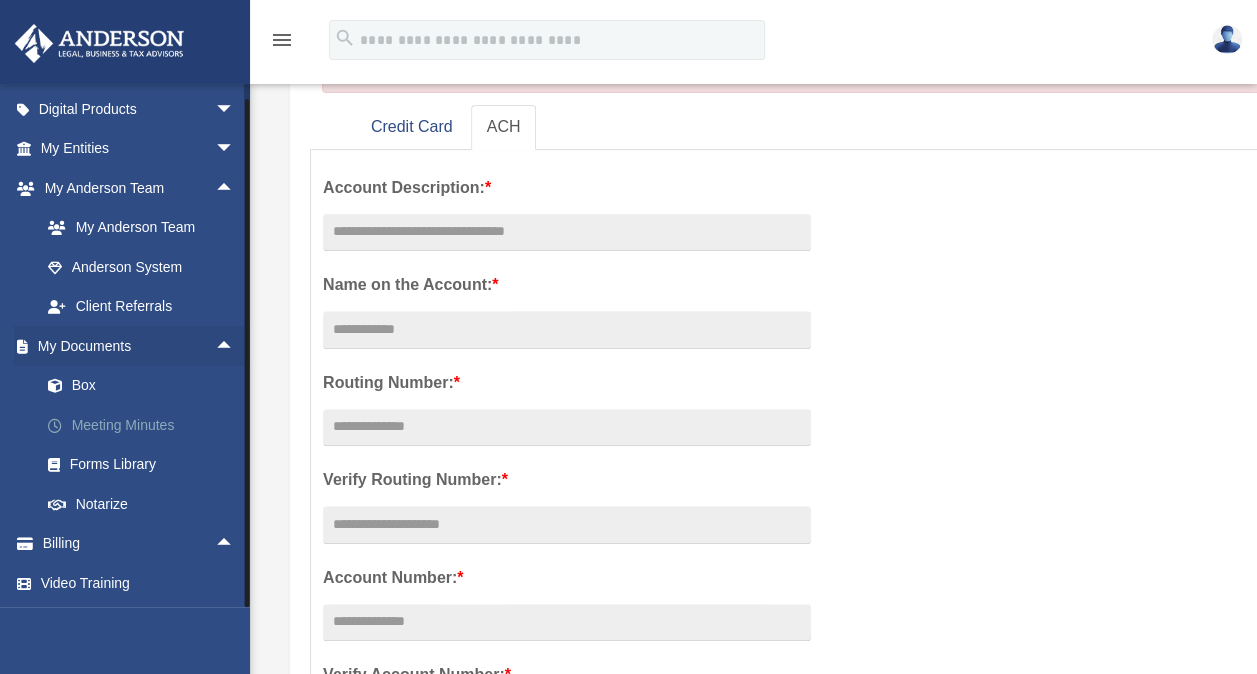 click on "Meeting Minutes" at bounding box center [146, 425] 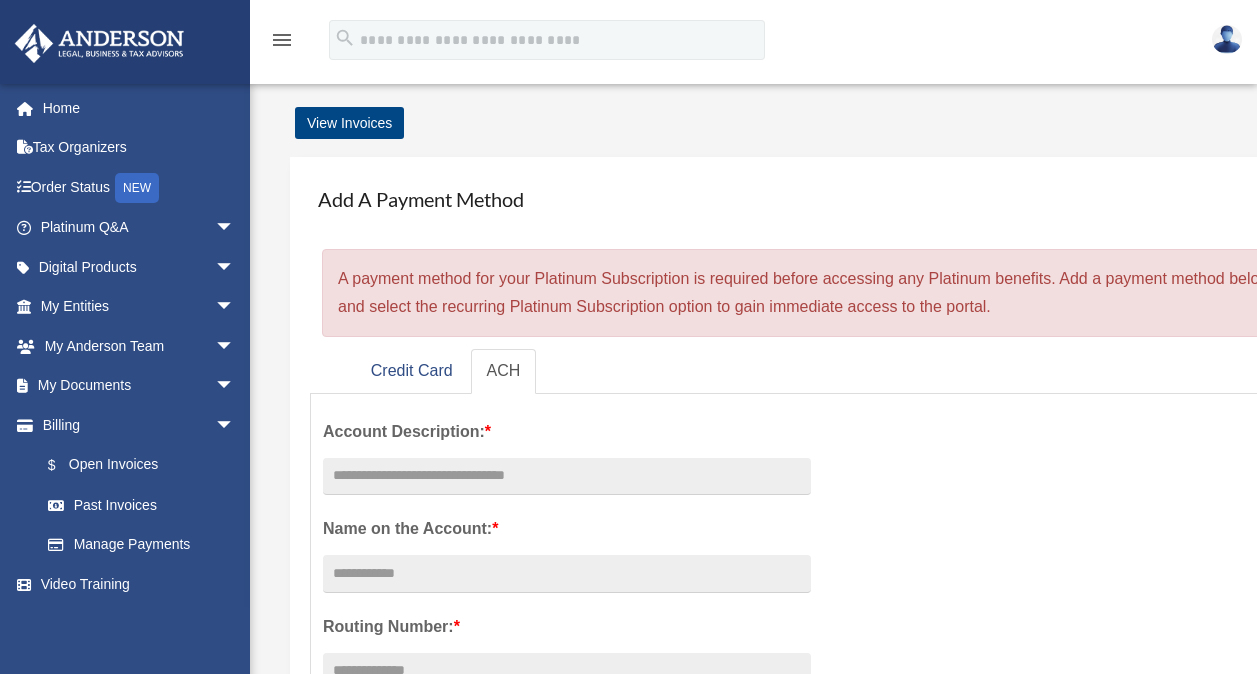 scroll, scrollTop: 0, scrollLeft: 0, axis: both 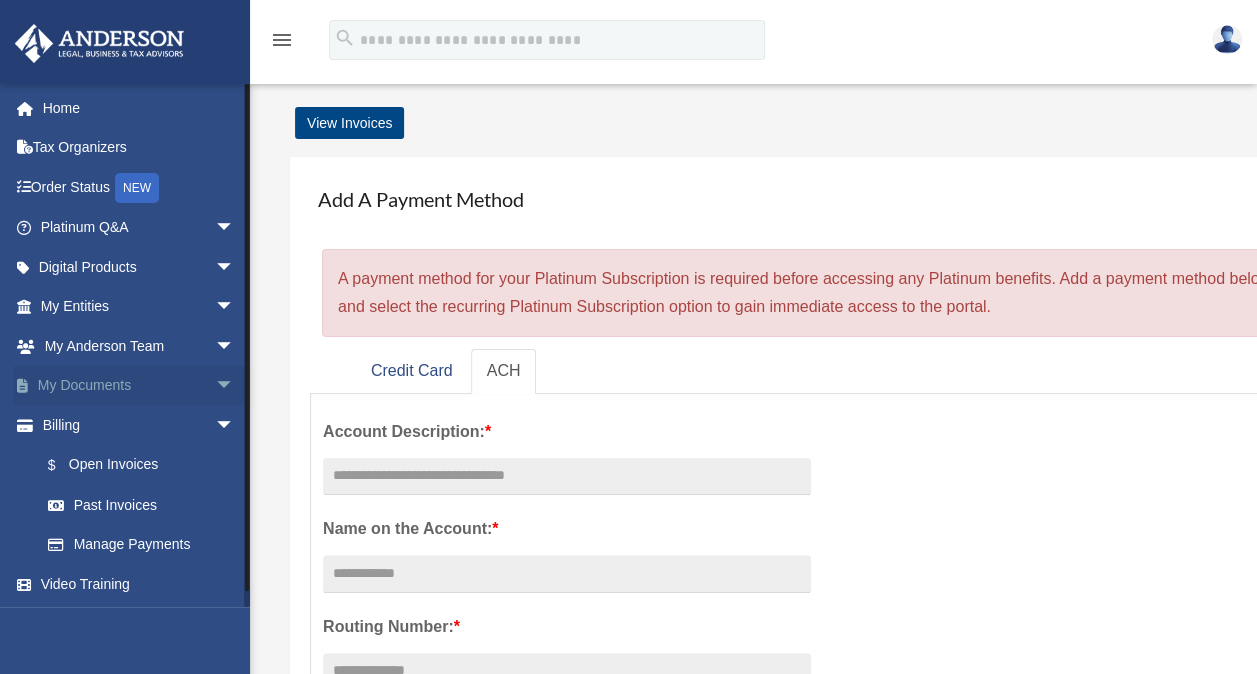 click on "arrow_drop_down" at bounding box center [235, 386] 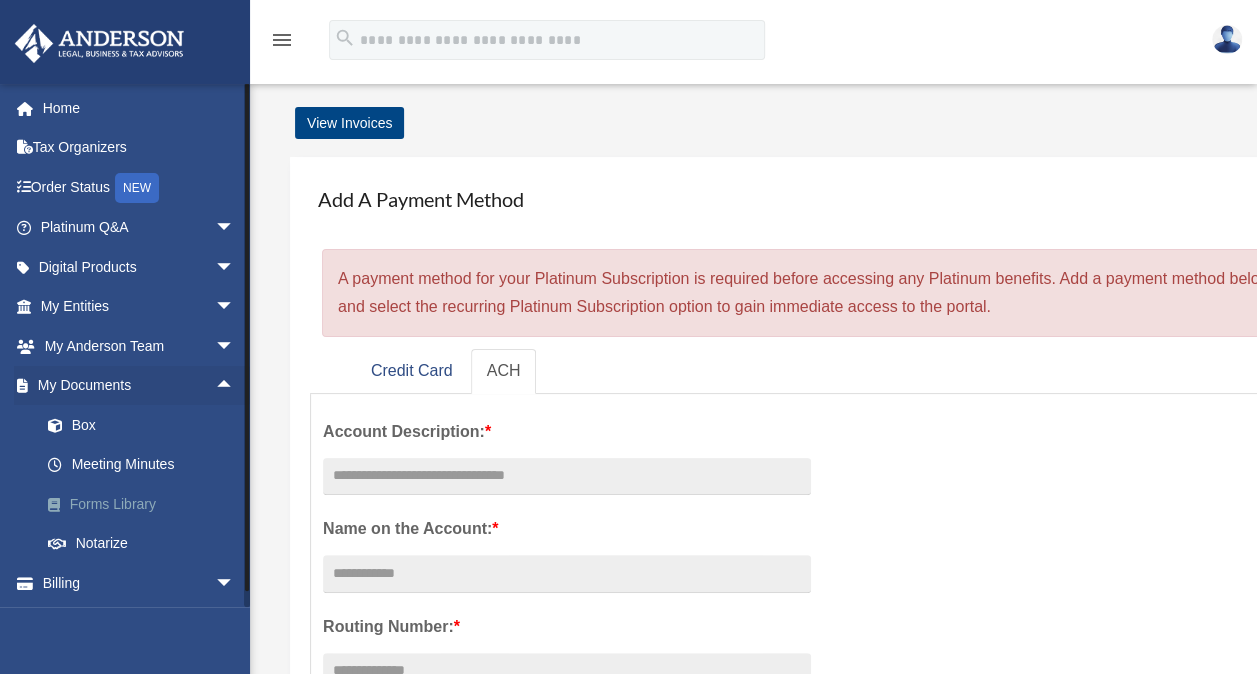 click on "Forms Library" at bounding box center (146, 504) 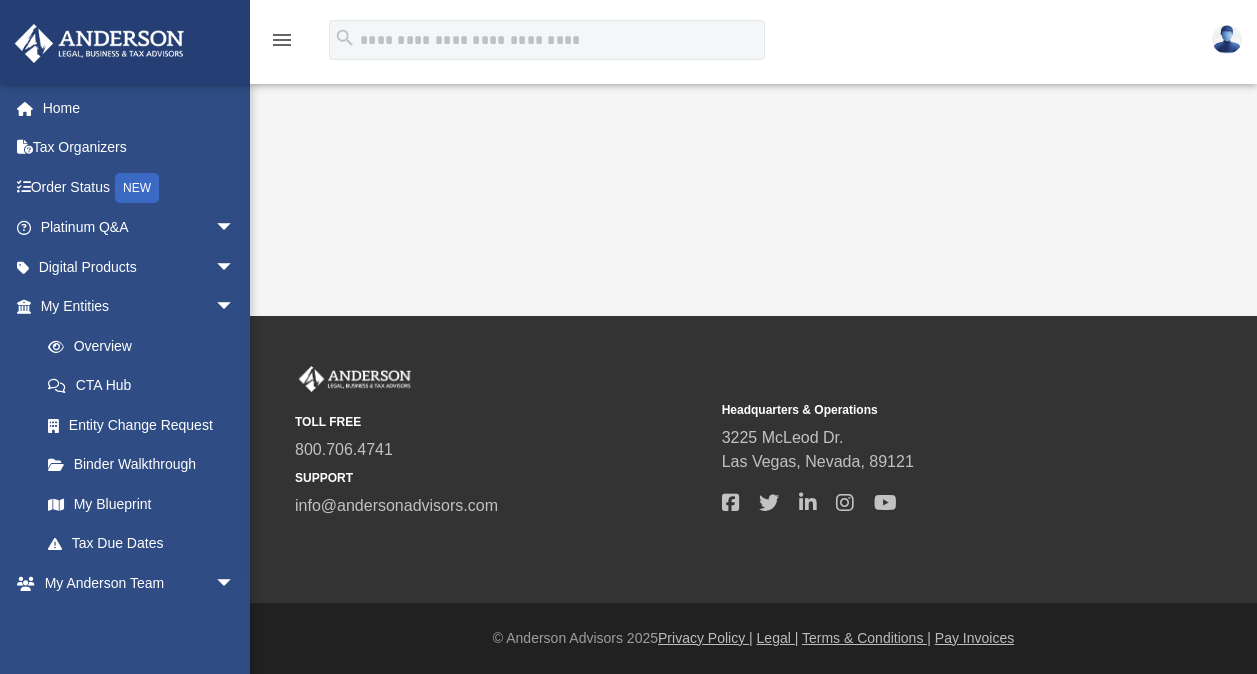 scroll, scrollTop: 0, scrollLeft: 0, axis: both 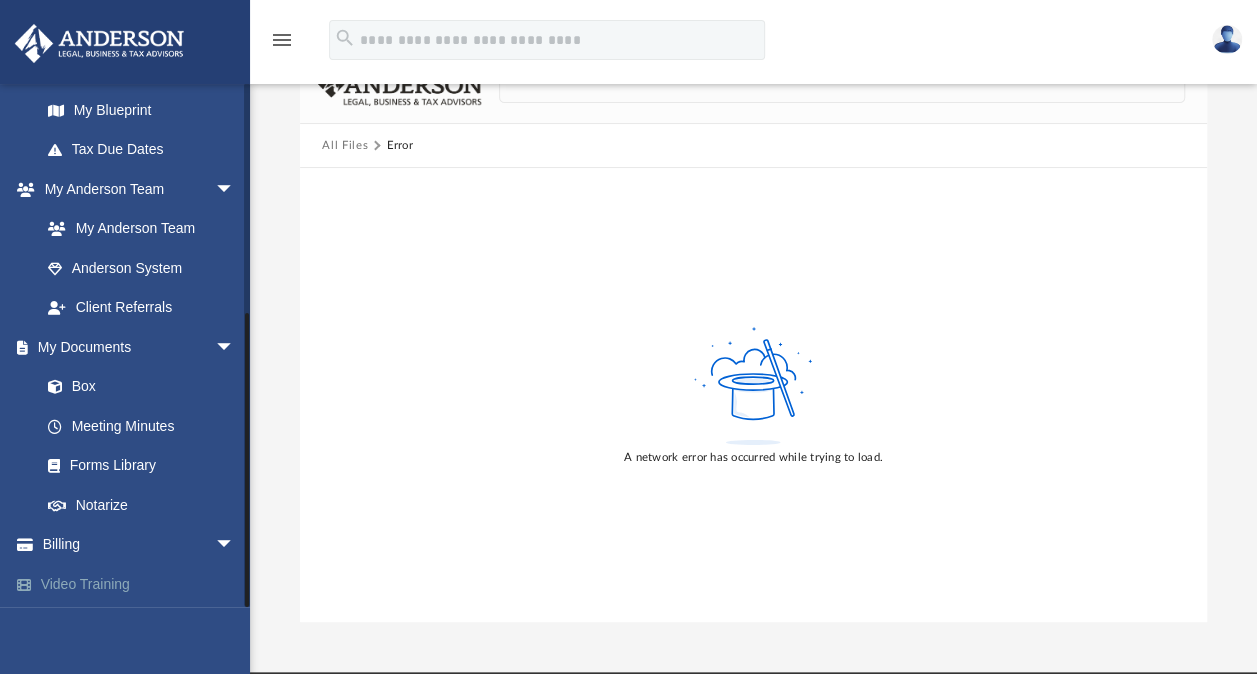 click on "Video Training" at bounding box center (139, 584) 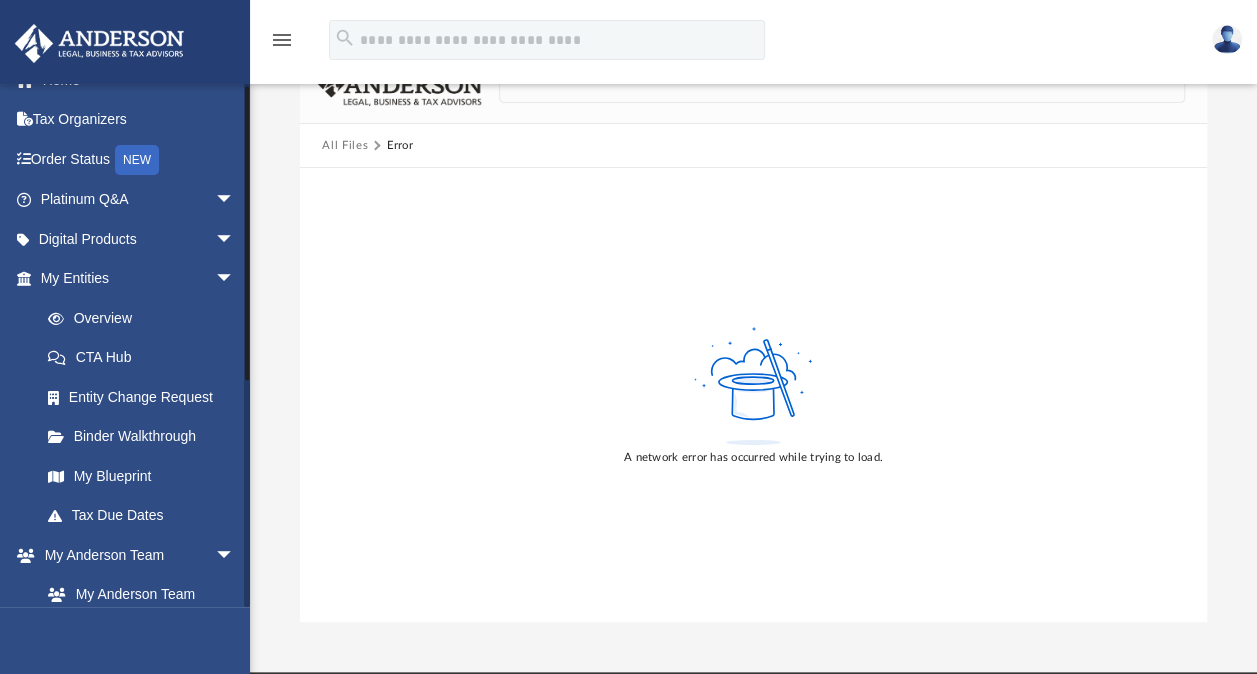 scroll, scrollTop: 0, scrollLeft: 0, axis: both 